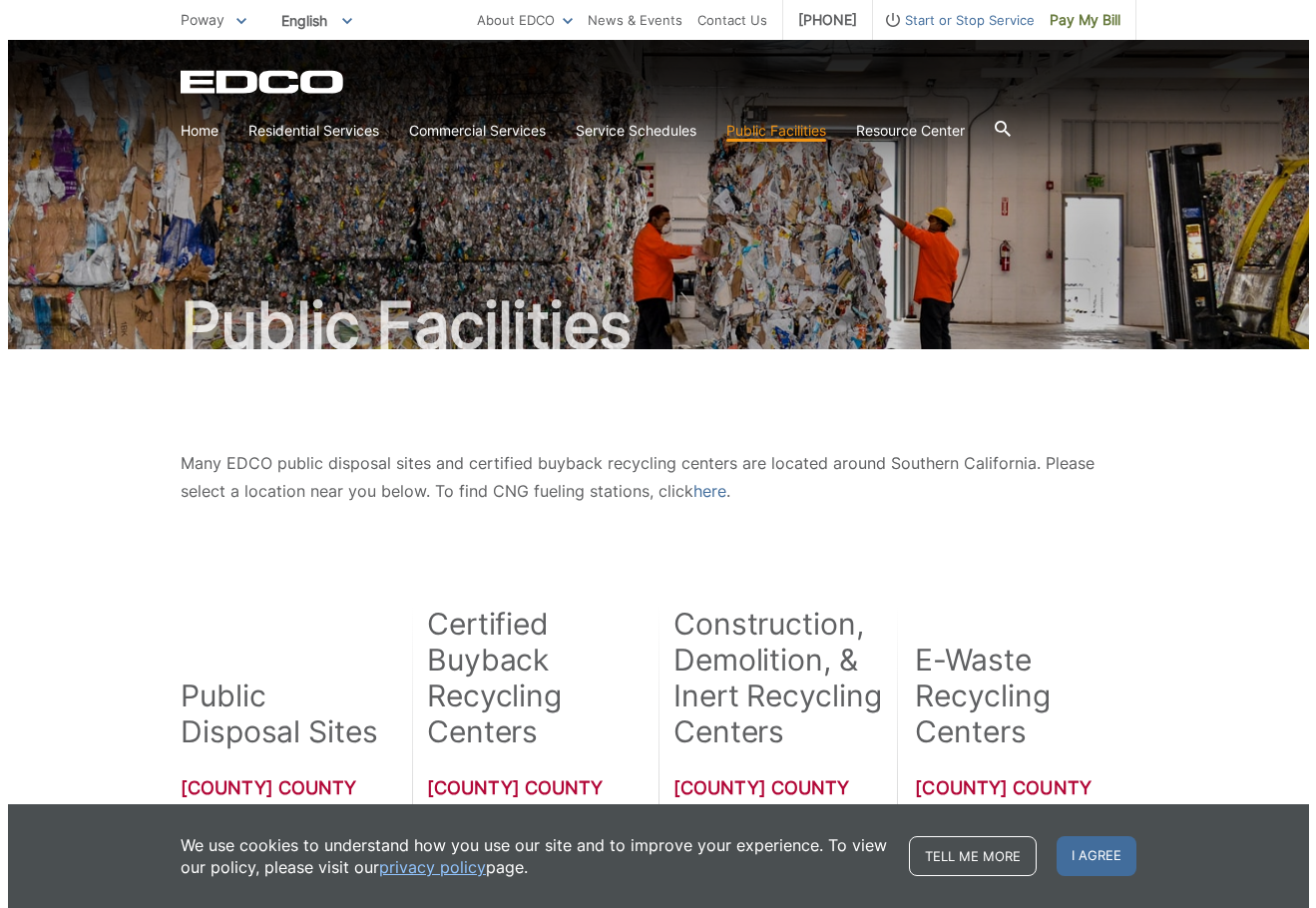 scroll, scrollTop: 0, scrollLeft: 0, axis: both 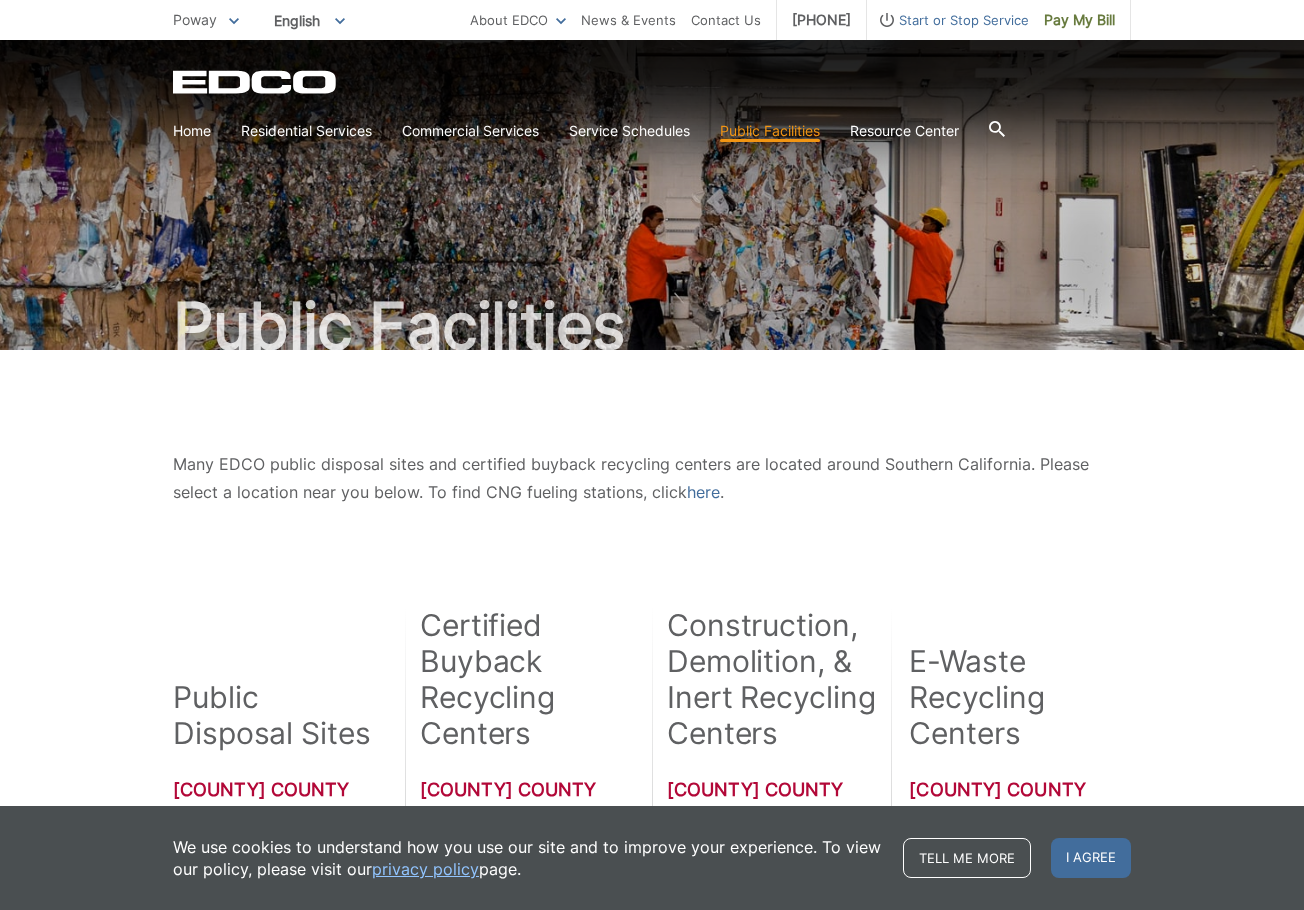 click 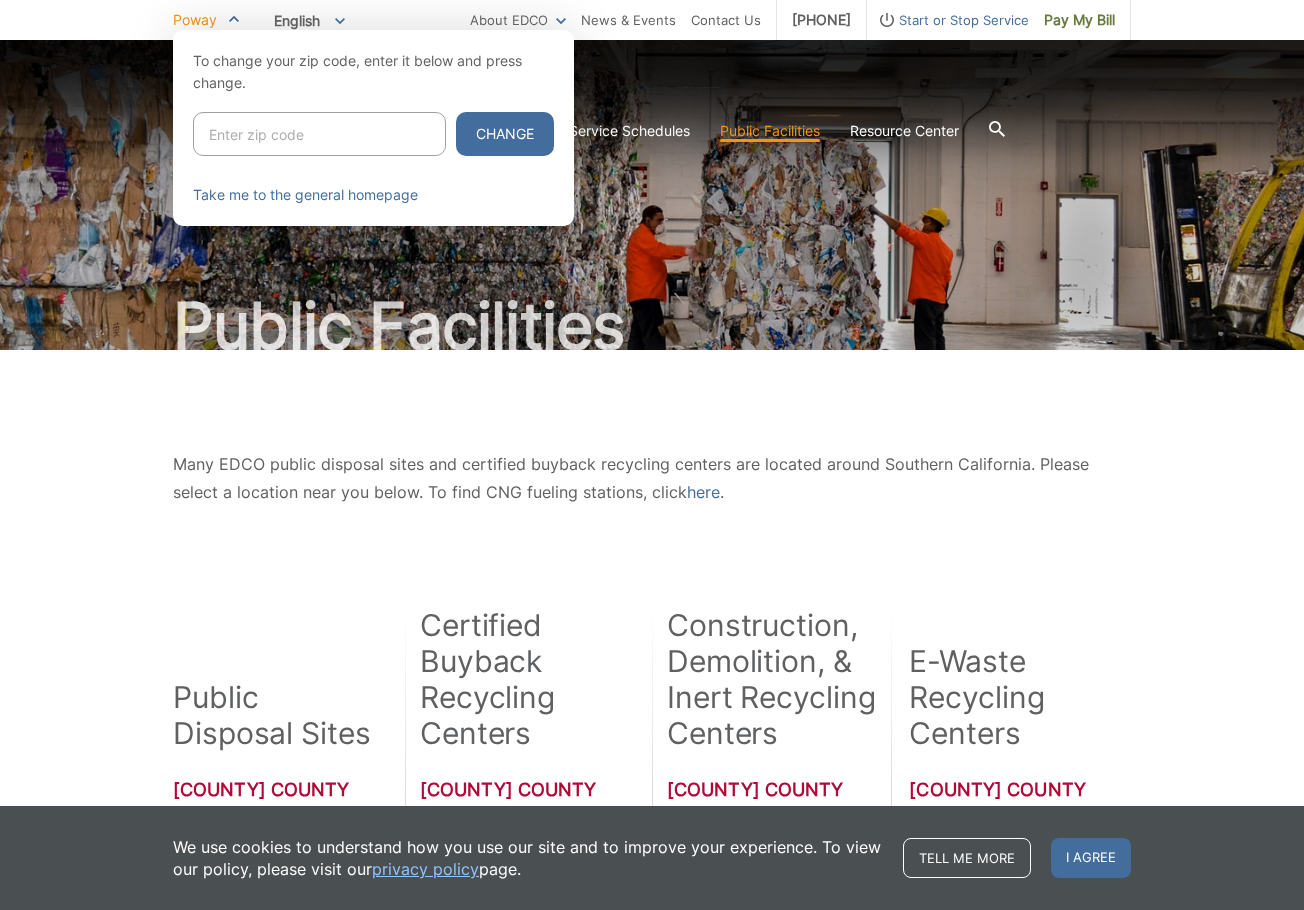click at bounding box center (319, 134) 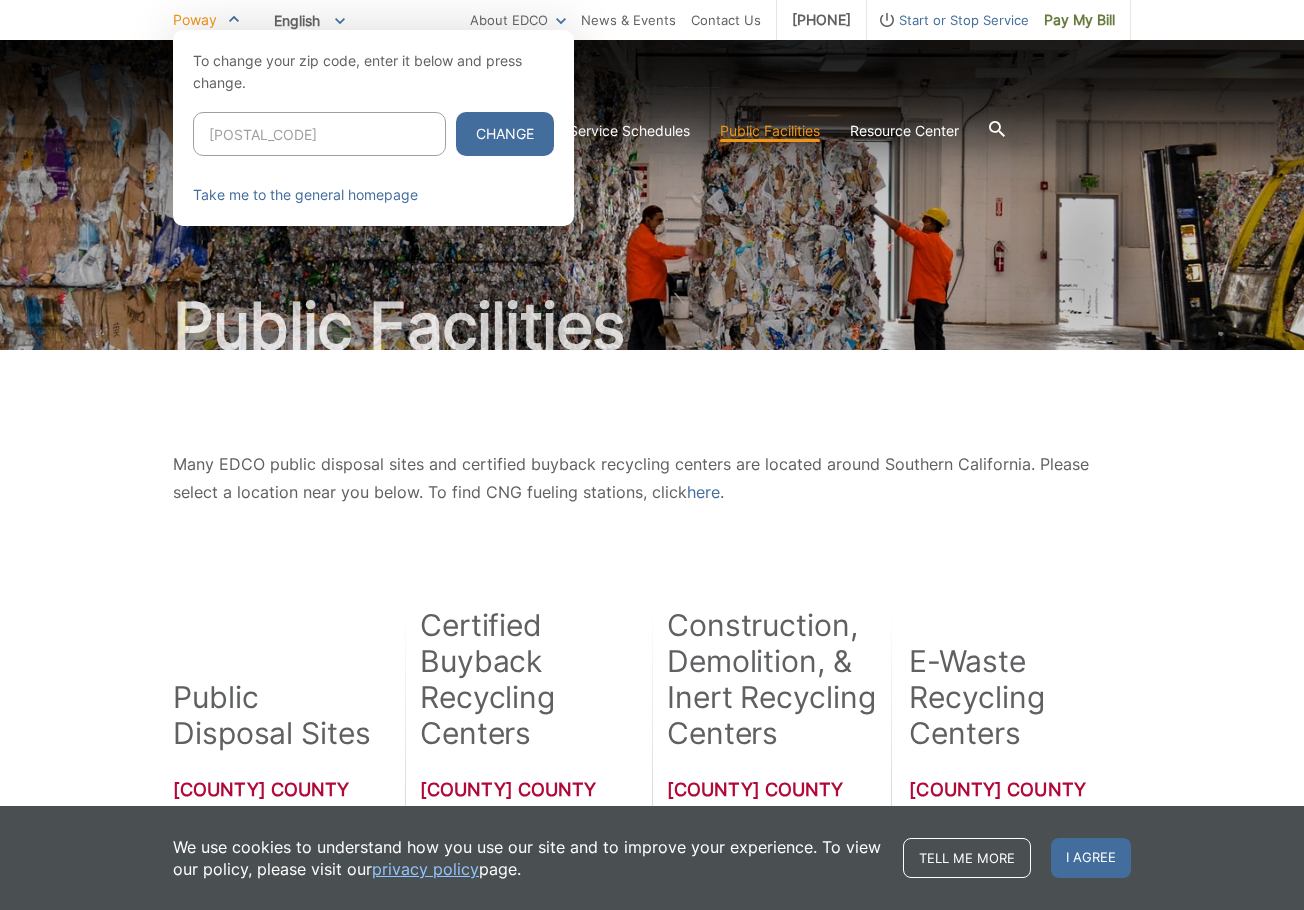 type on "[NUMBER]" 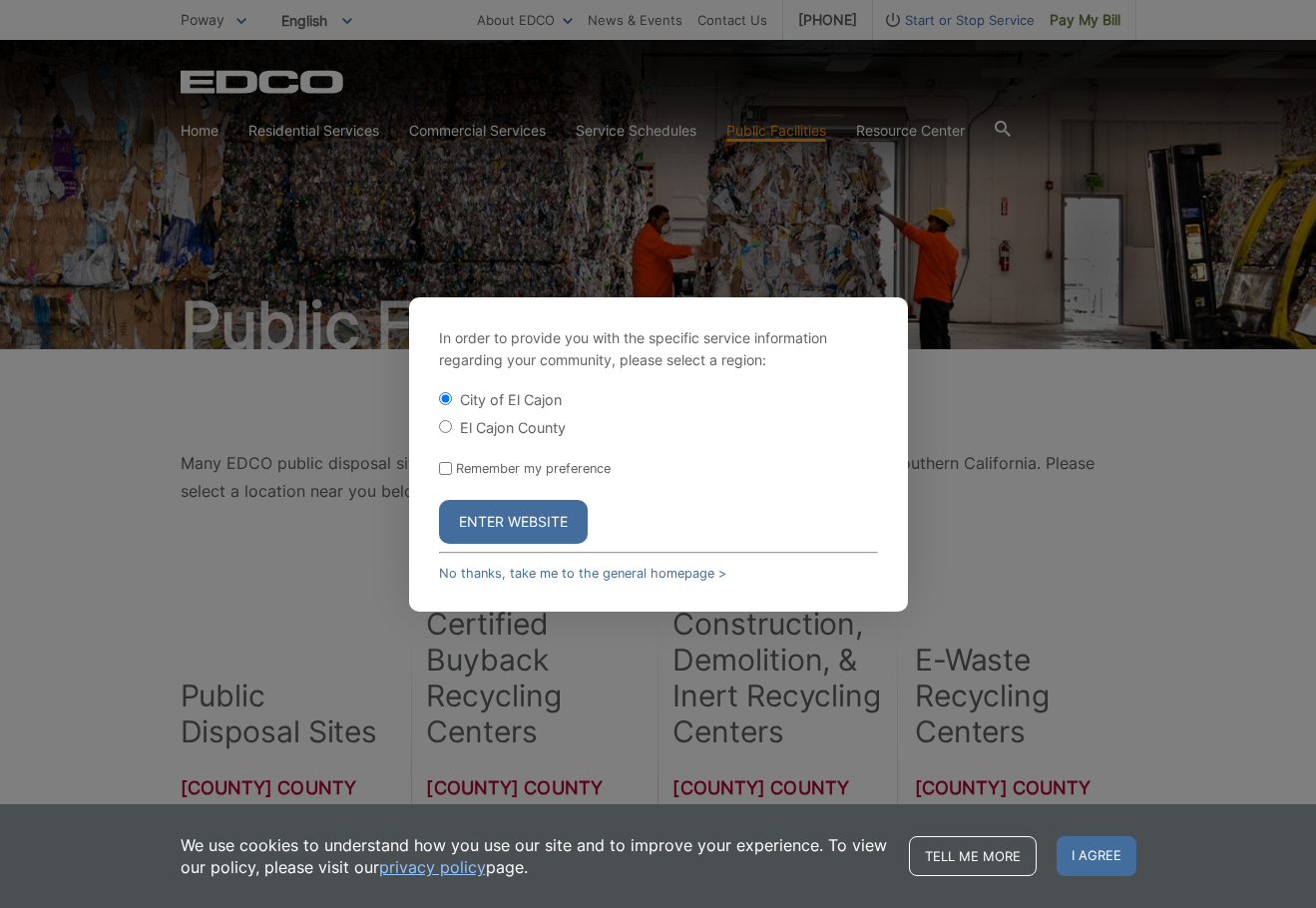 click on "Enter Website" at bounding box center [513, 522] 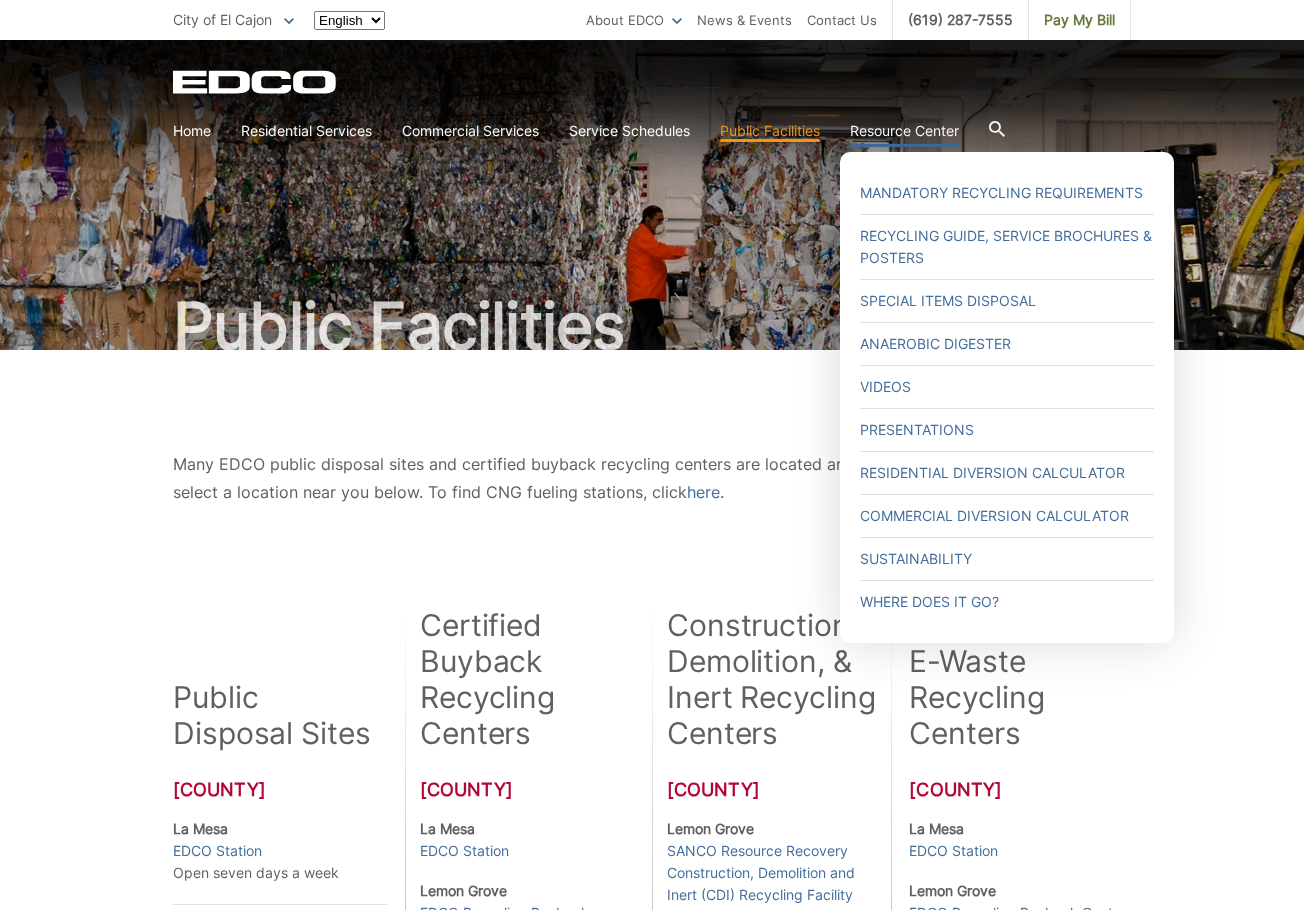 scroll, scrollTop: 0, scrollLeft: 0, axis: both 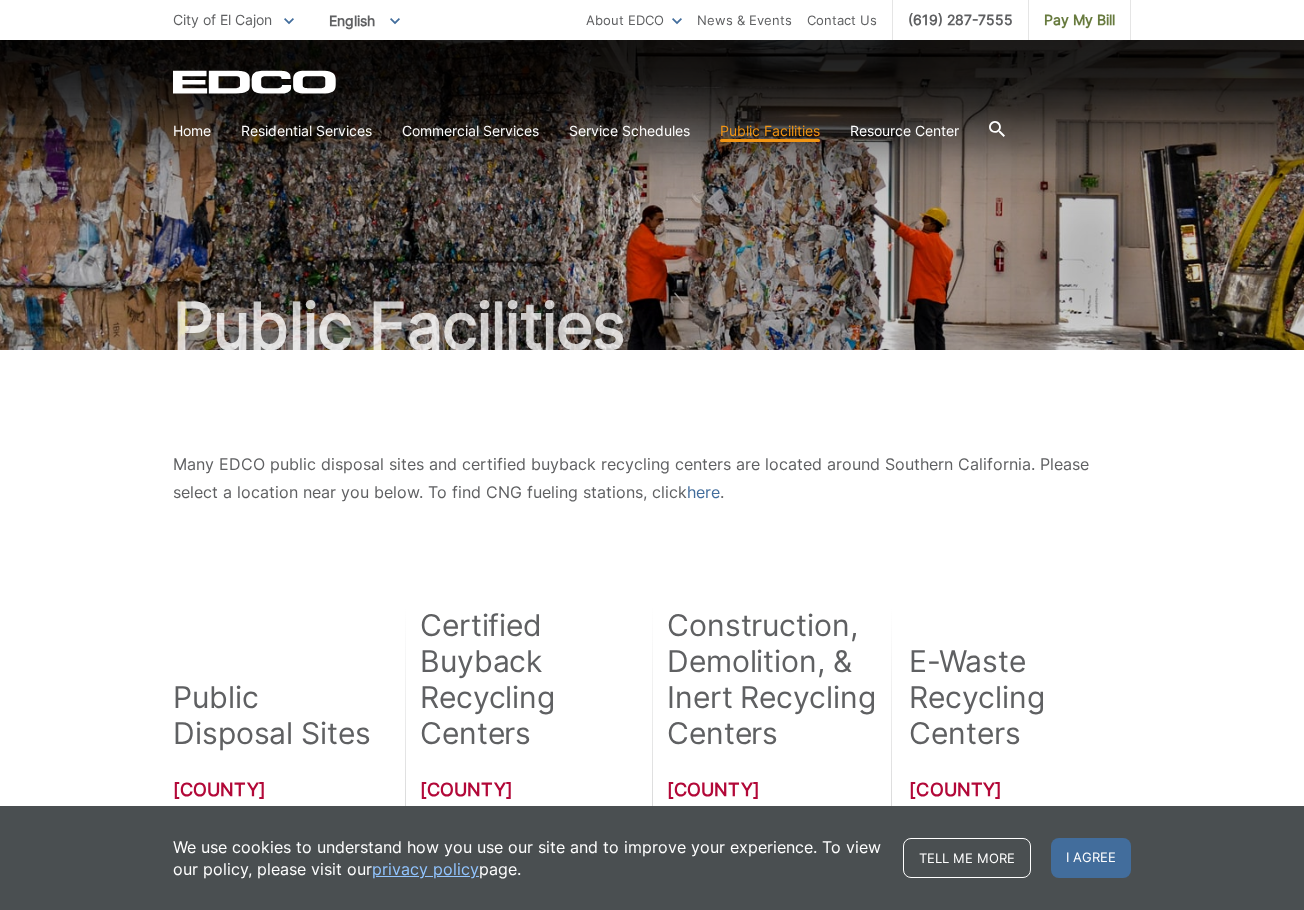 click 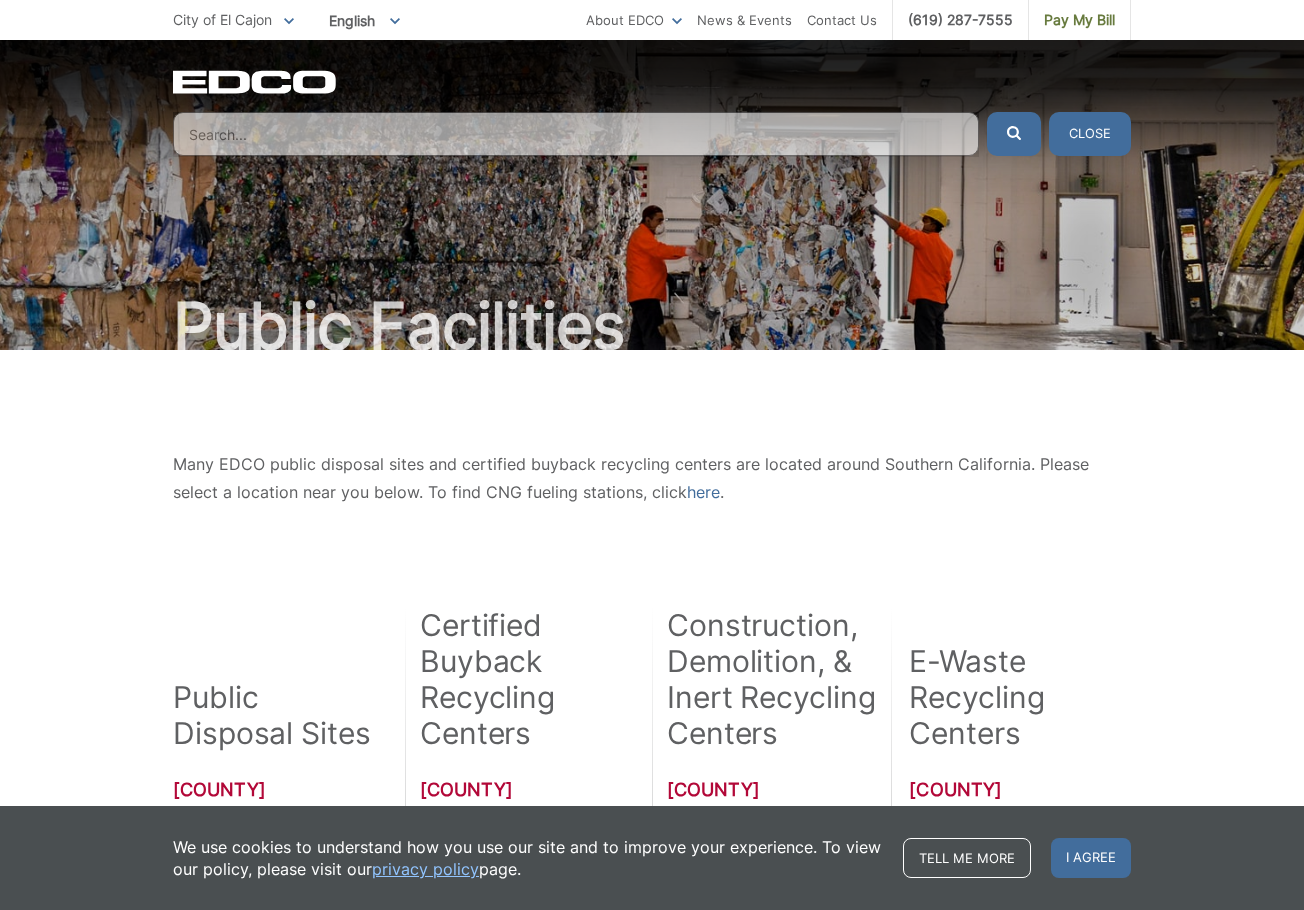 click at bounding box center [576, 134] 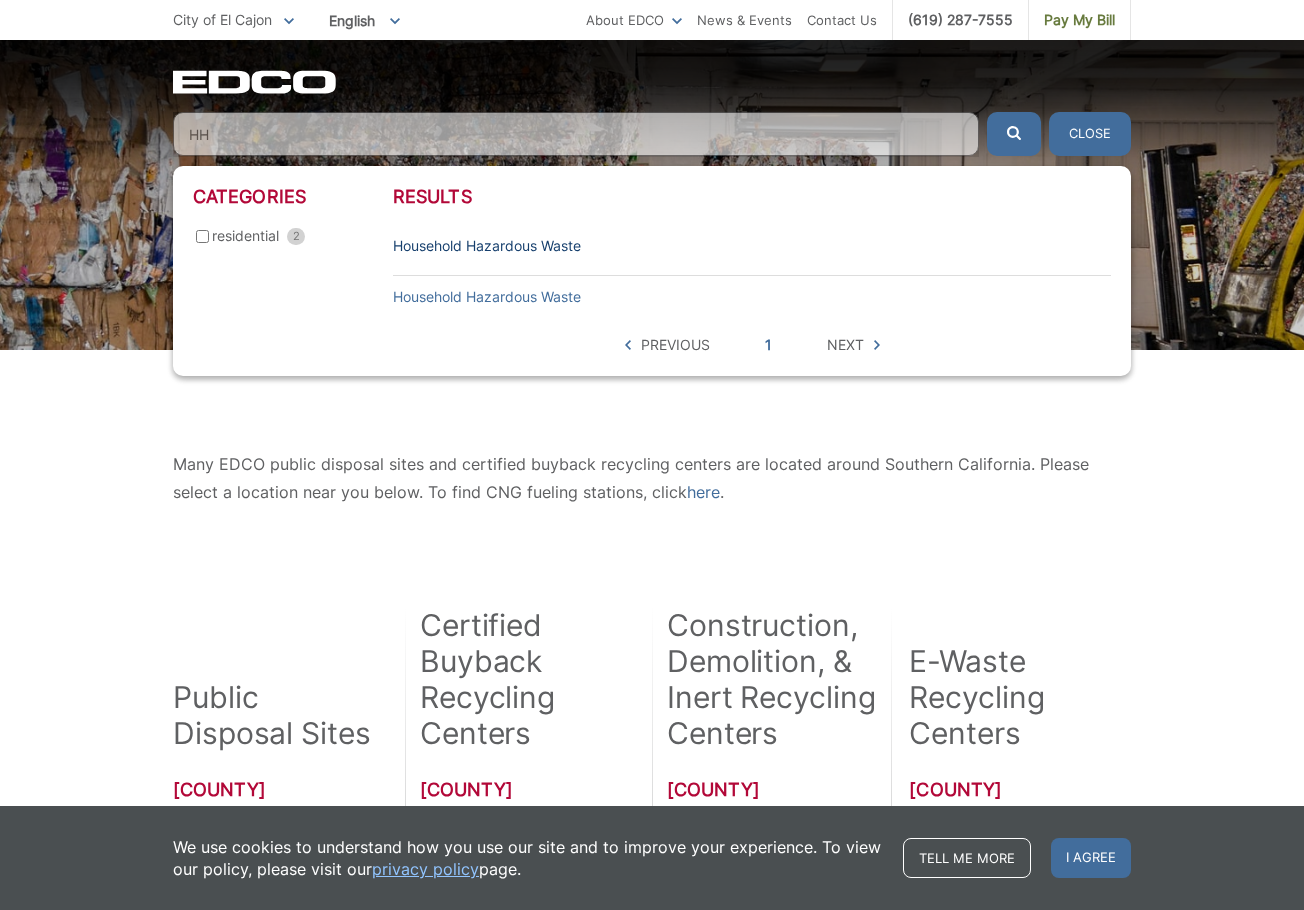 type on "HH" 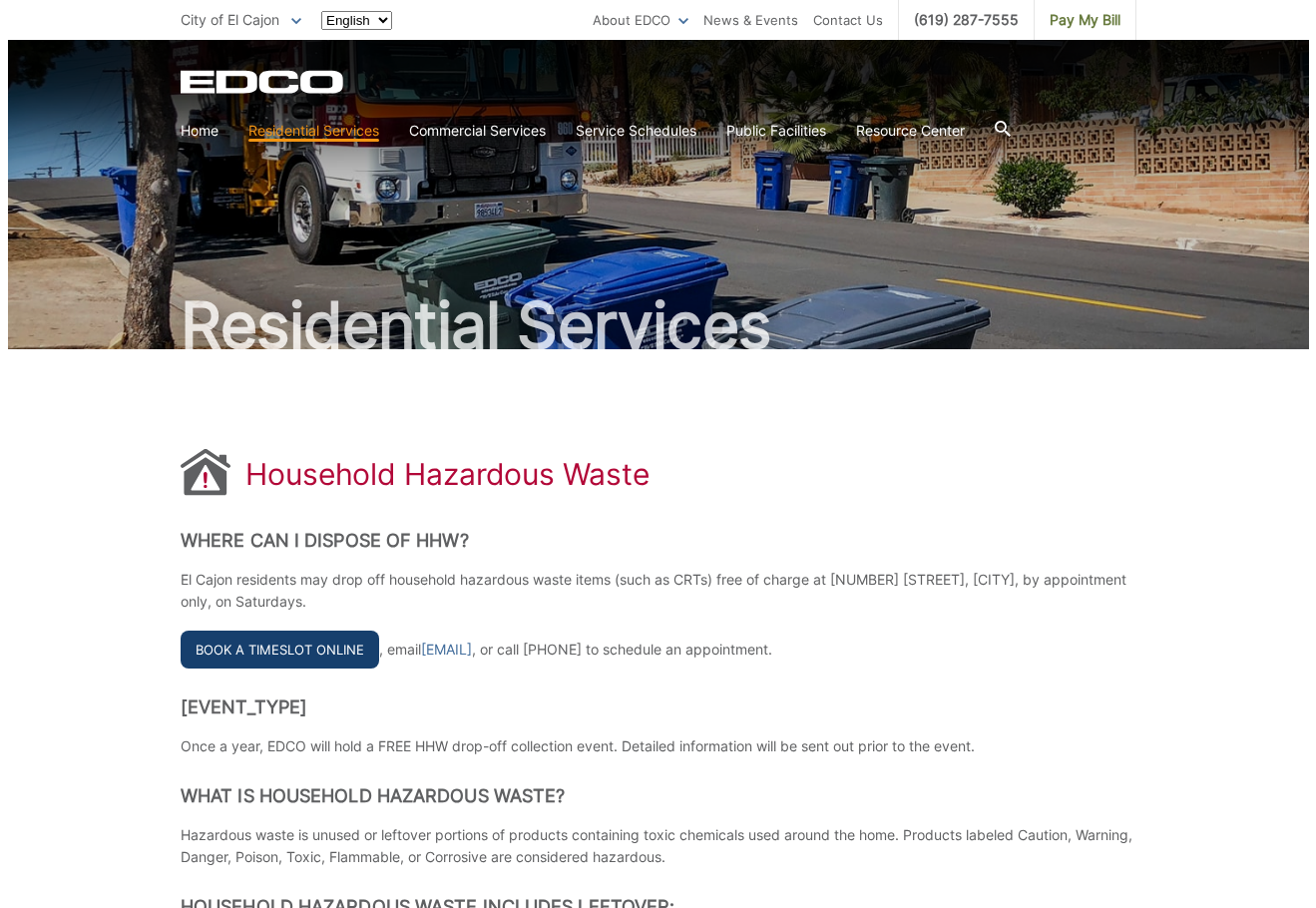 scroll, scrollTop: 0, scrollLeft: 0, axis: both 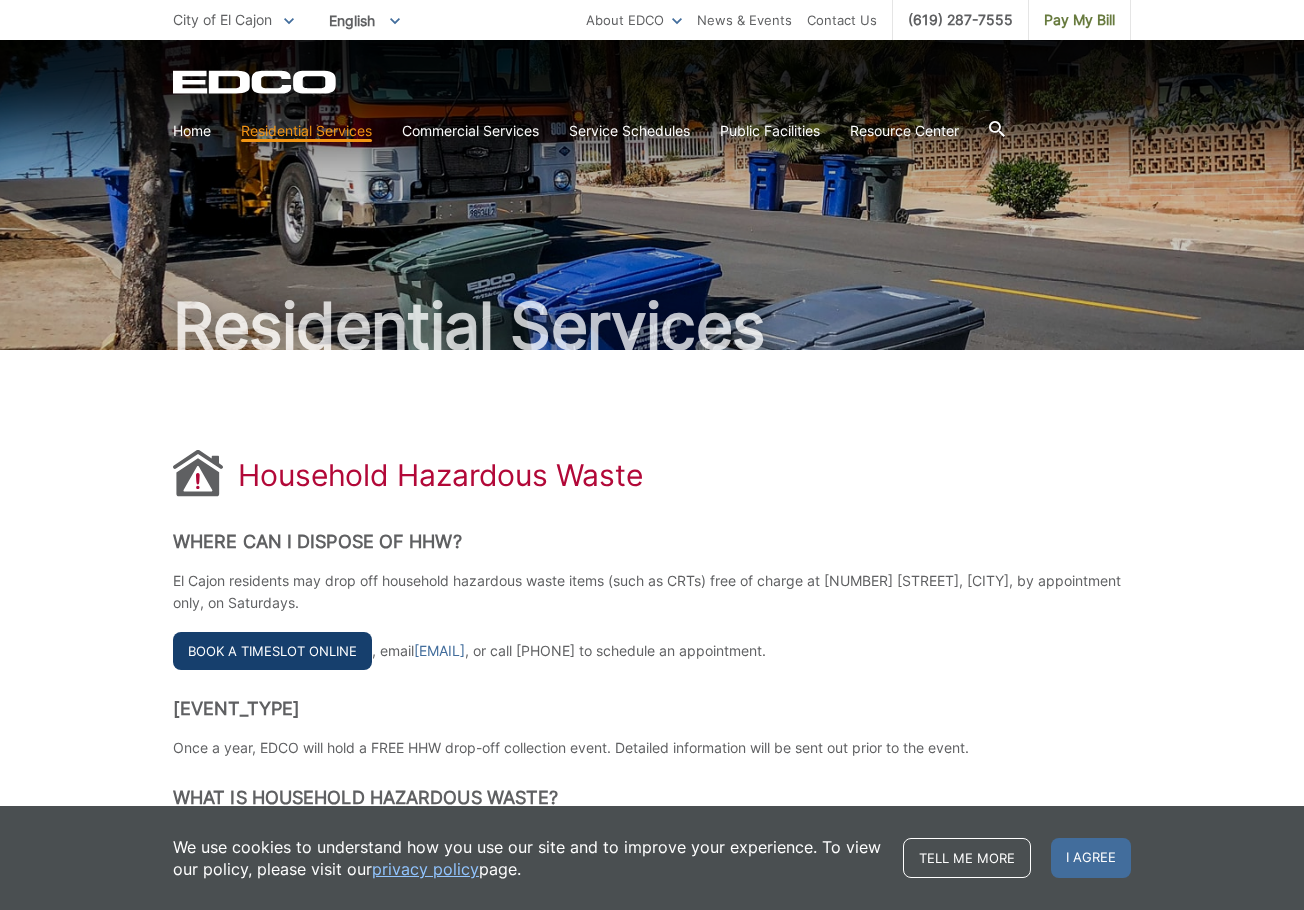 click on "Book a Timeslot Online" at bounding box center (272, 651) 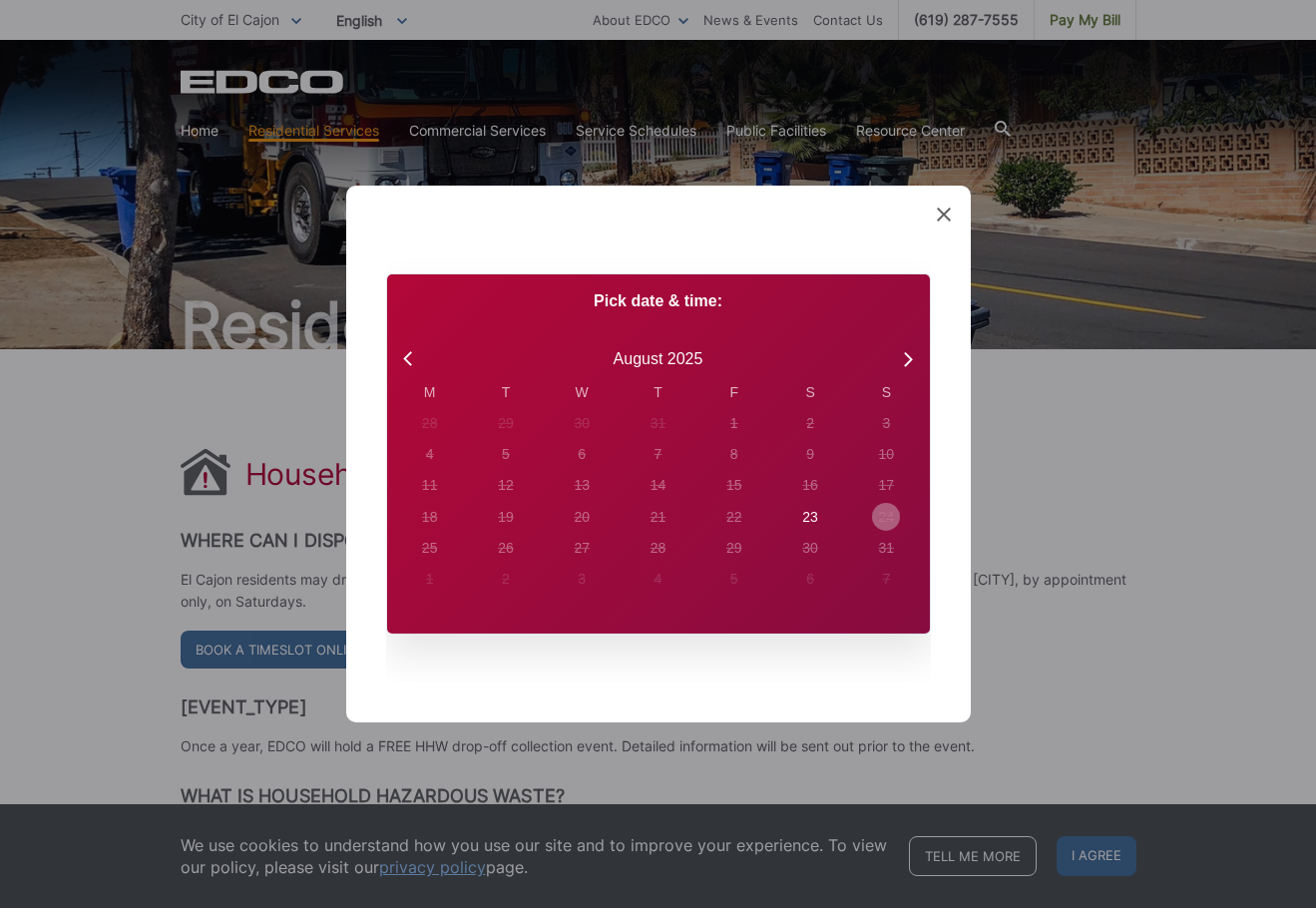 click on "23" at bounding box center [430, 423] 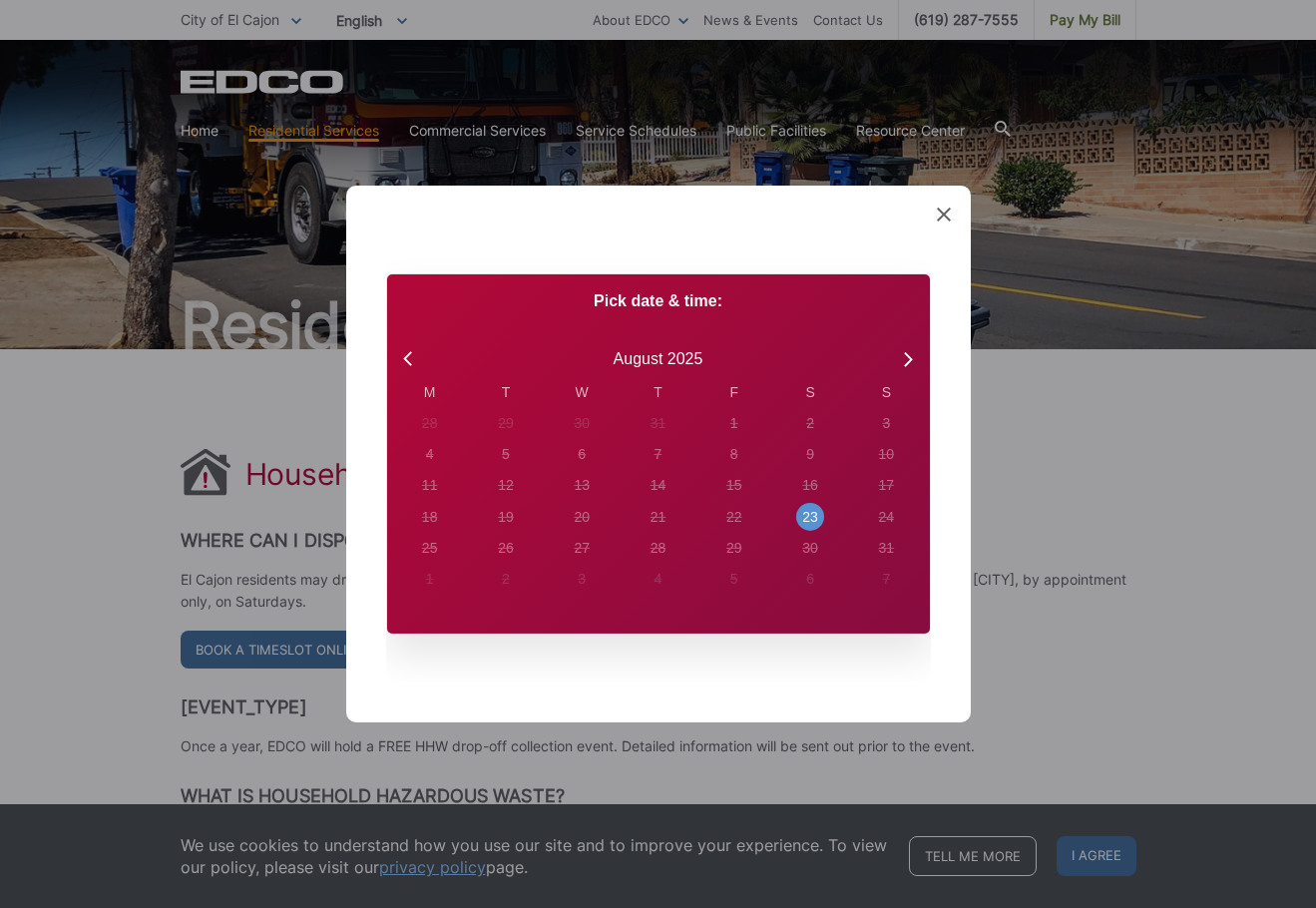 radio on "true" 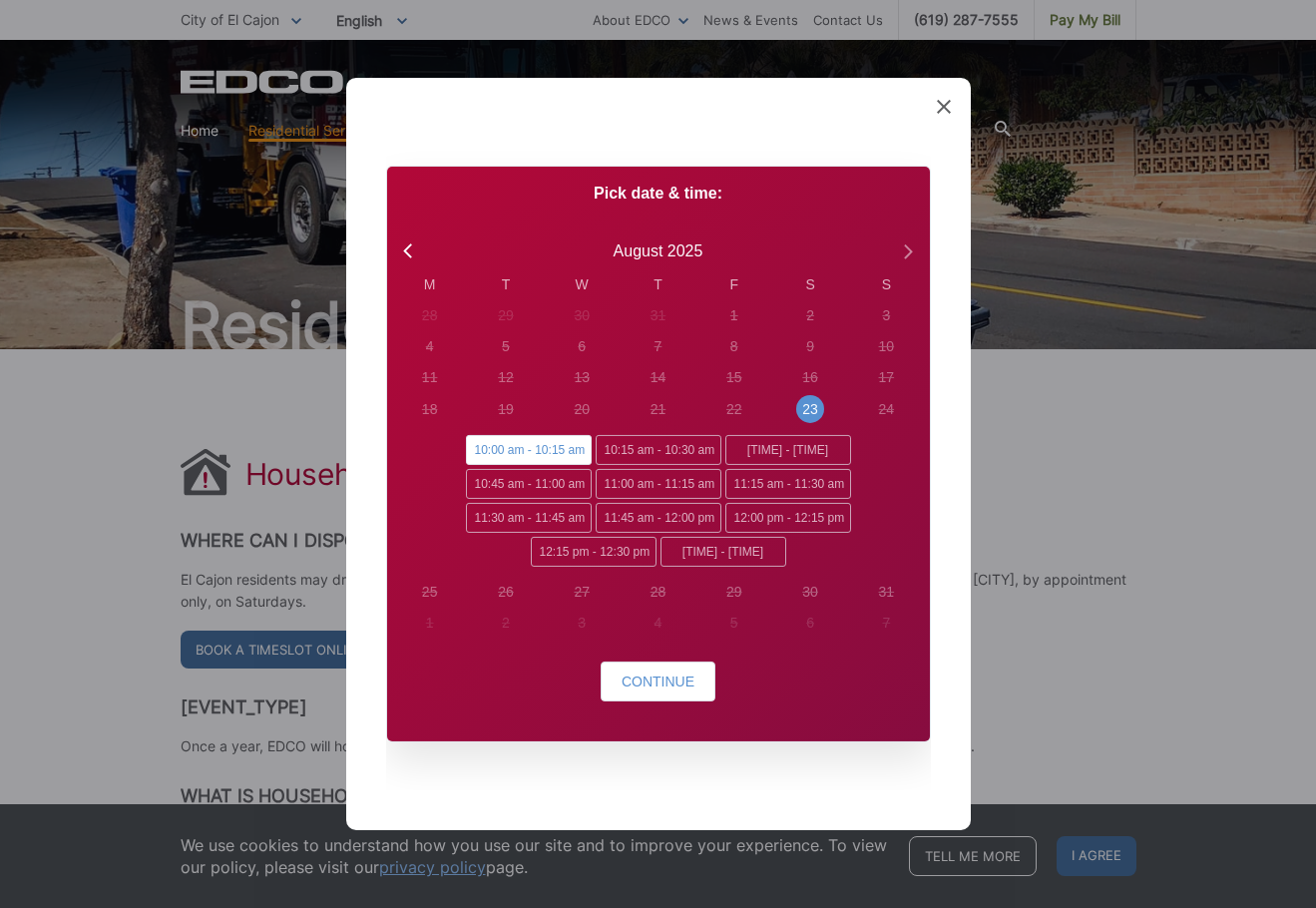 click 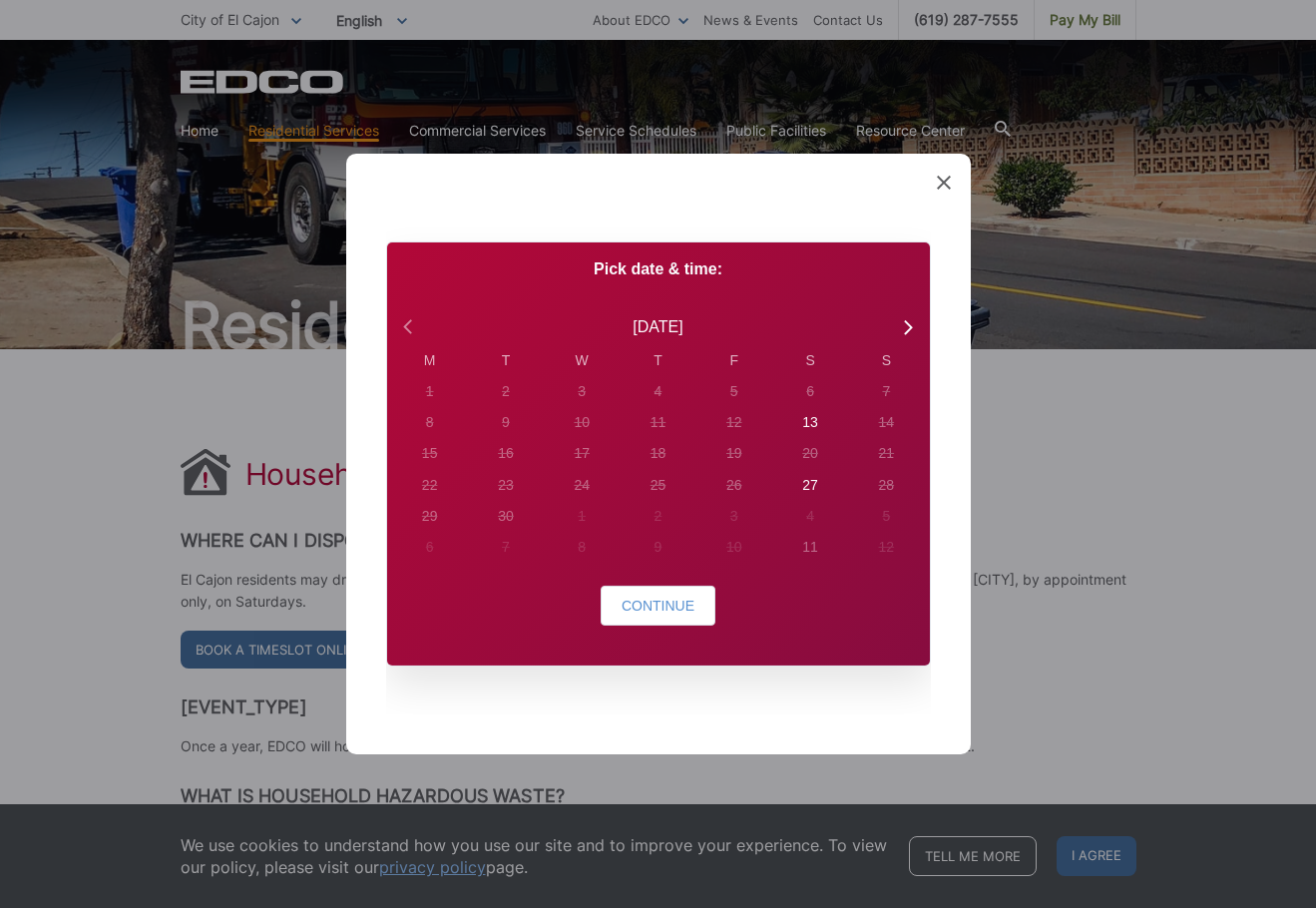 click 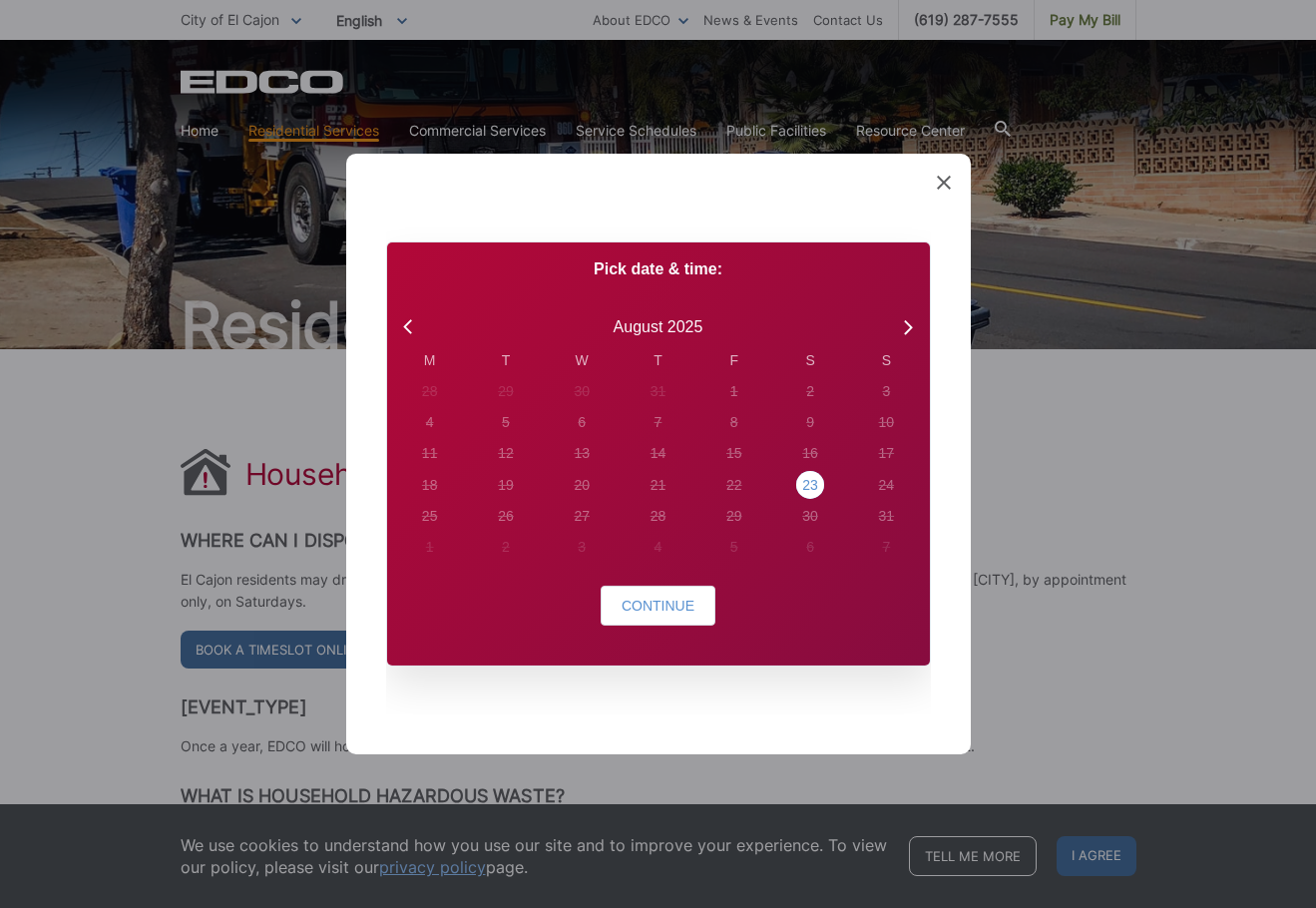 click on "23" at bounding box center (430, 391) 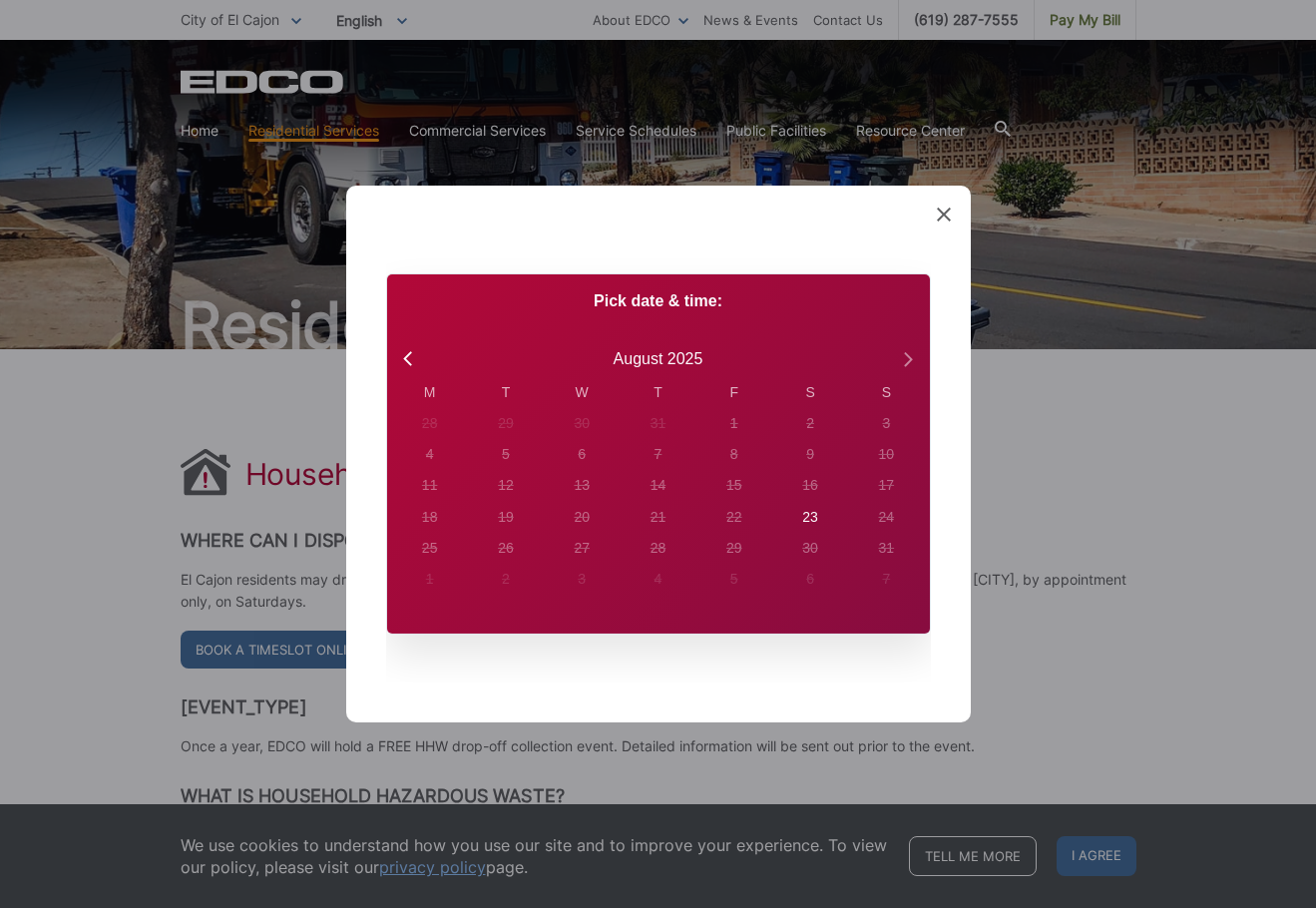 click 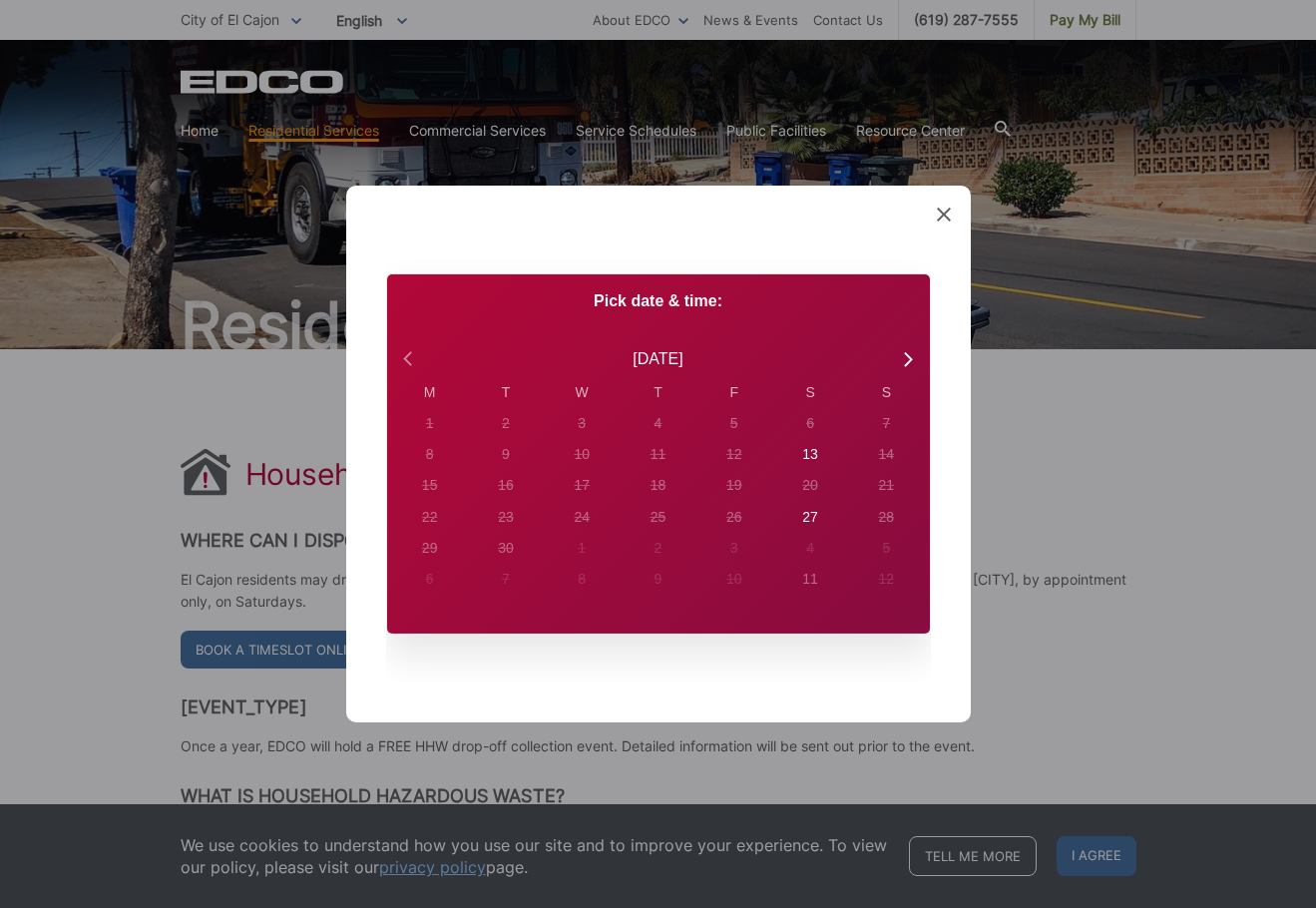 click 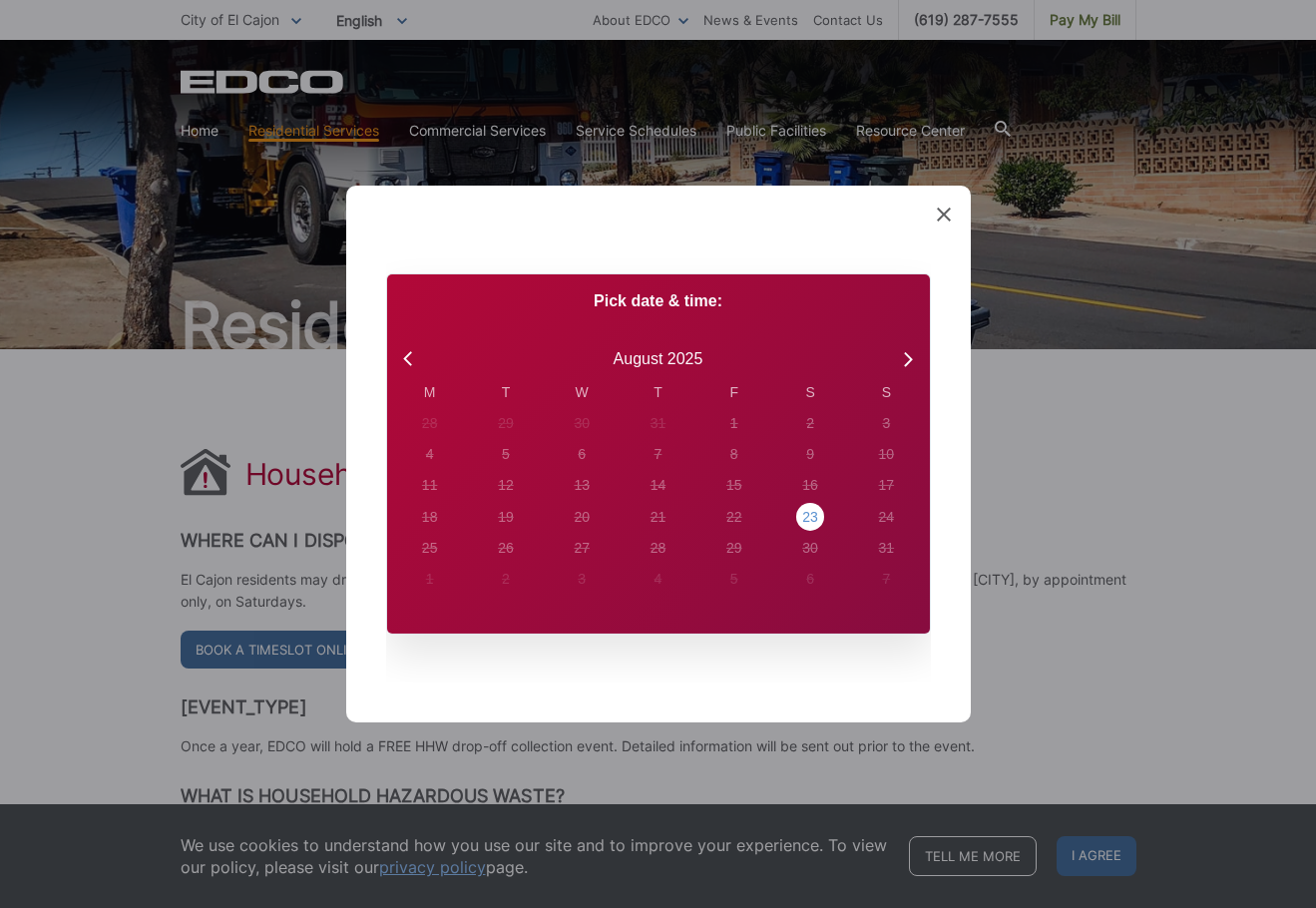 click on "23" at bounding box center [430, 423] 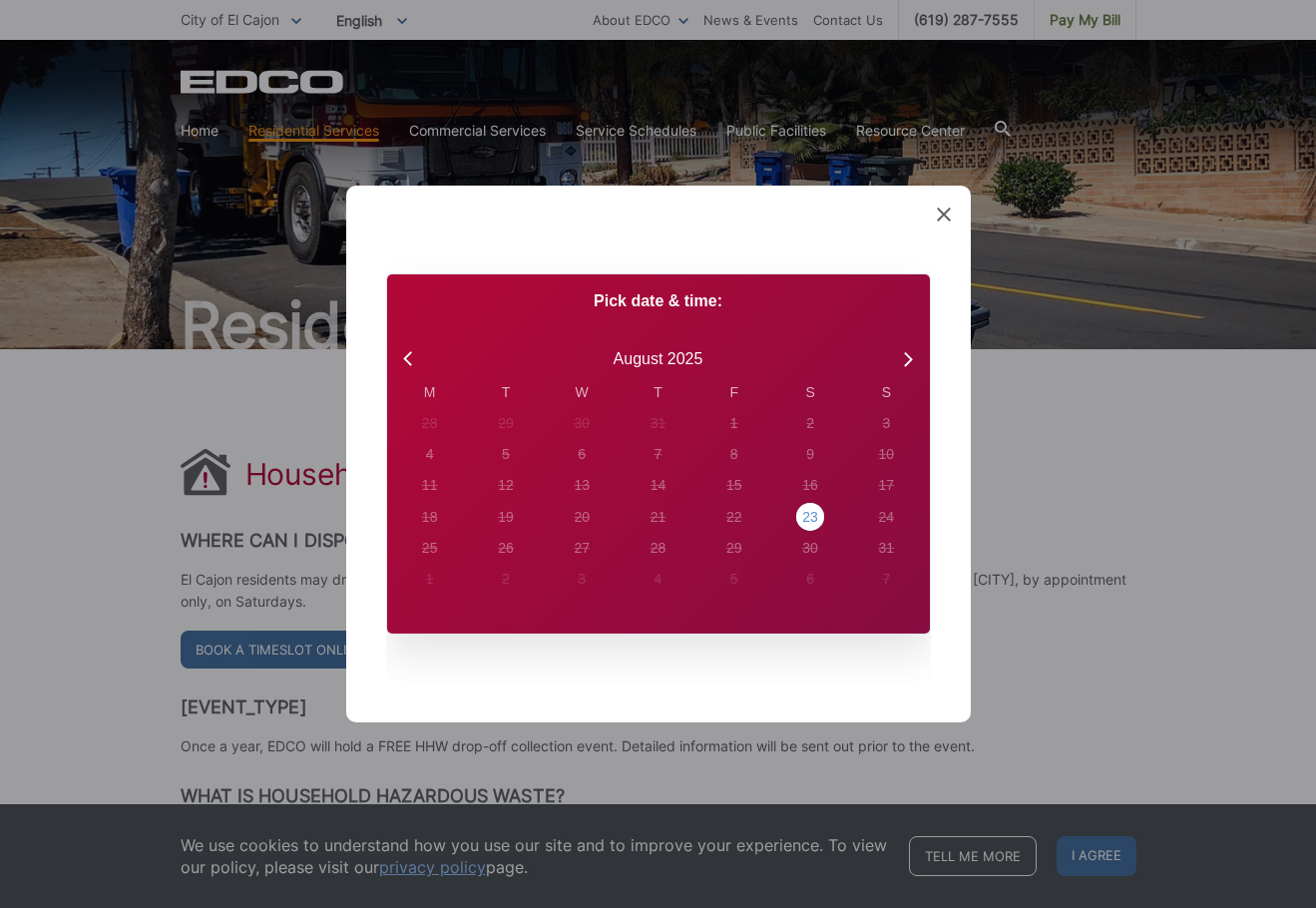 radio on "true" 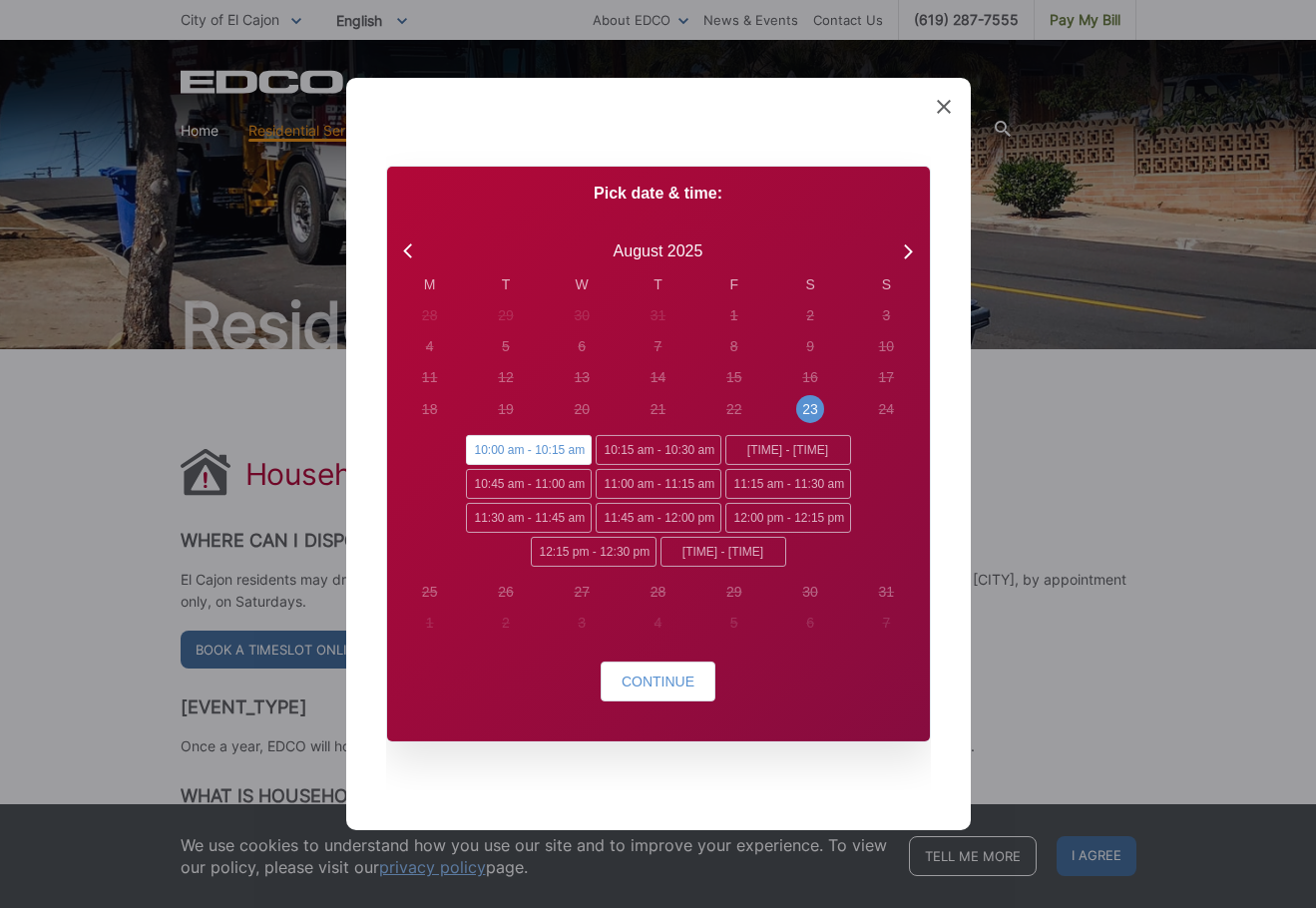 click on "10:00 am - 10:15 am" at bounding box center (529, 450) 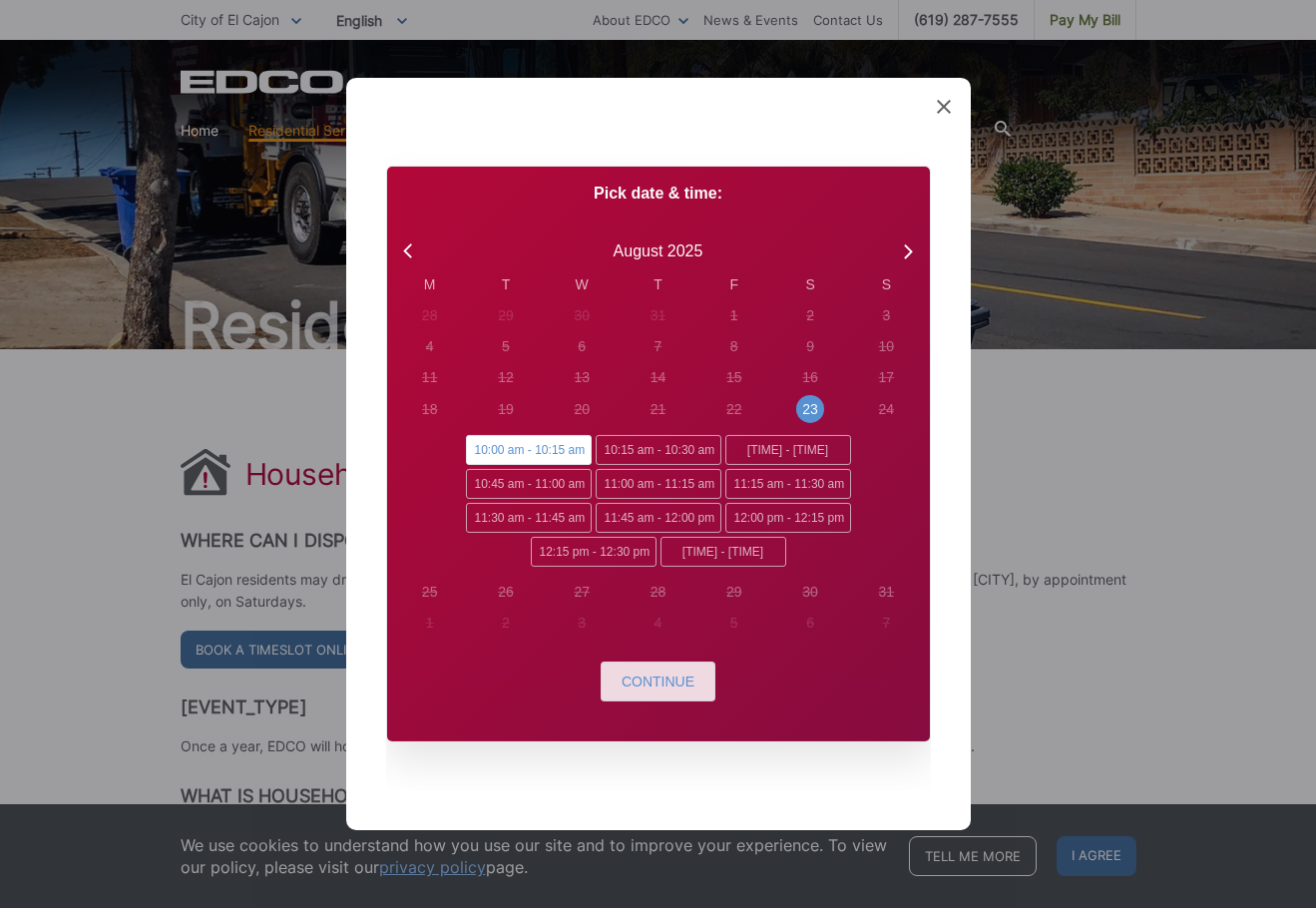 click on "Continue" at bounding box center [658, 681] 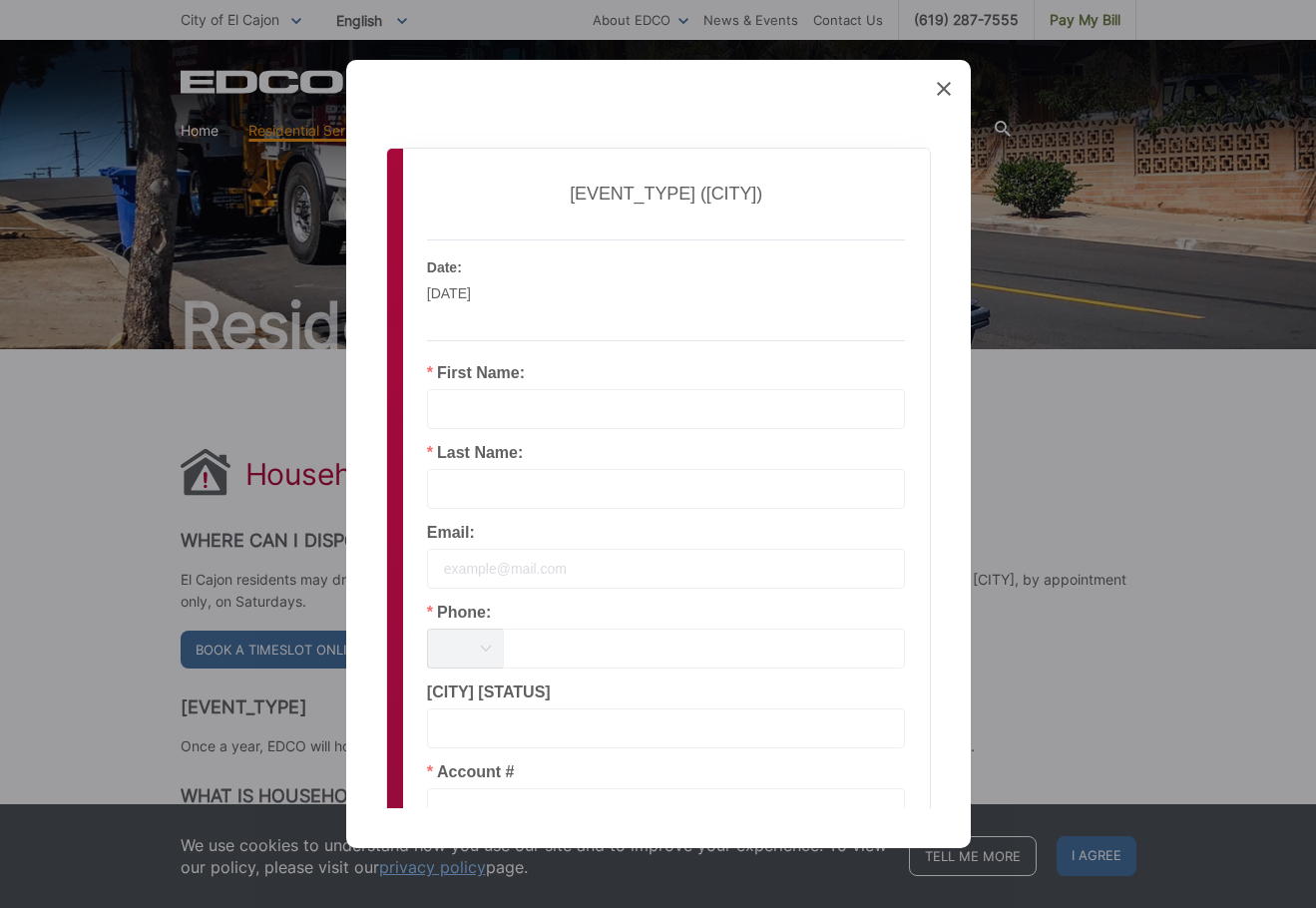 click at bounding box center [666, 409] 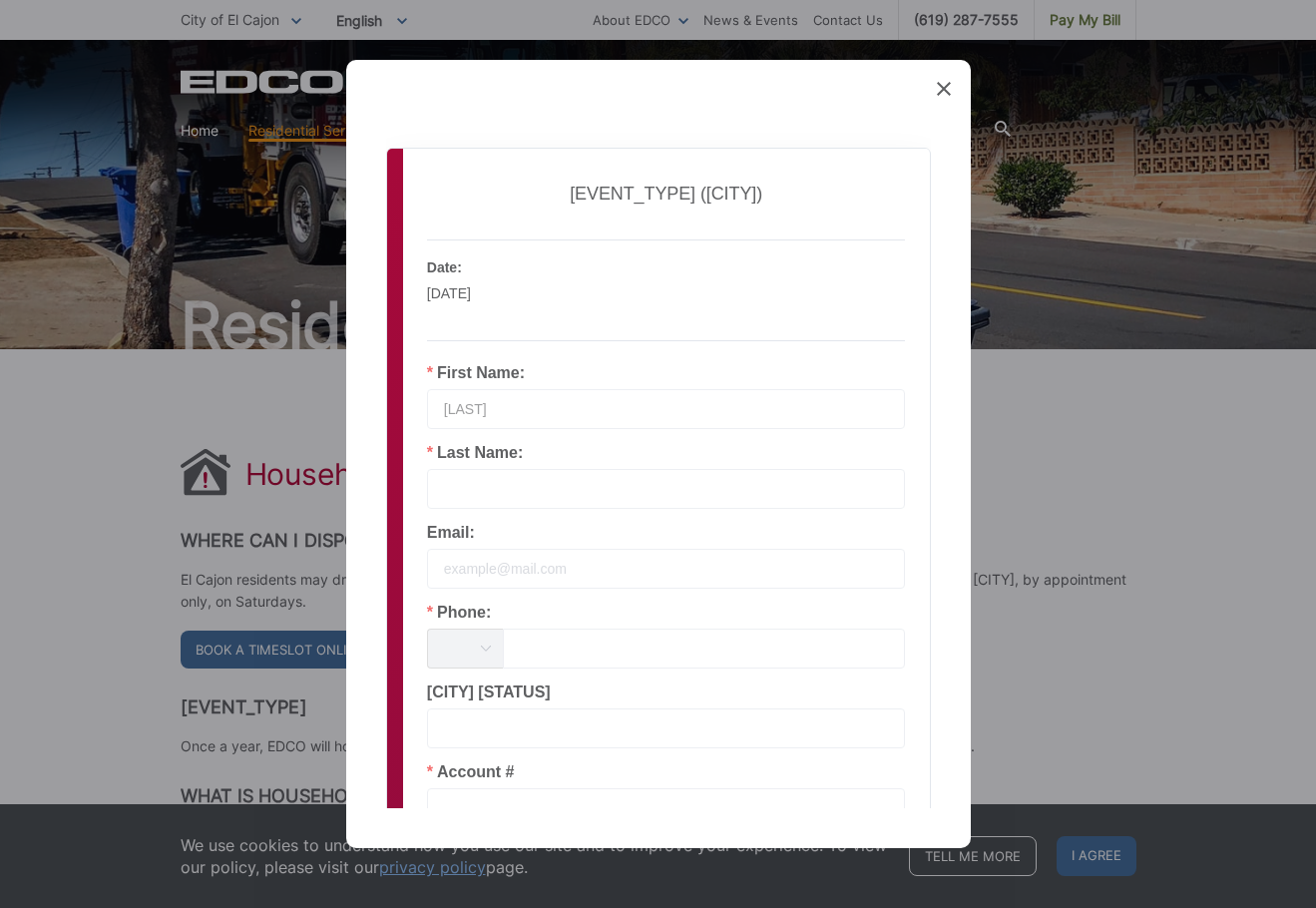 type on "a" 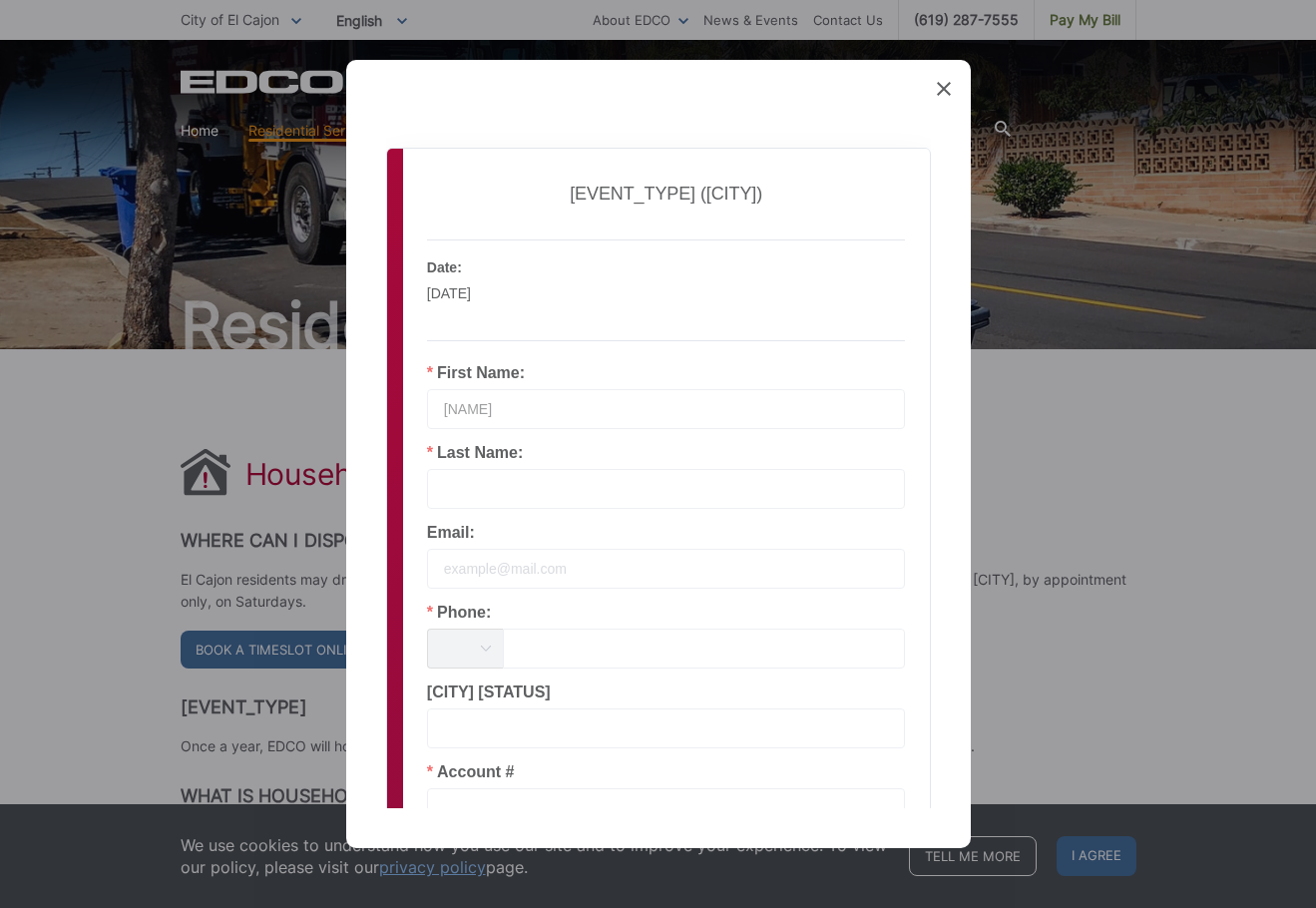 type on "a" 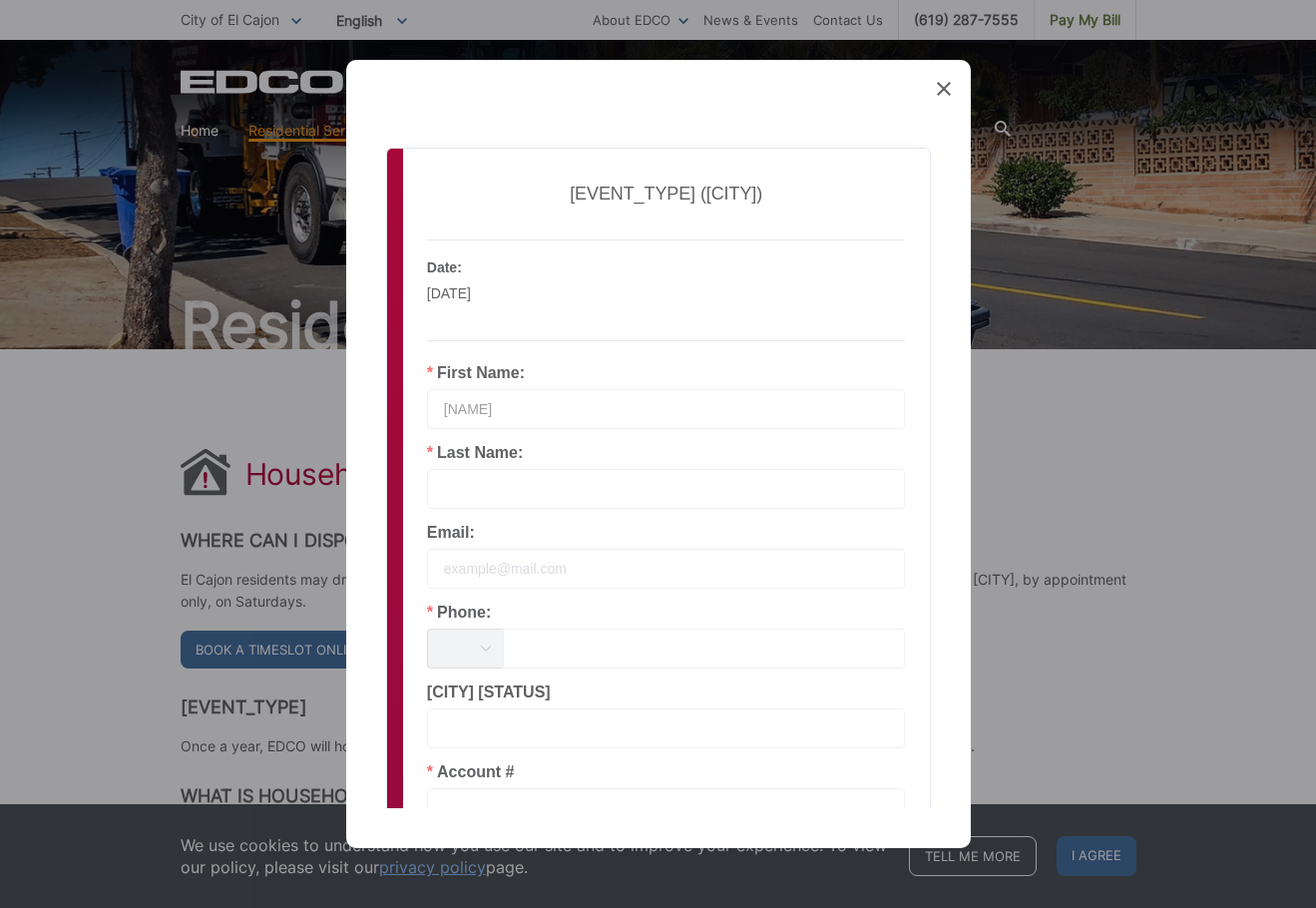 type on "[FIRST]" 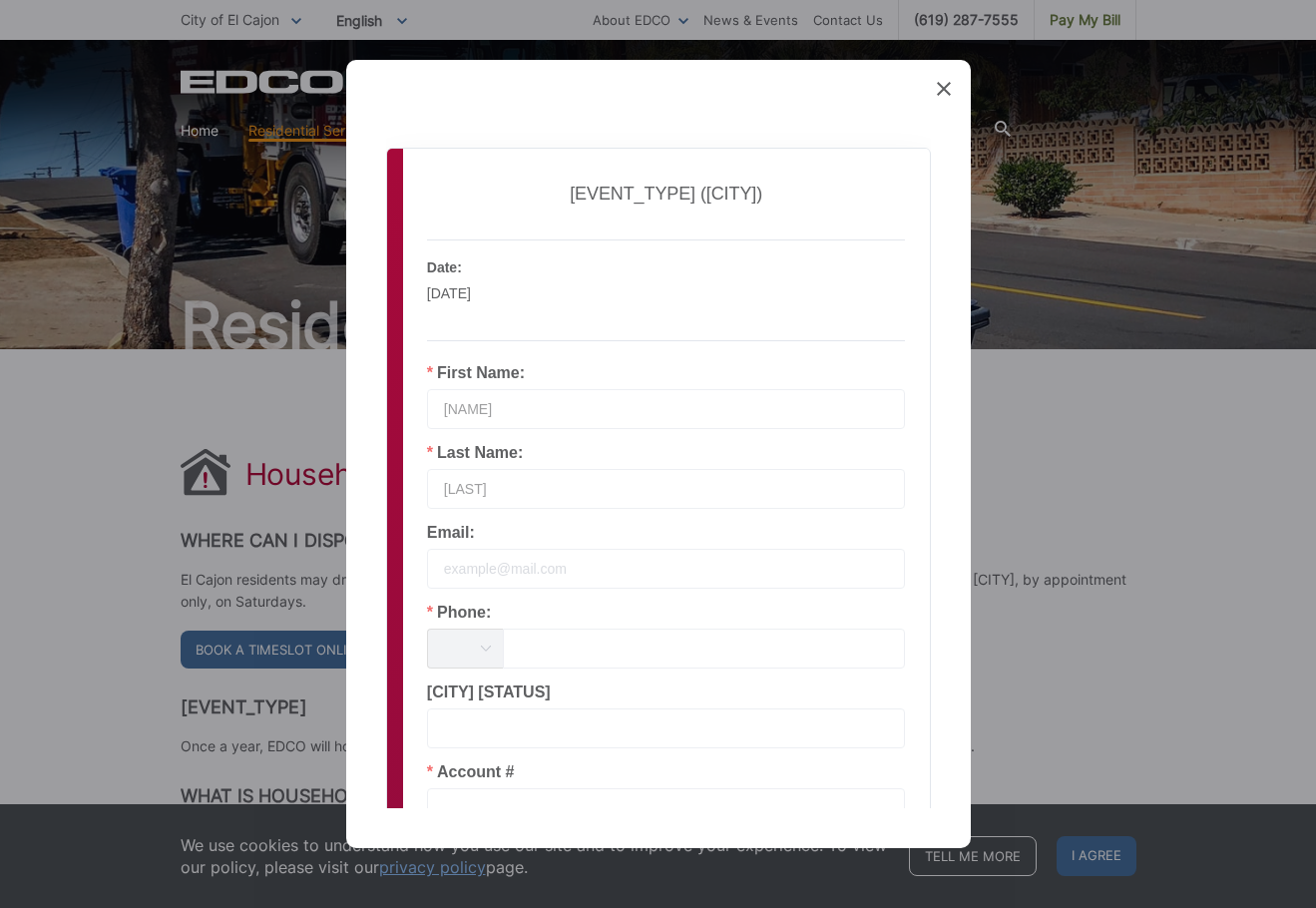 type on "[LAST]" 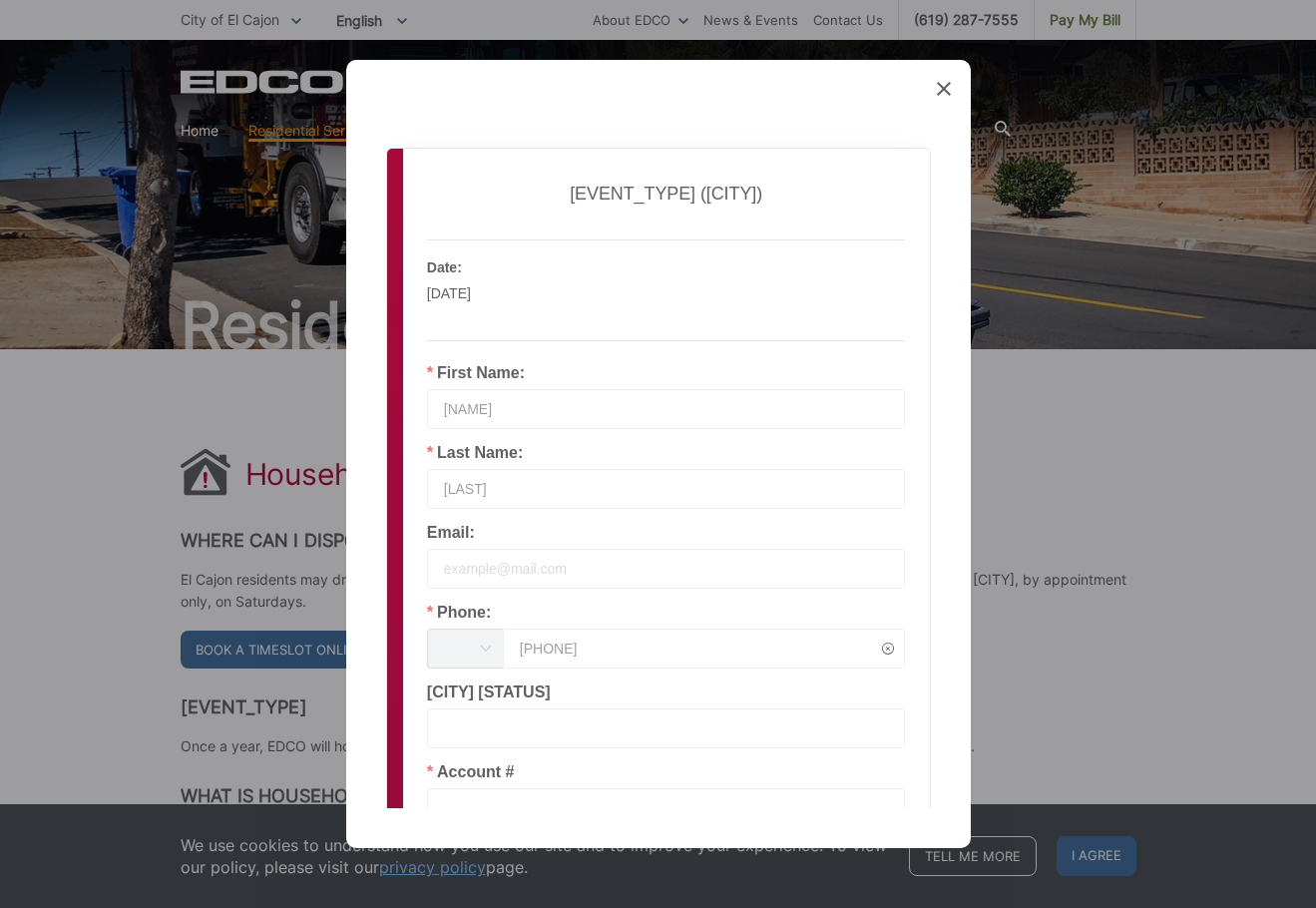 type on "[PHONE]-" 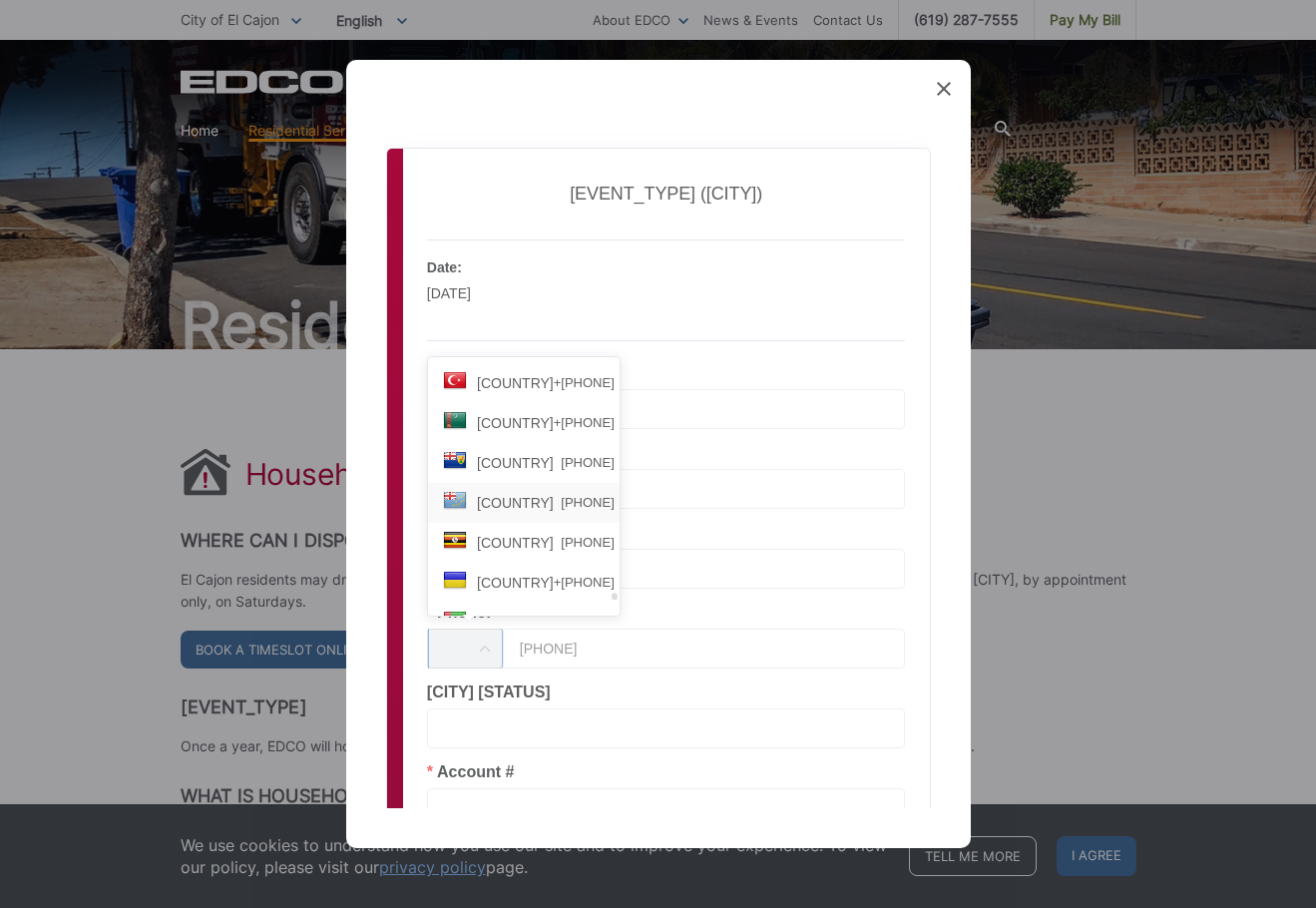 scroll, scrollTop: 8282, scrollLeft: 0, axis: vertical 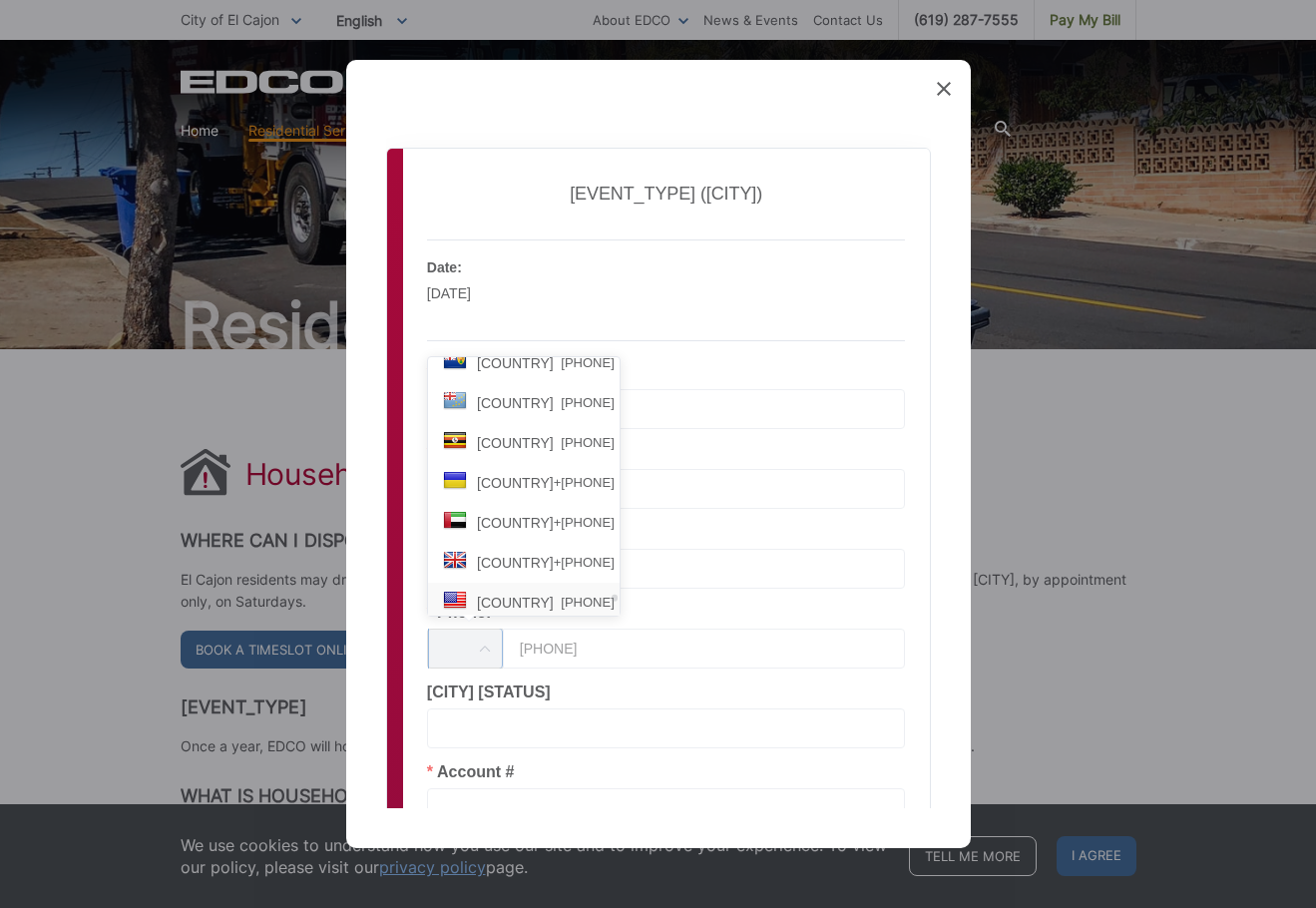 click on "[STATE]" at bounding box center [515, 603] 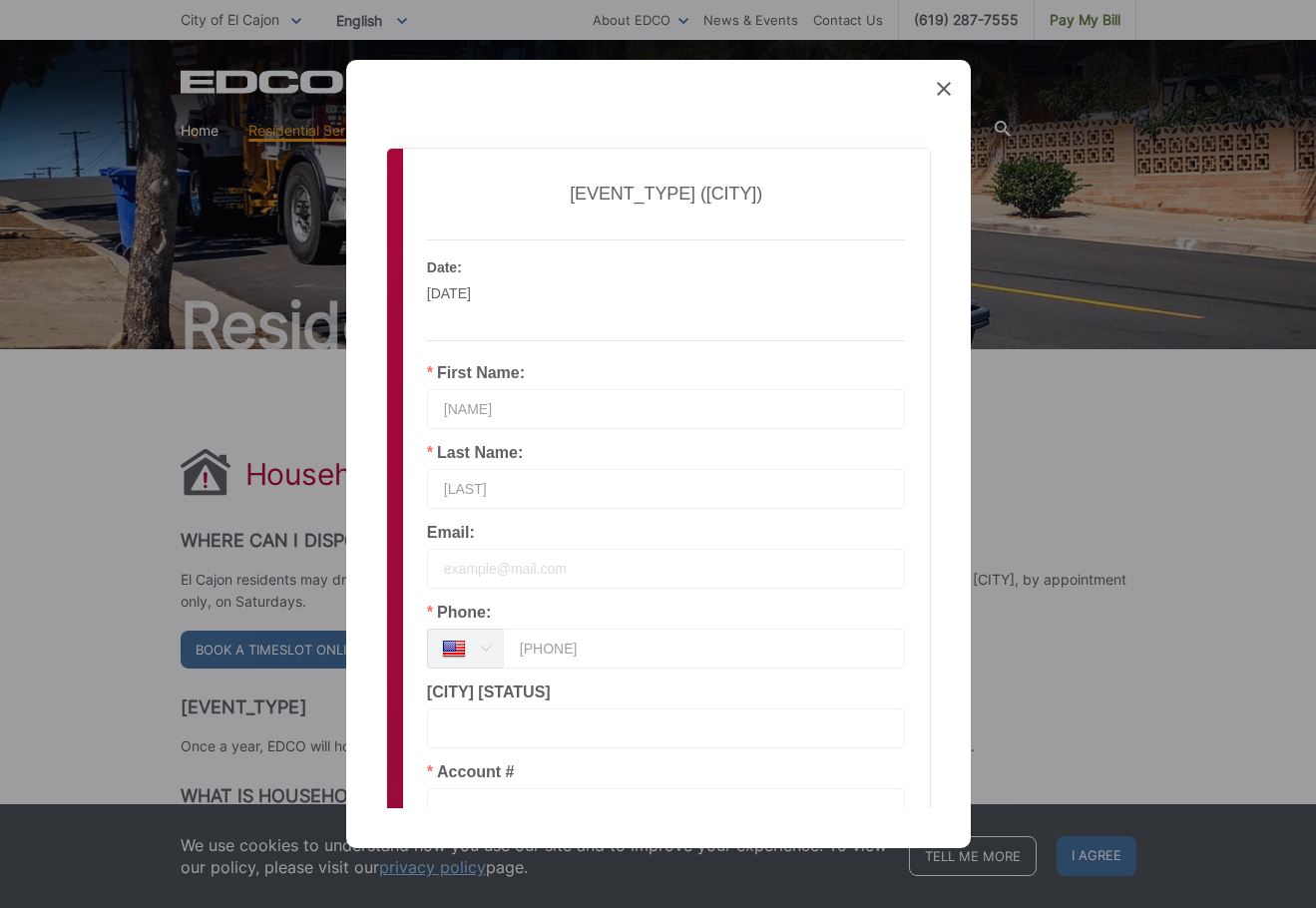 type 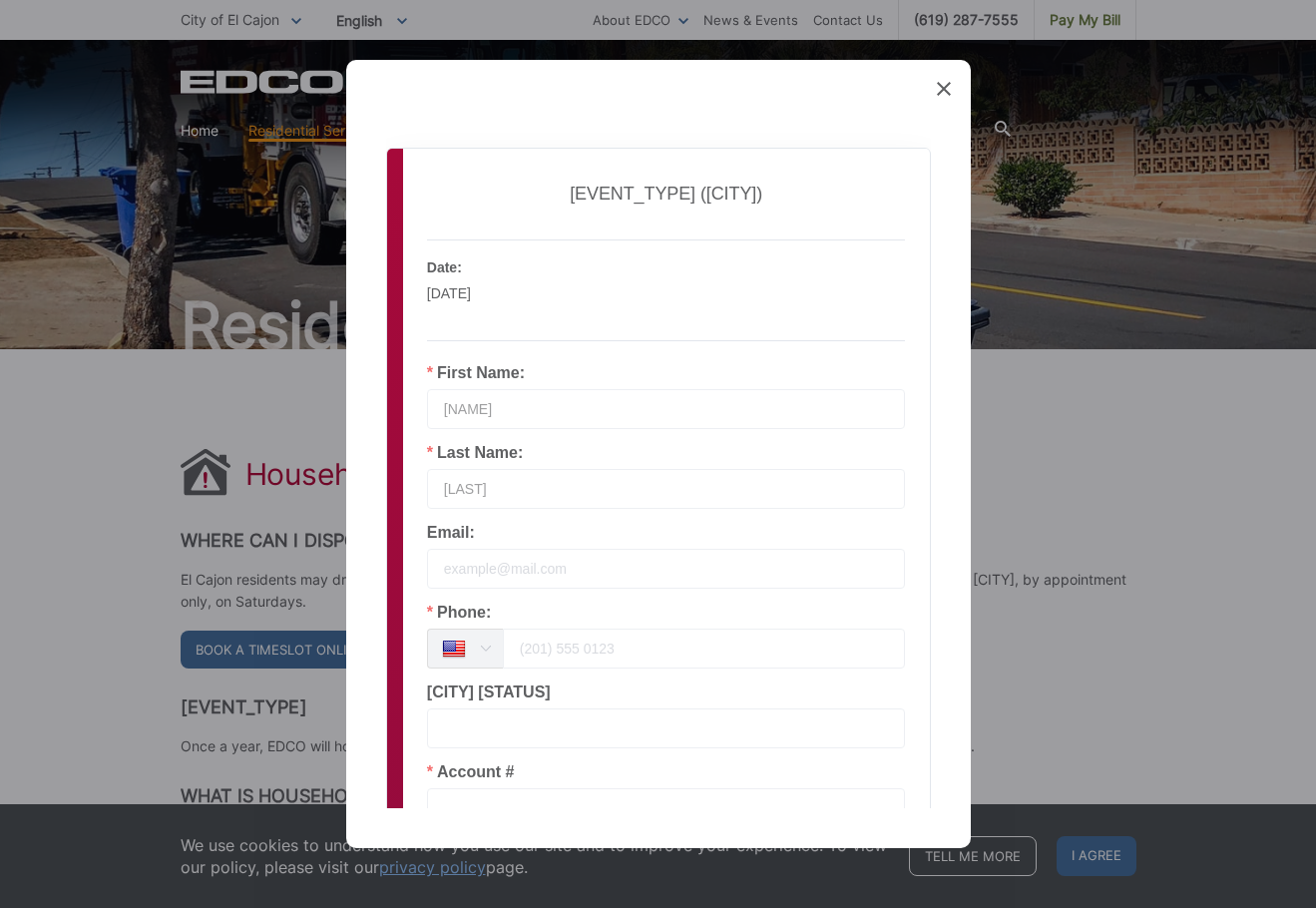 scroll, scrollTop: 8289, scrollLeft: 0, axis: vertical 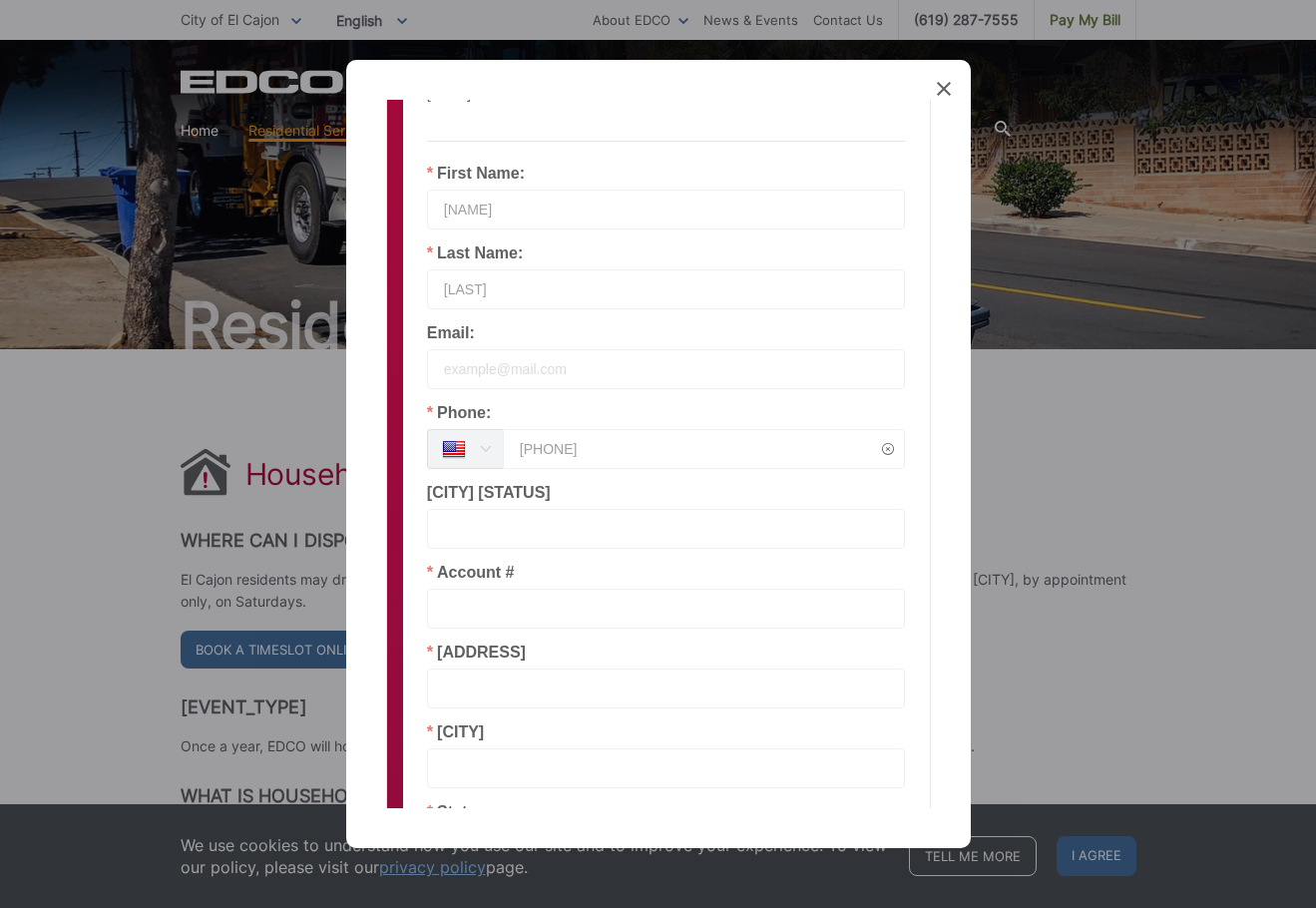 type on "[PHONE]" 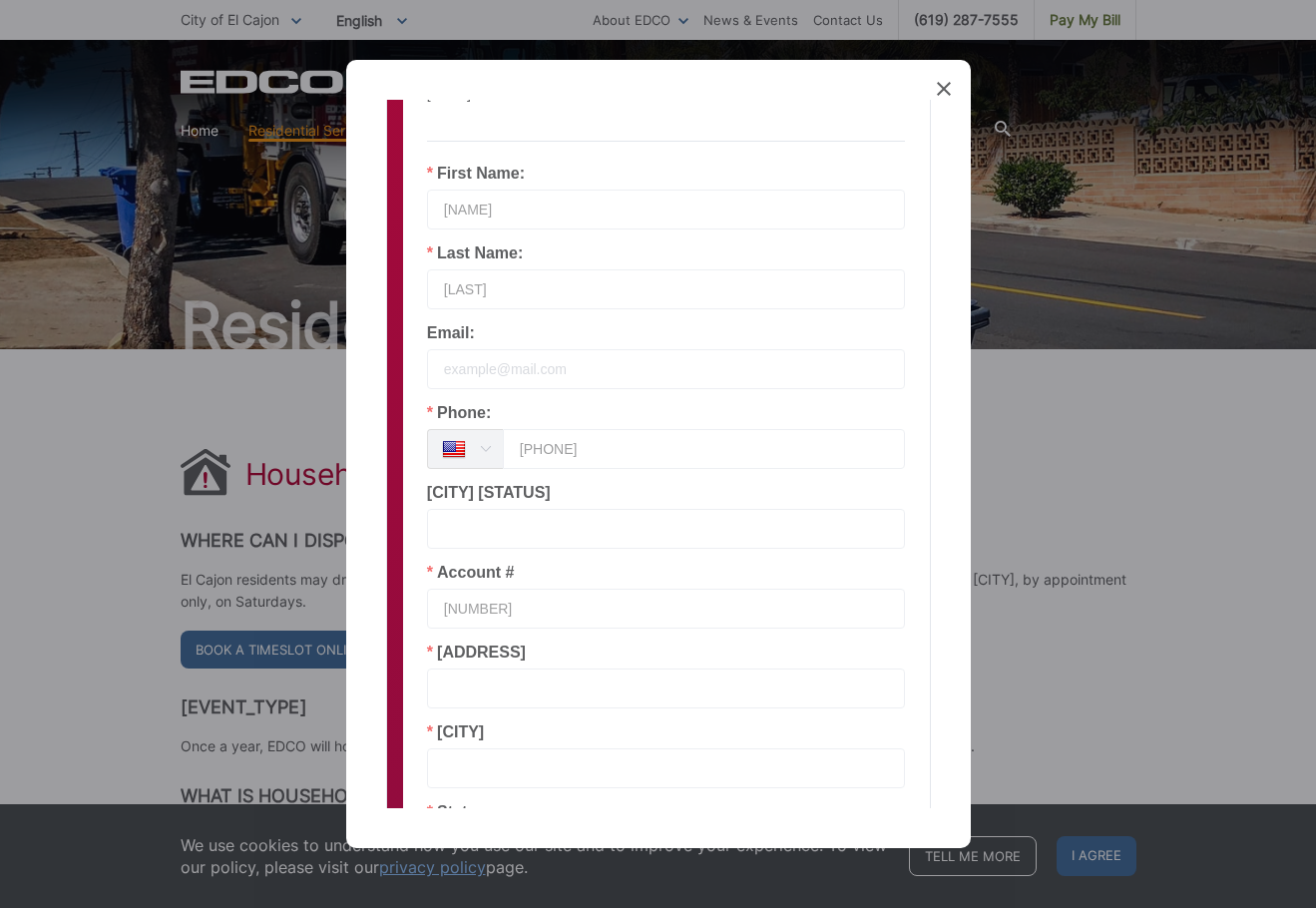 type on "[NUMBER]-[LETTER] [POSTAL_CODE]" 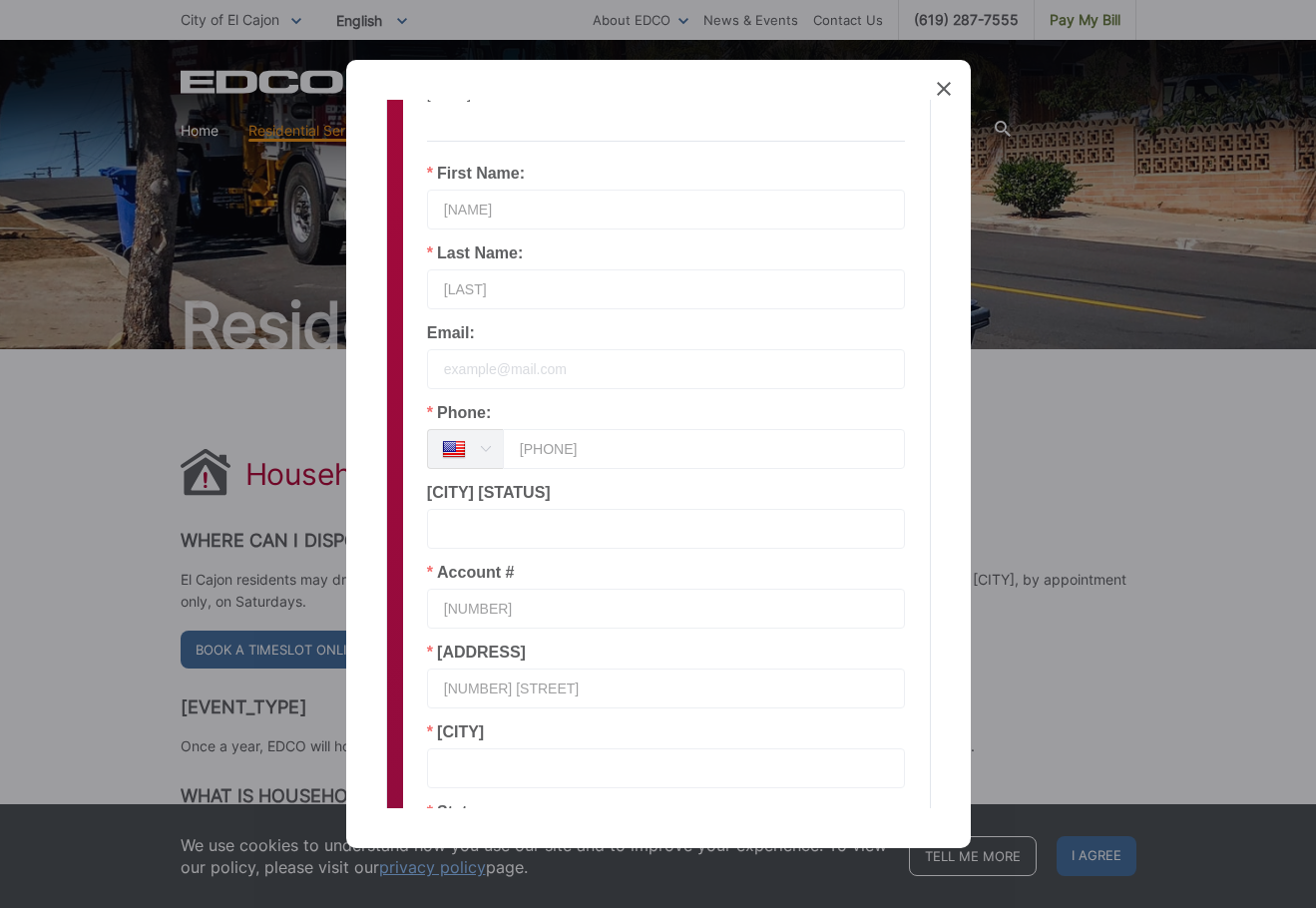 type on "[NUMBER] S [STATE] ST" 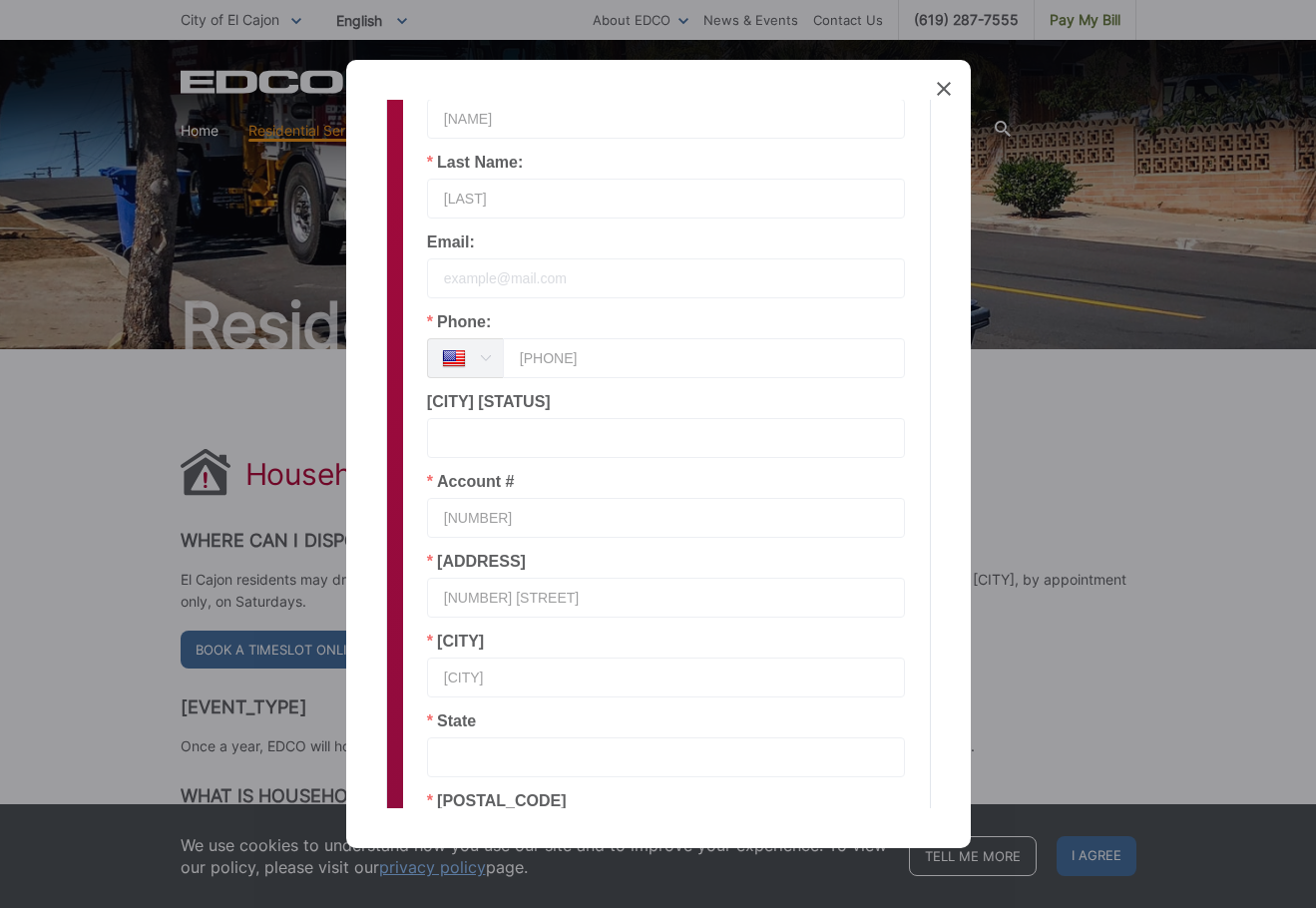 scroll, scrollTop: 399, scrollLeft: 0, axis: vertical 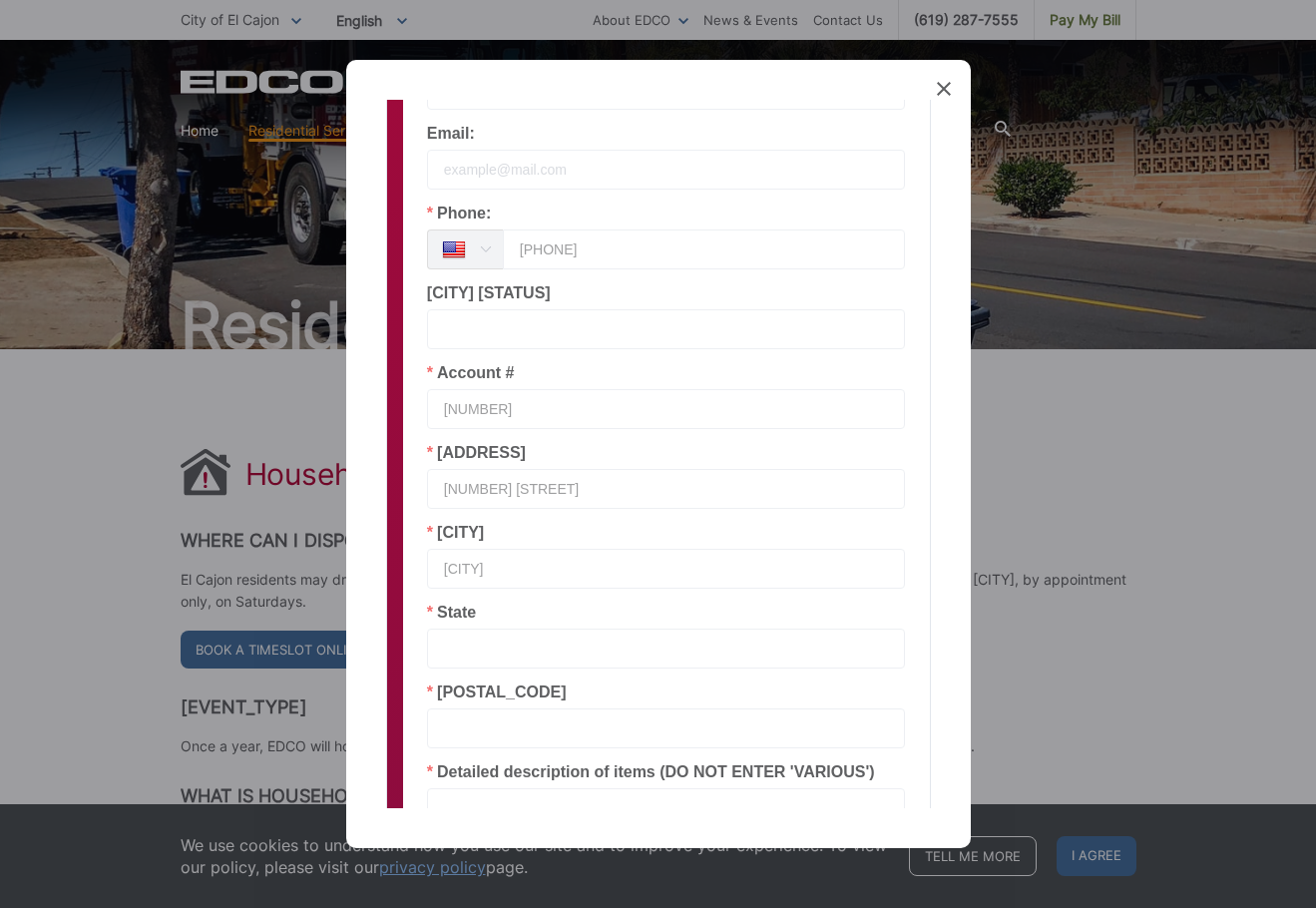 type on "EL CAJON" 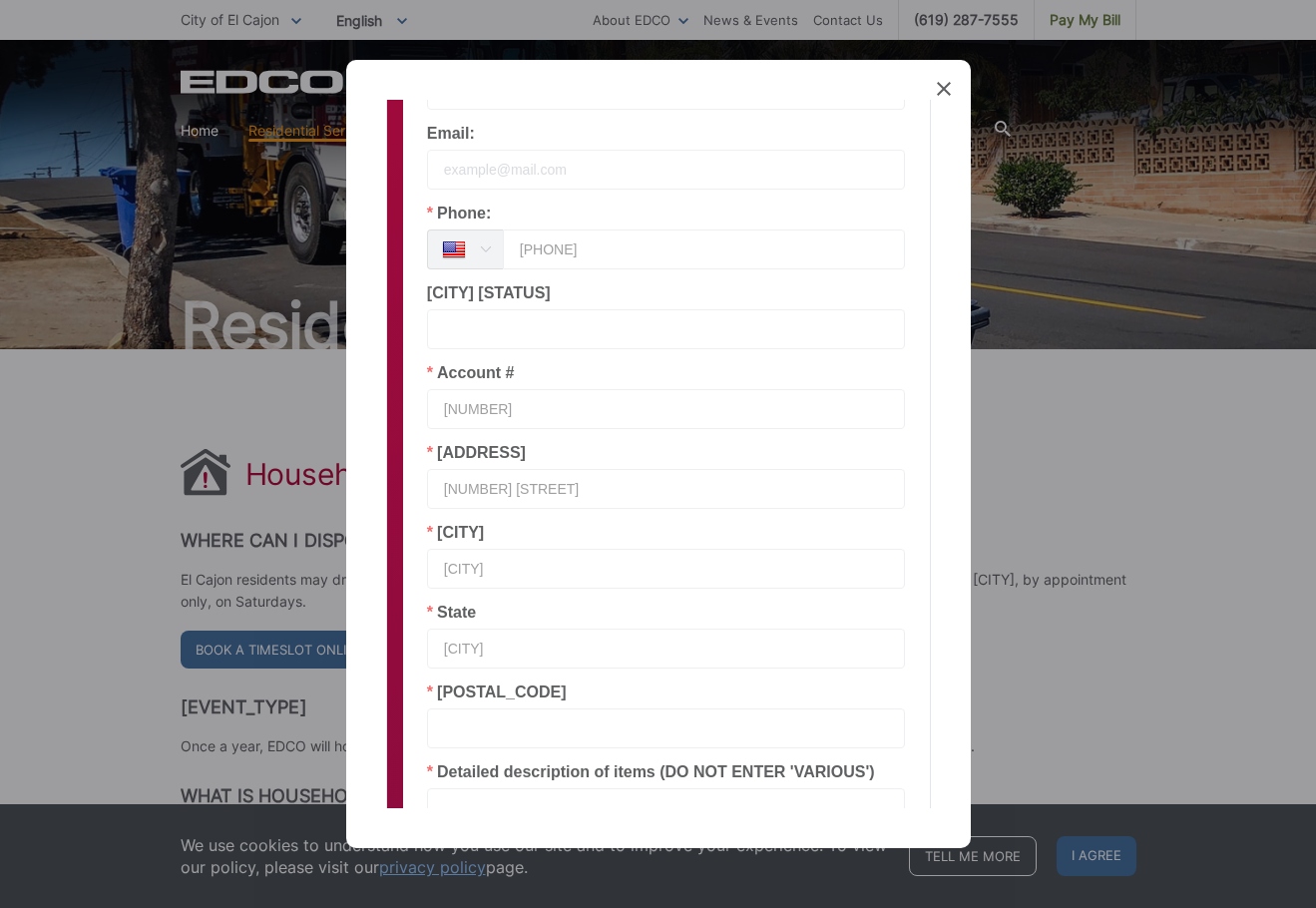 type on "[CITY]" 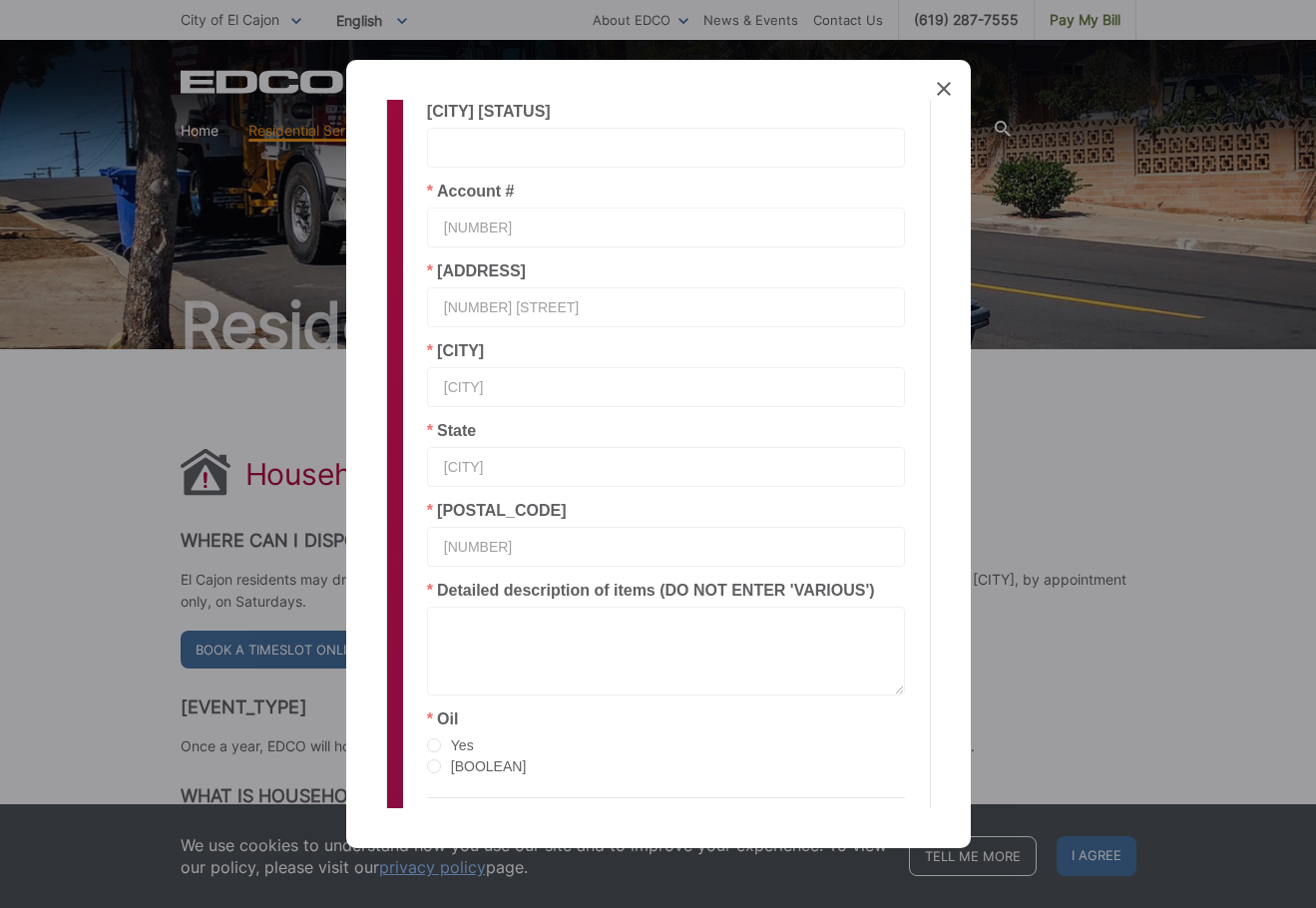 scroll, scrollTop: 362, scrollLeft: 0, axis: vertical 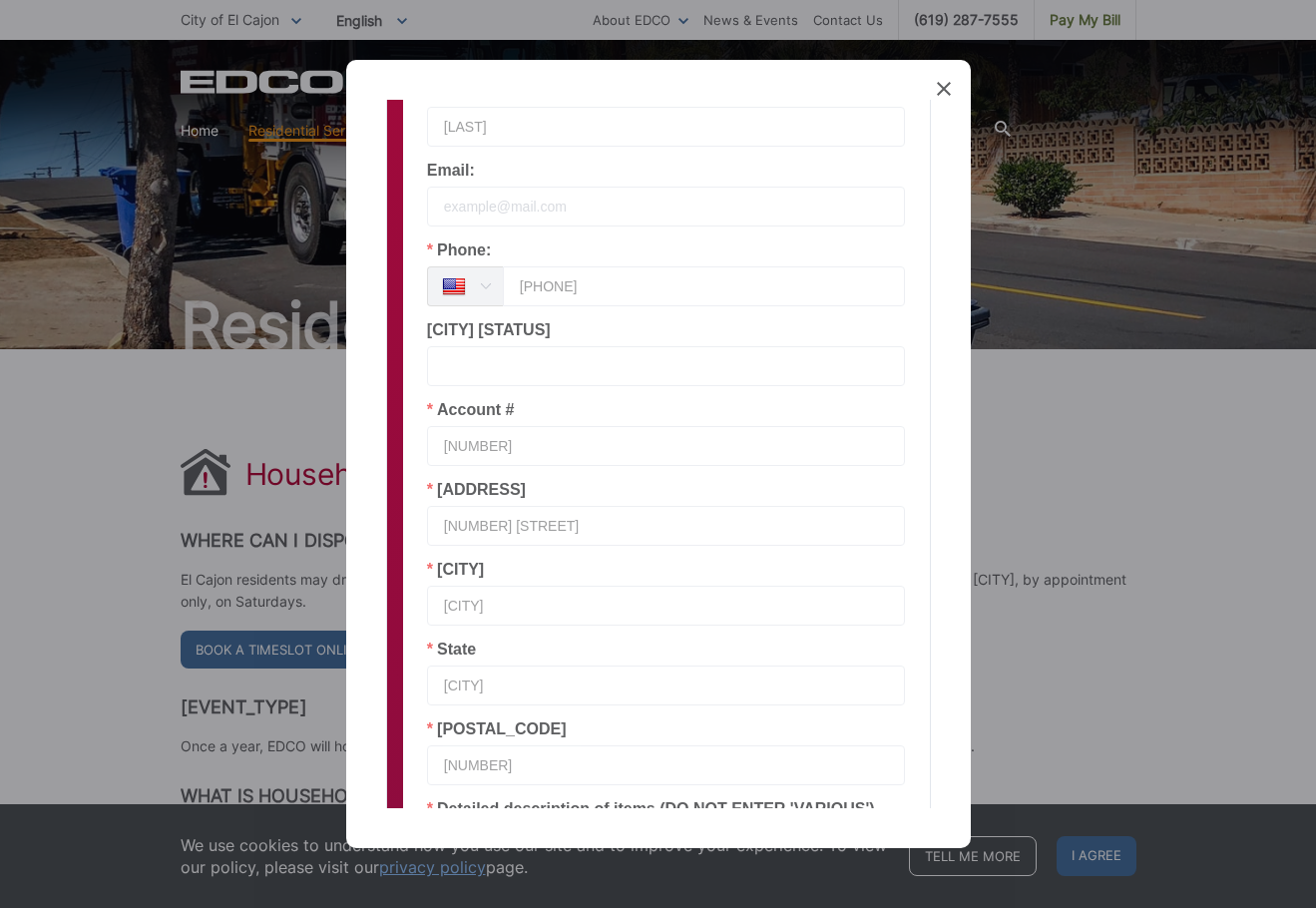 type on "[ZIP]" 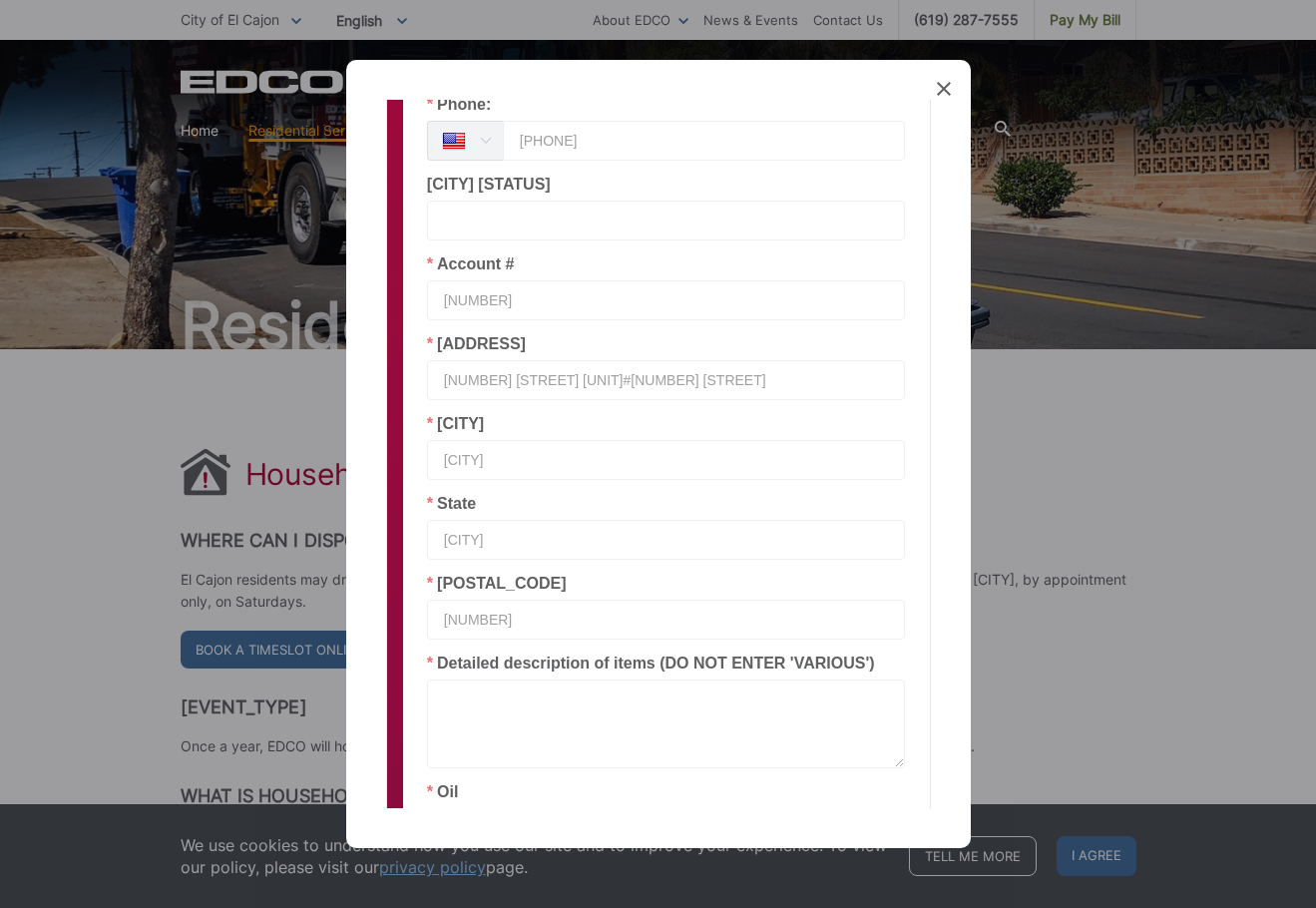 scroll, scrollTop: 761, scrollLeft: 0, axis: vertical 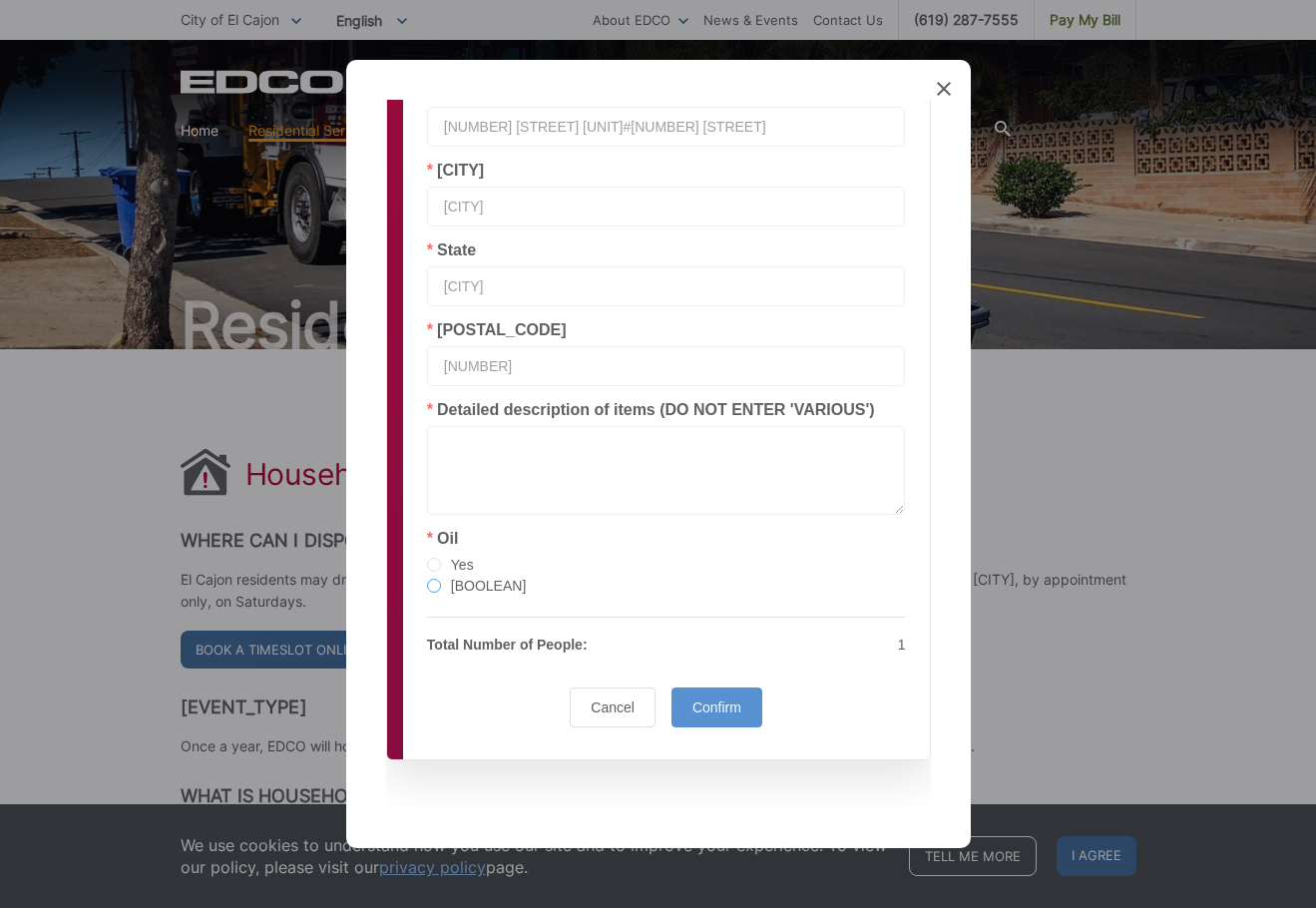 type on "150 S ANZA ST UNIT#23 B" 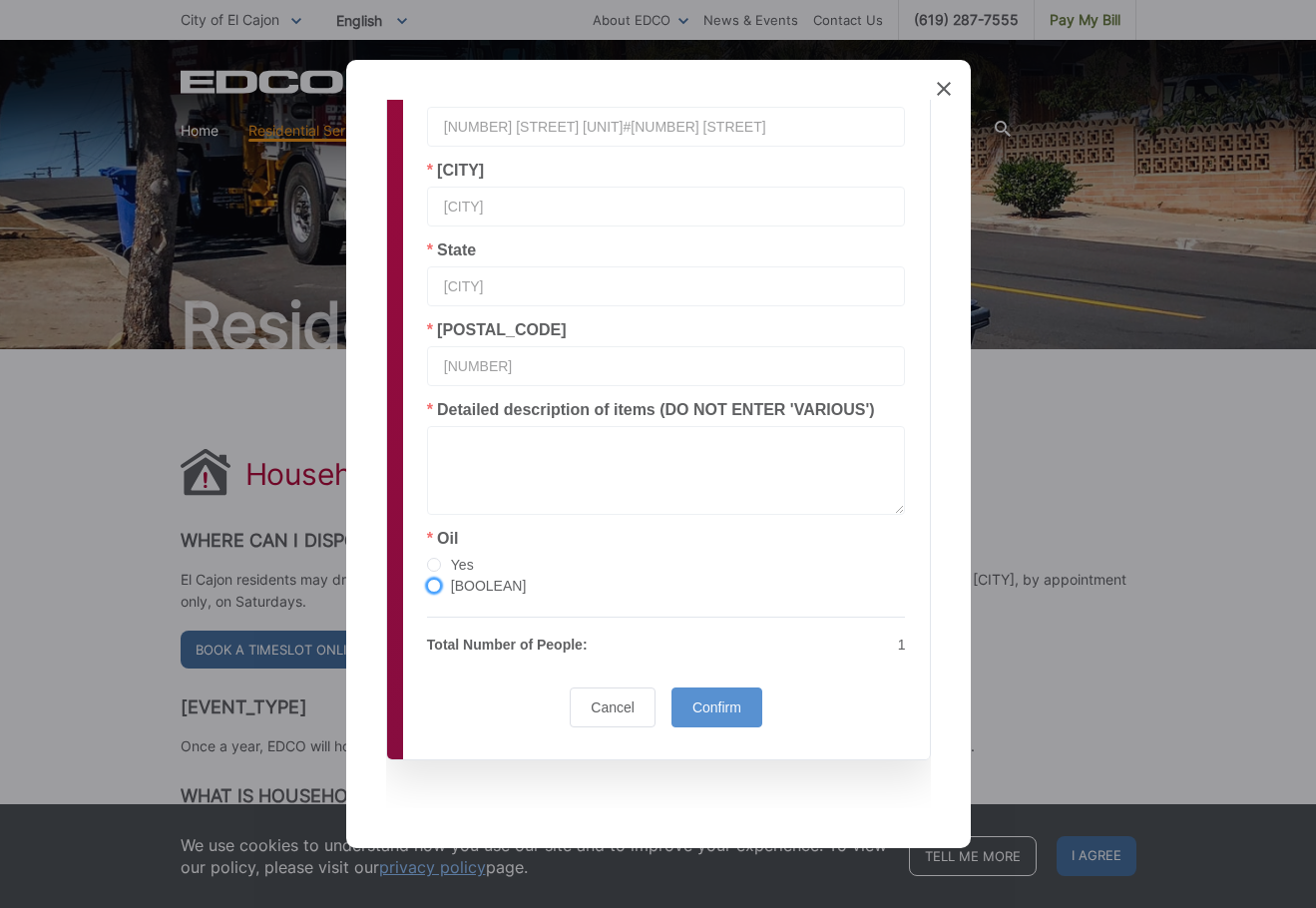click at bounding box center (434, 586) 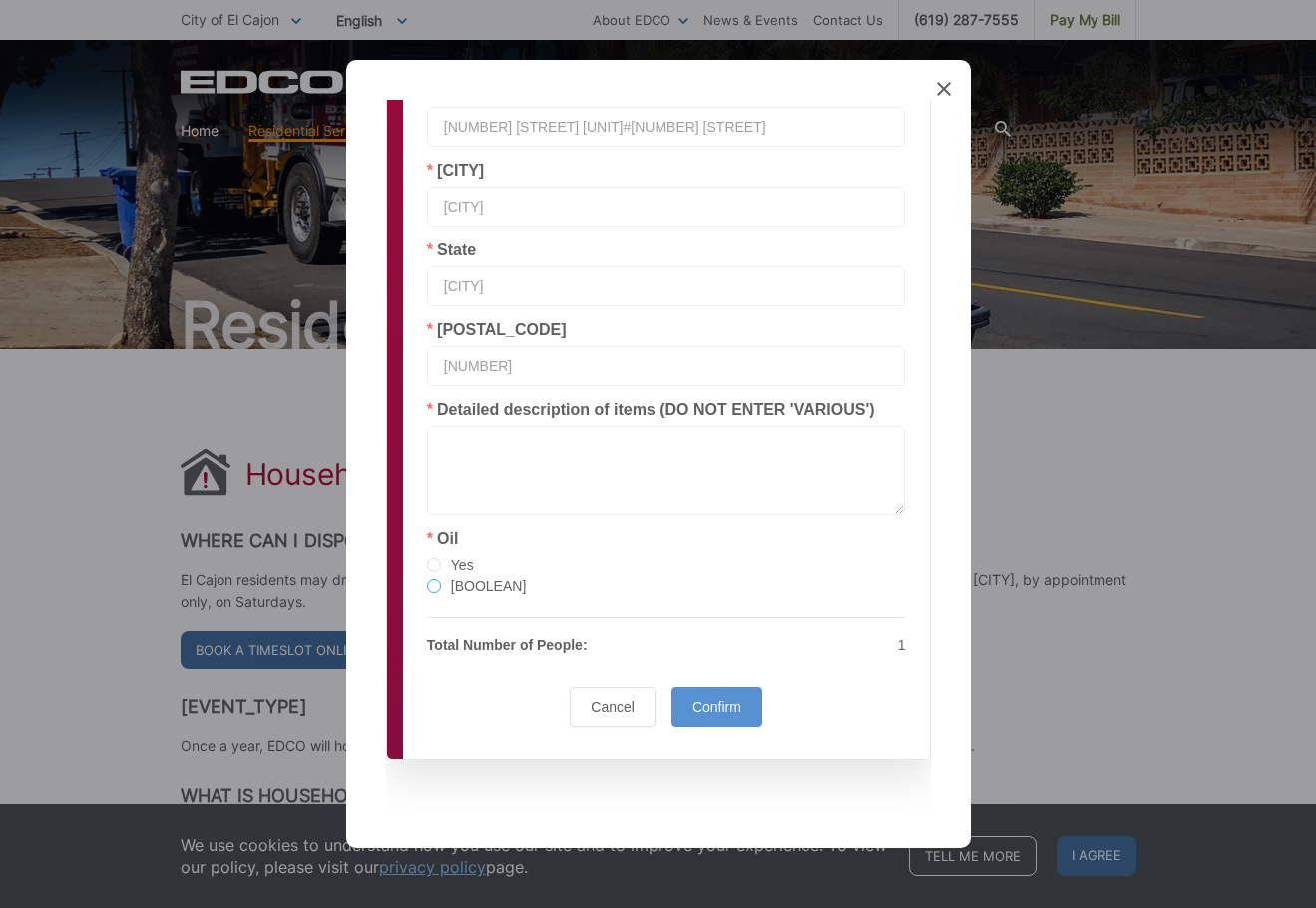 click on "No" at bounding box center (434, 587) 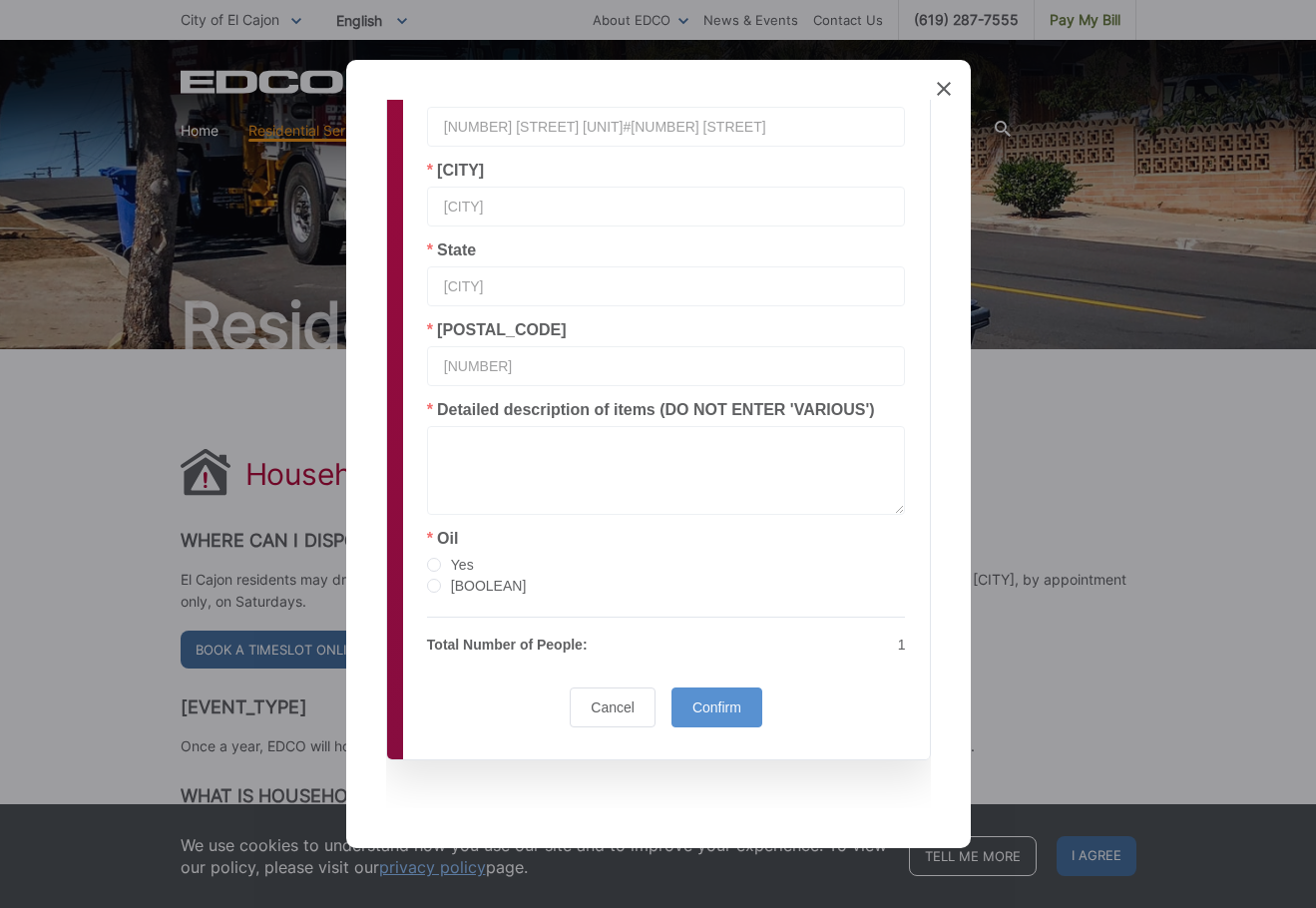 radio on "true" 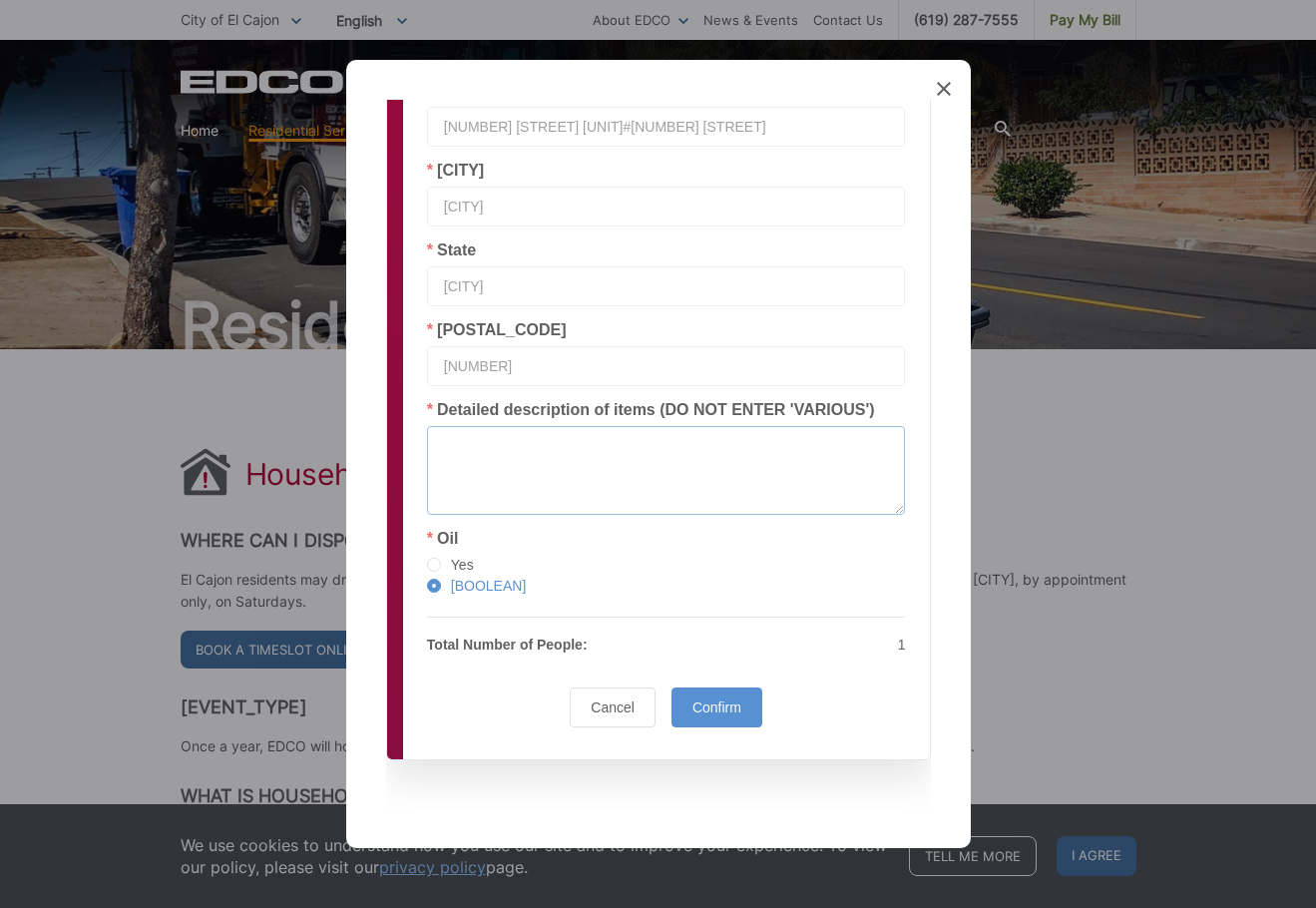 click at bounding box center (666, 470) 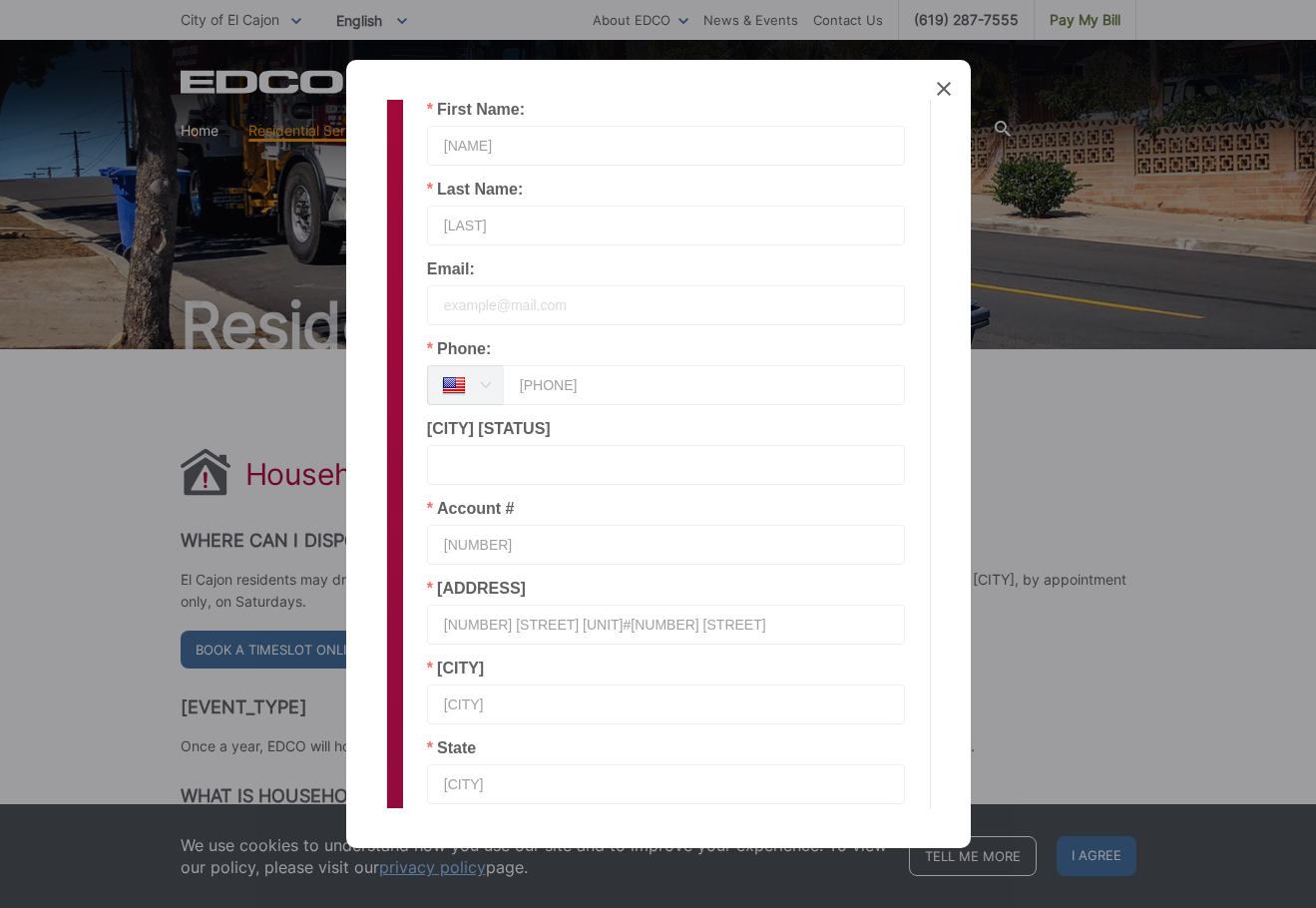 scroll, scrollTop: 262, scrollLeft: 0, axis: vertical 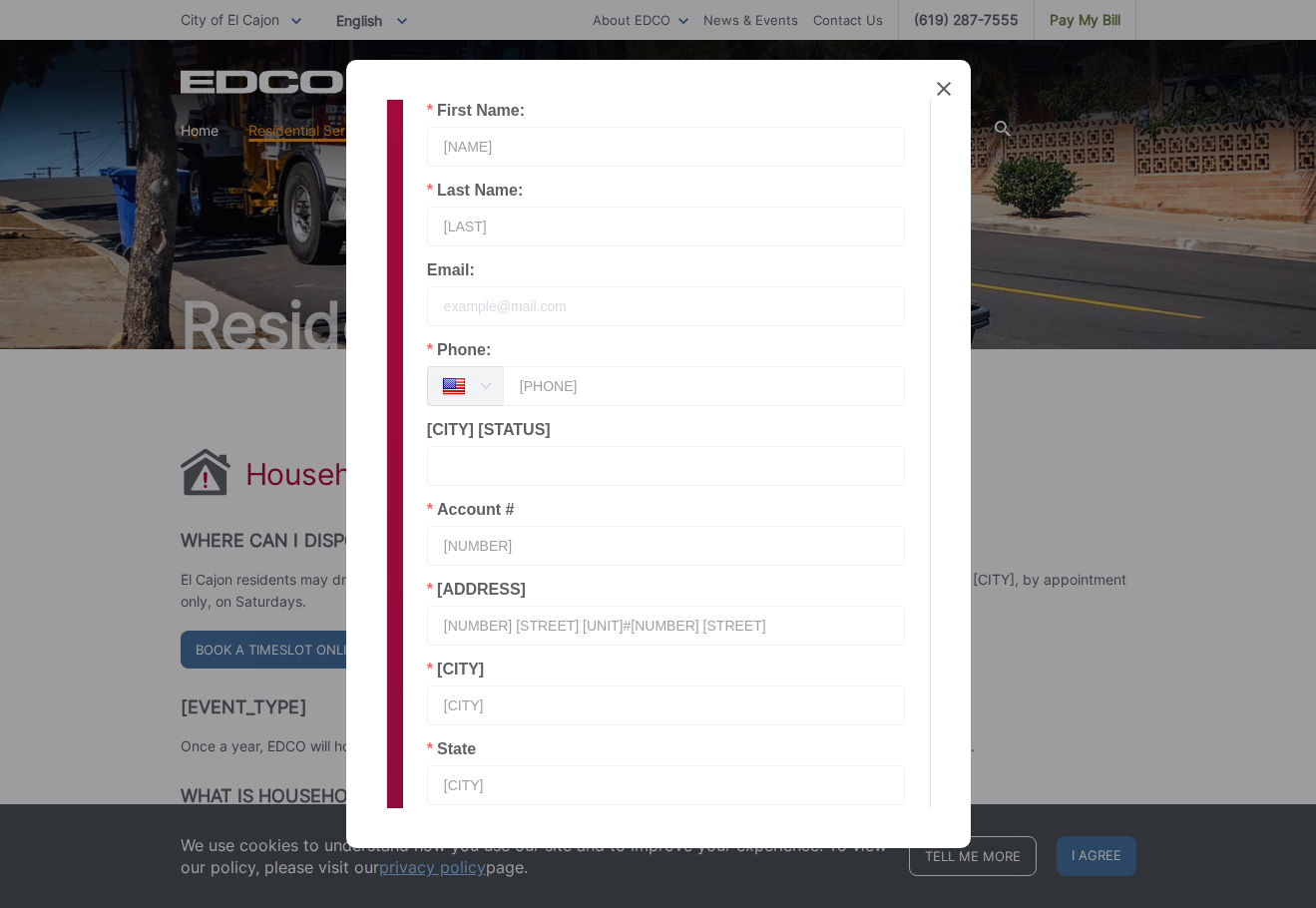 type on "[NUMBER] [STATE]" 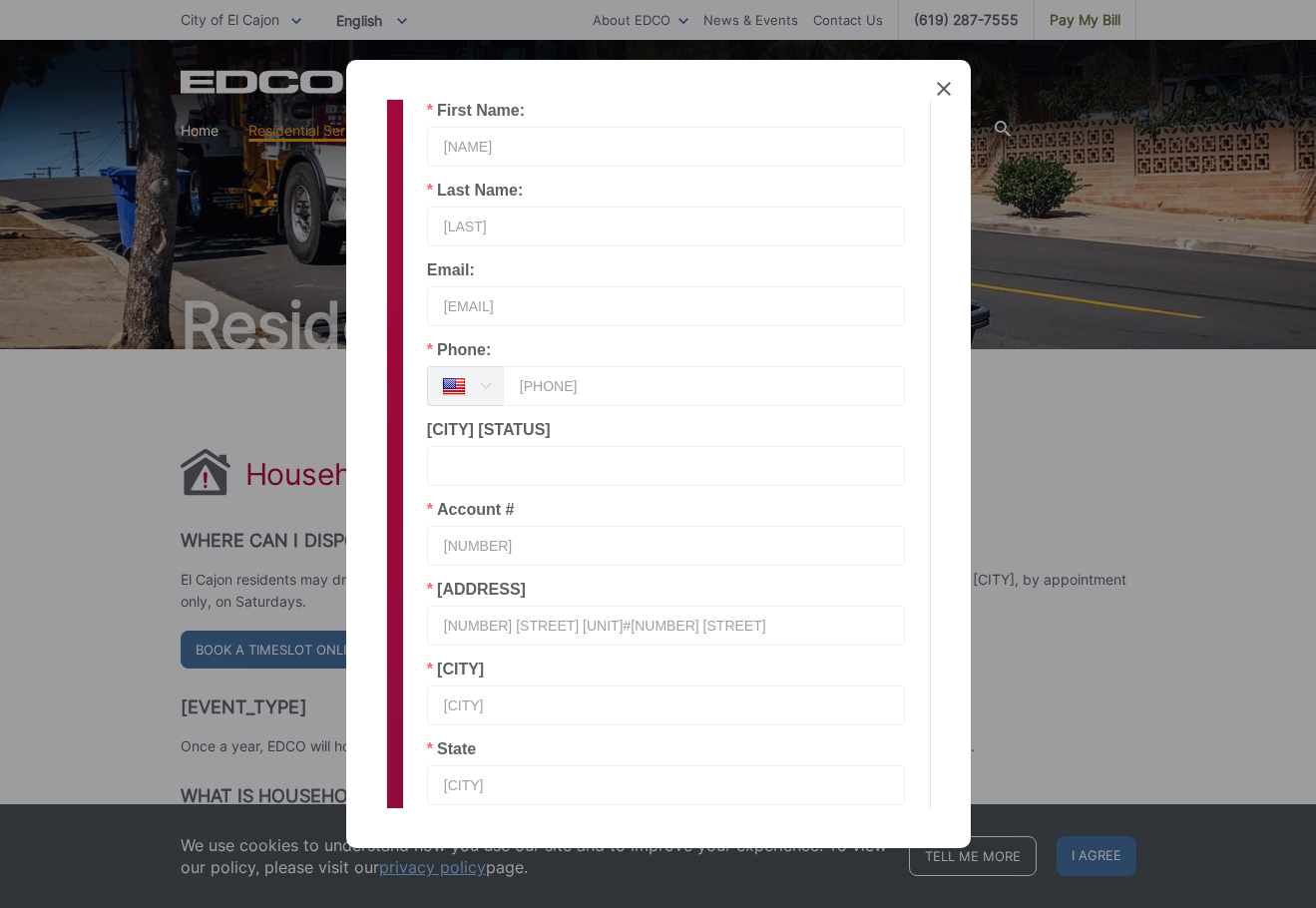 click on "[EMAIL]" at bounding box center (666, 306) 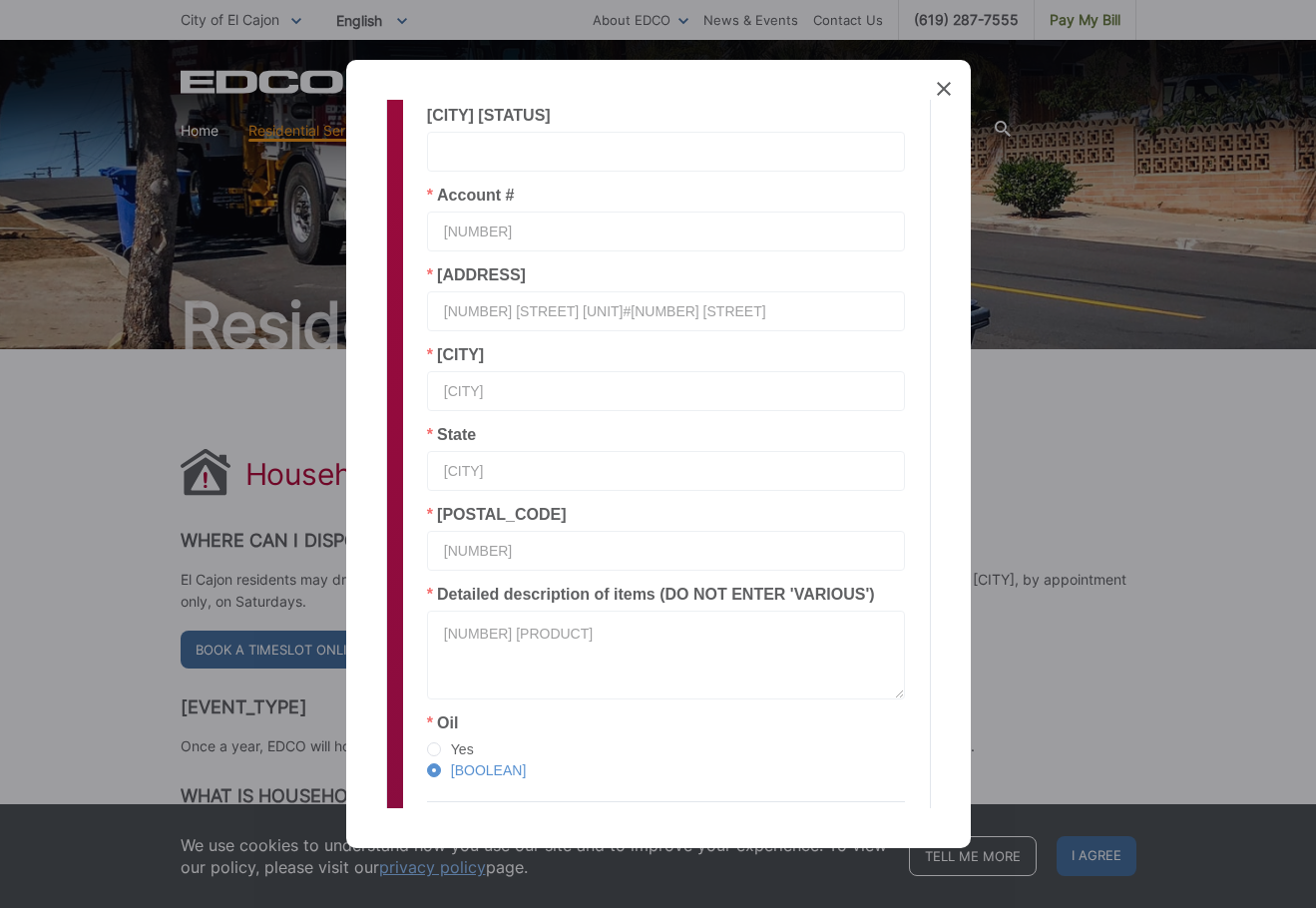 scroll, scrollTop: 761, scrollLeft: 0, axis: vertical 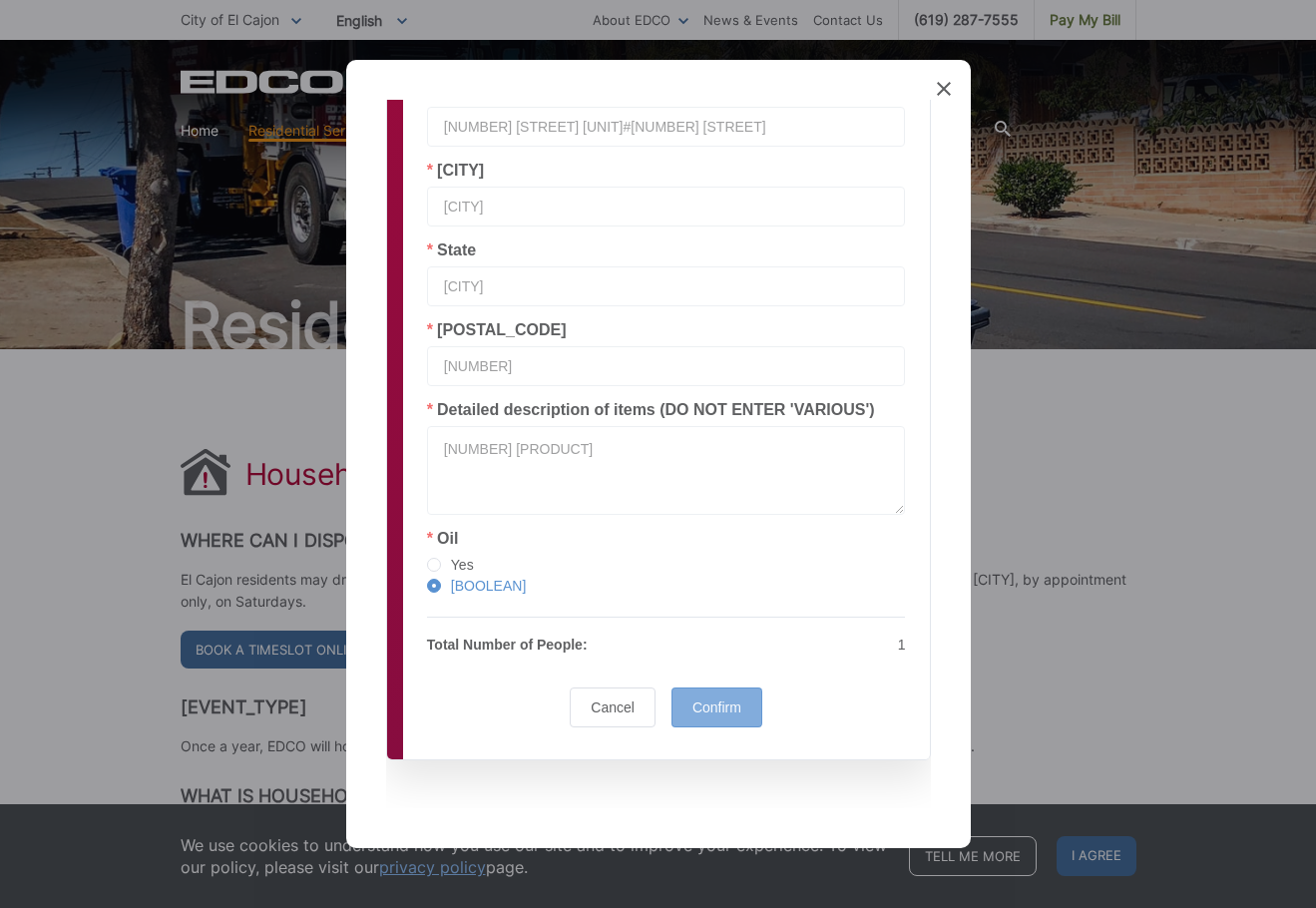 type on "[EMAIL]" 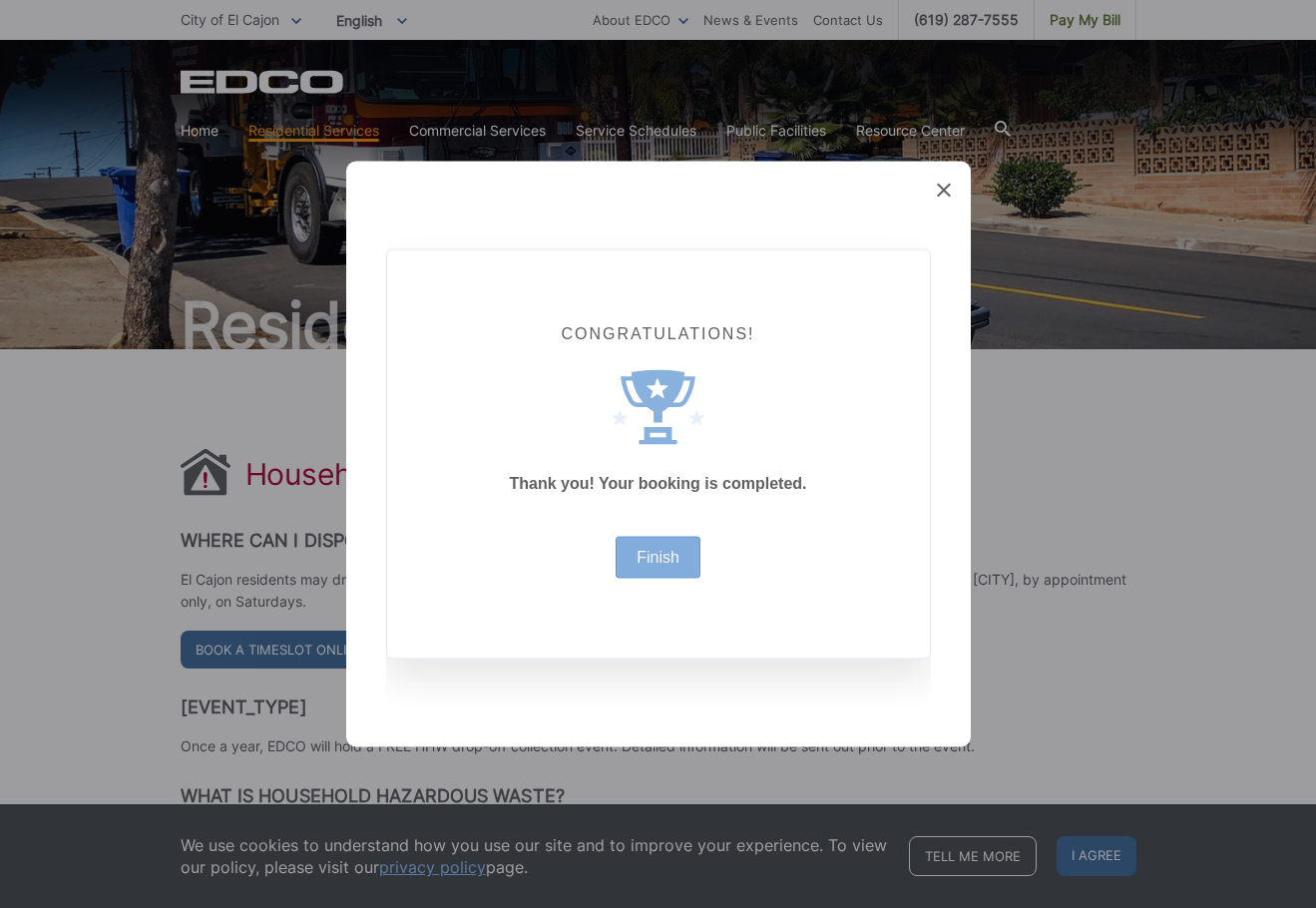 click on "Finish" at bounding box center [658, 558] 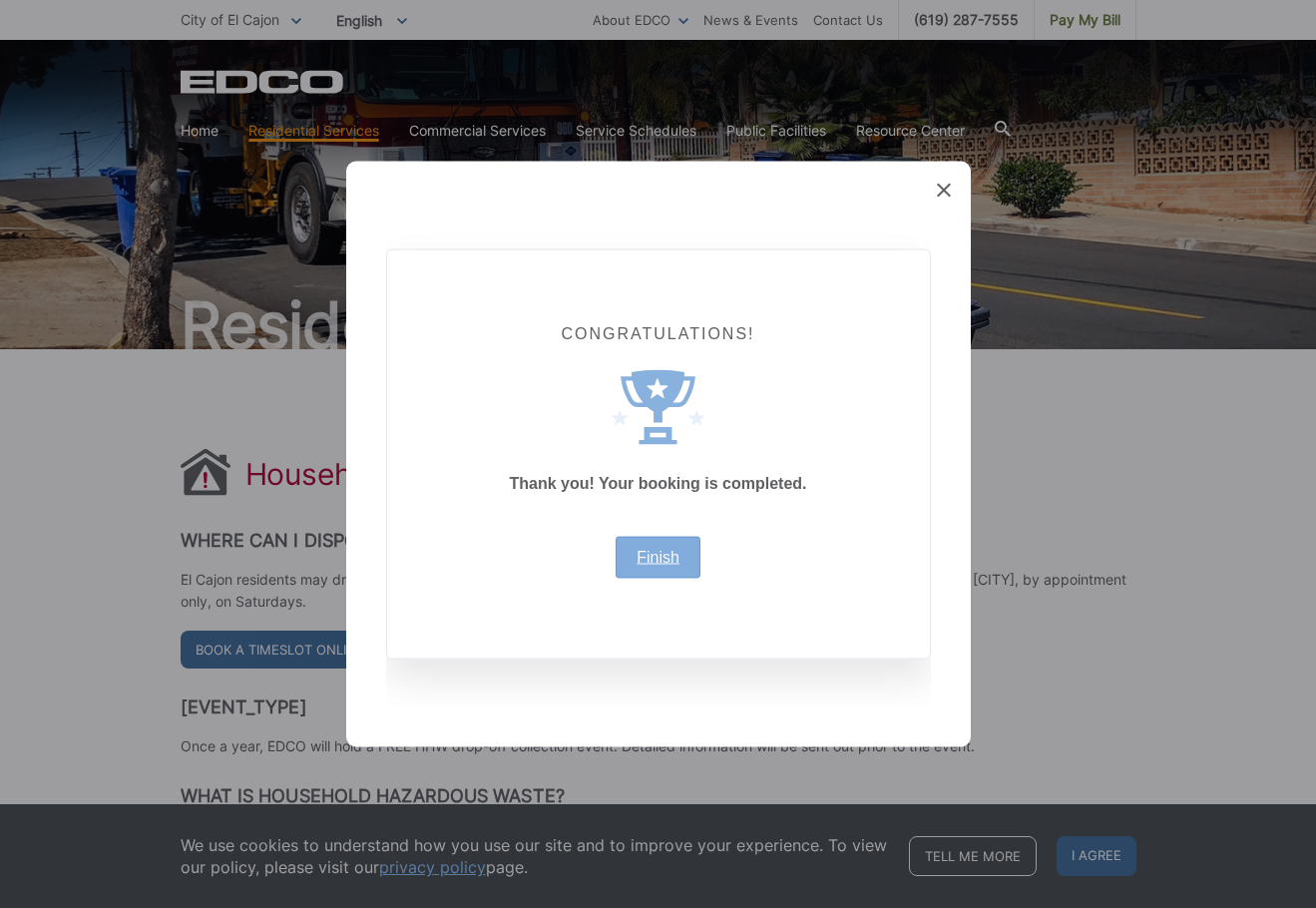 click on "Finish" at bounding box center [658, 558] 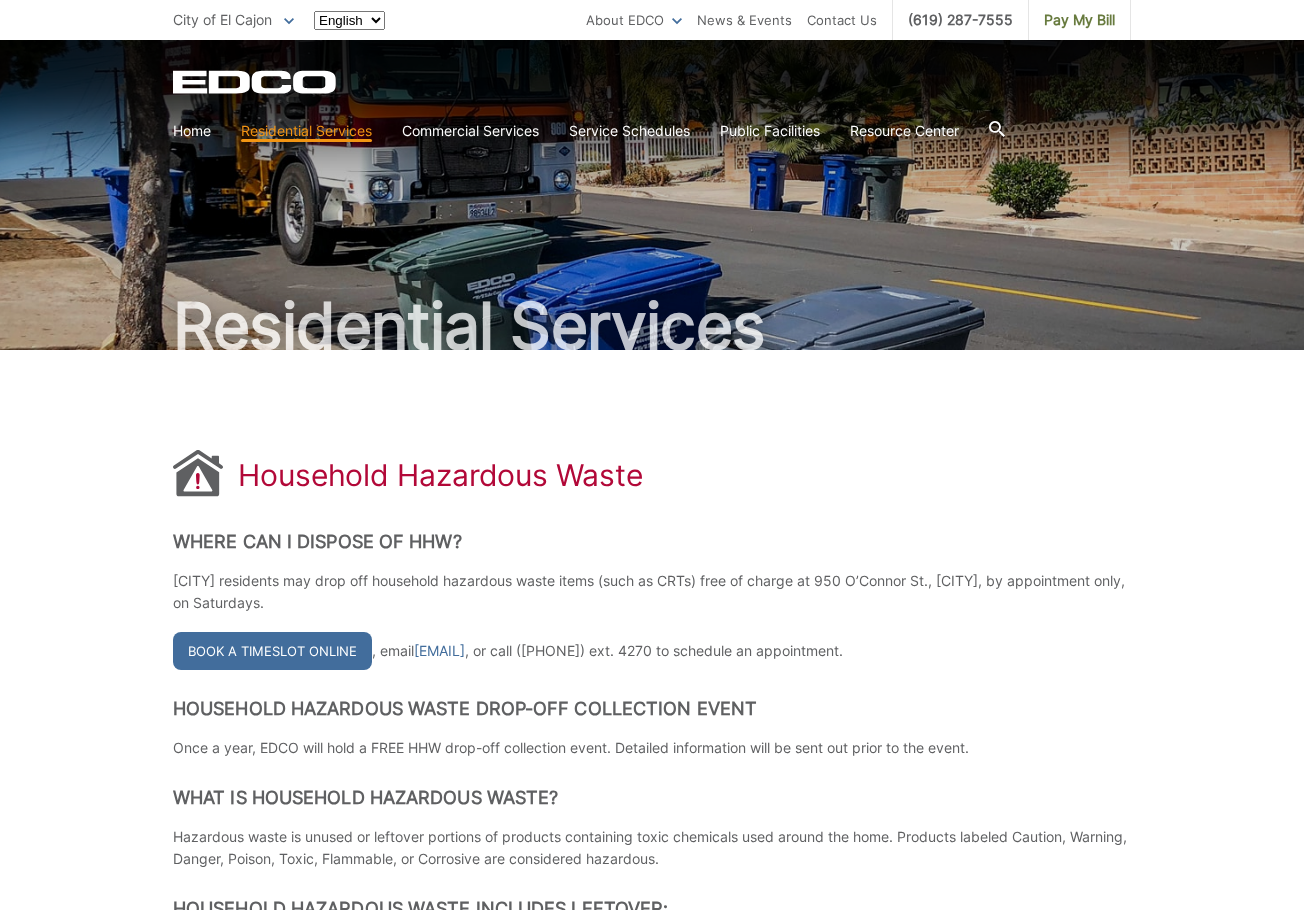 click on "Book a Timeslot Online" at bounding box center (272, 651) 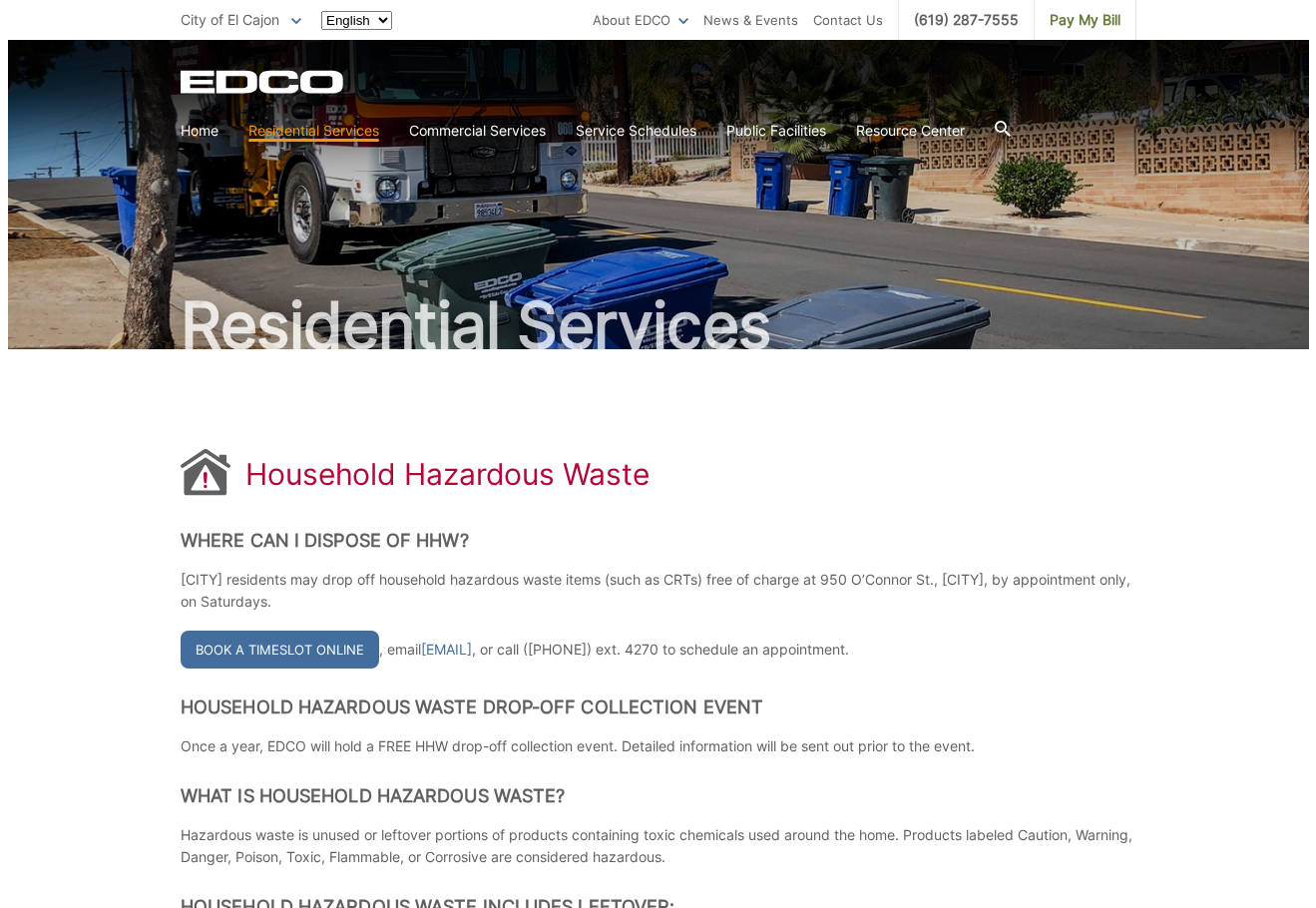 scroll, scrollTop: 0, scrollLeft: 0, axis: both 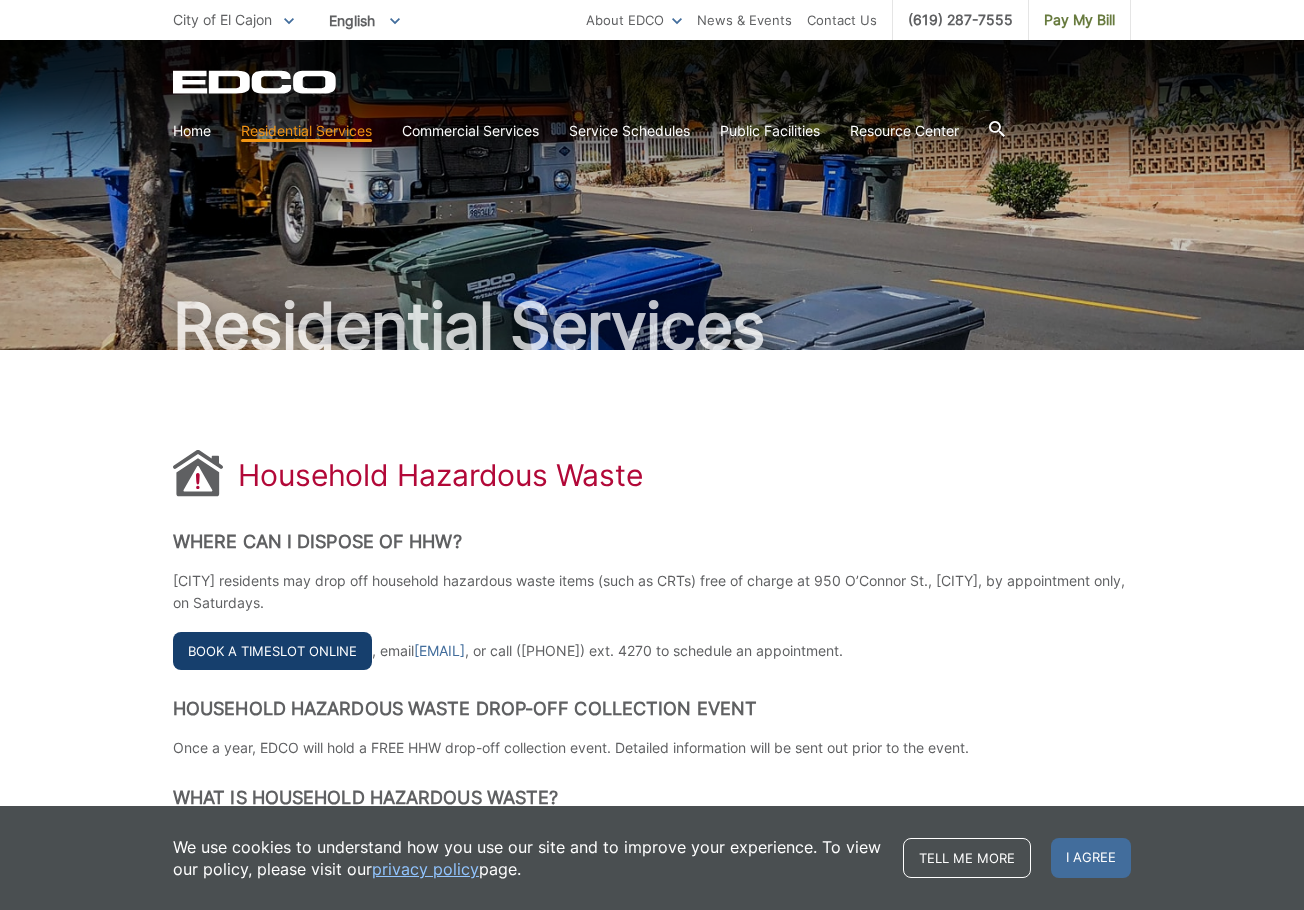 click on "Book a Timeslot Online" at bounding box center (272, 651) 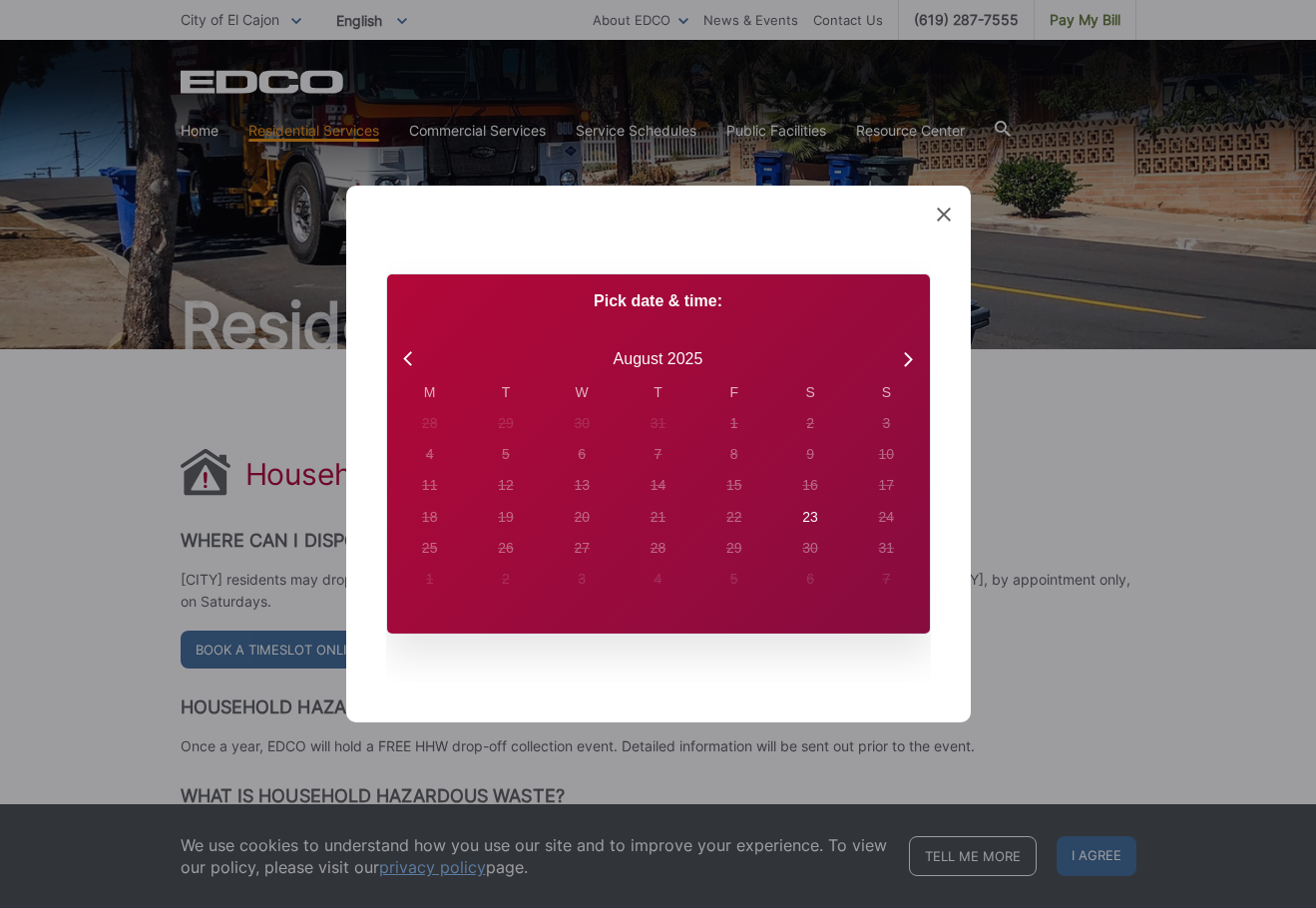 click 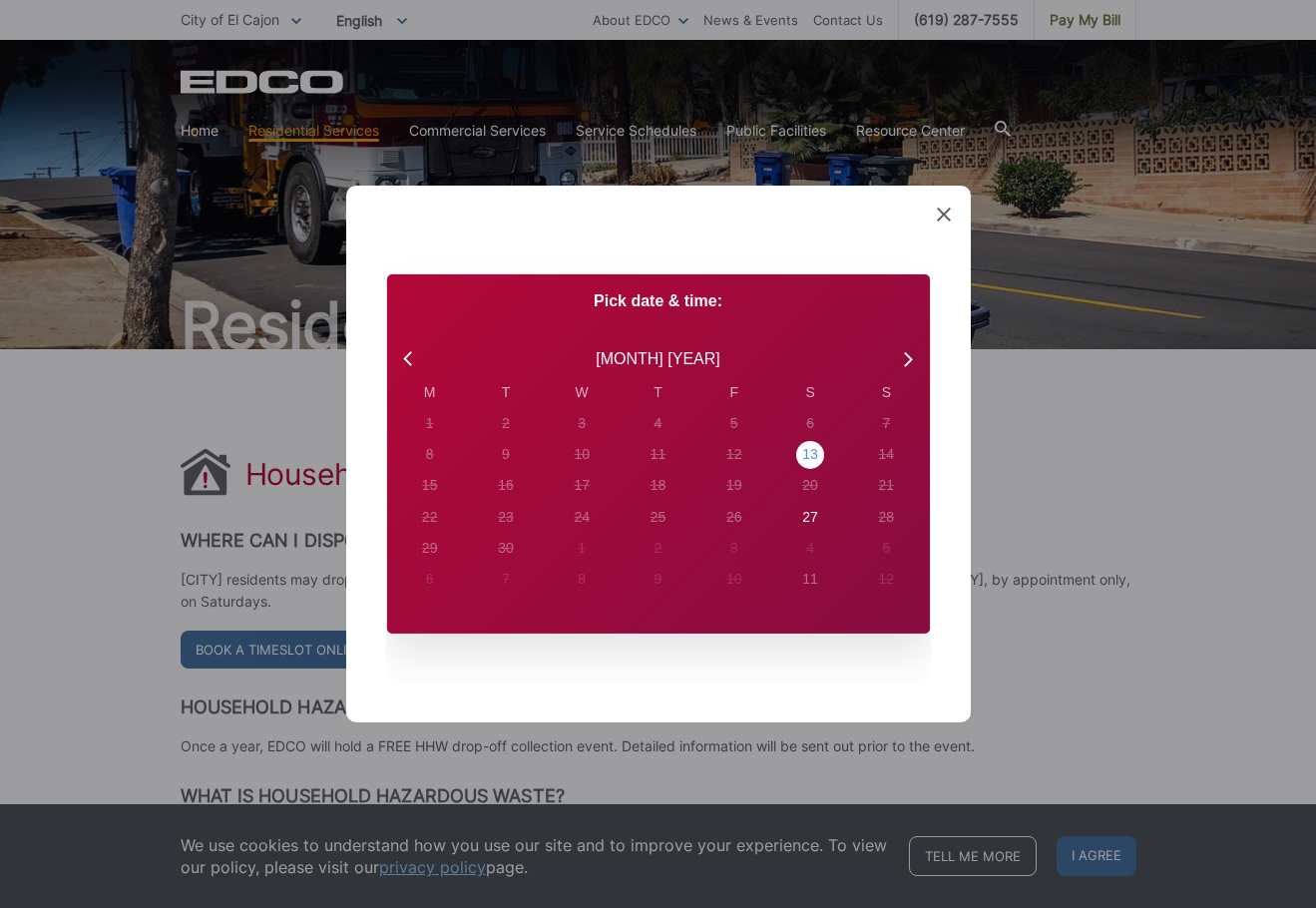 click on "13" at bounding box center (430, 423) 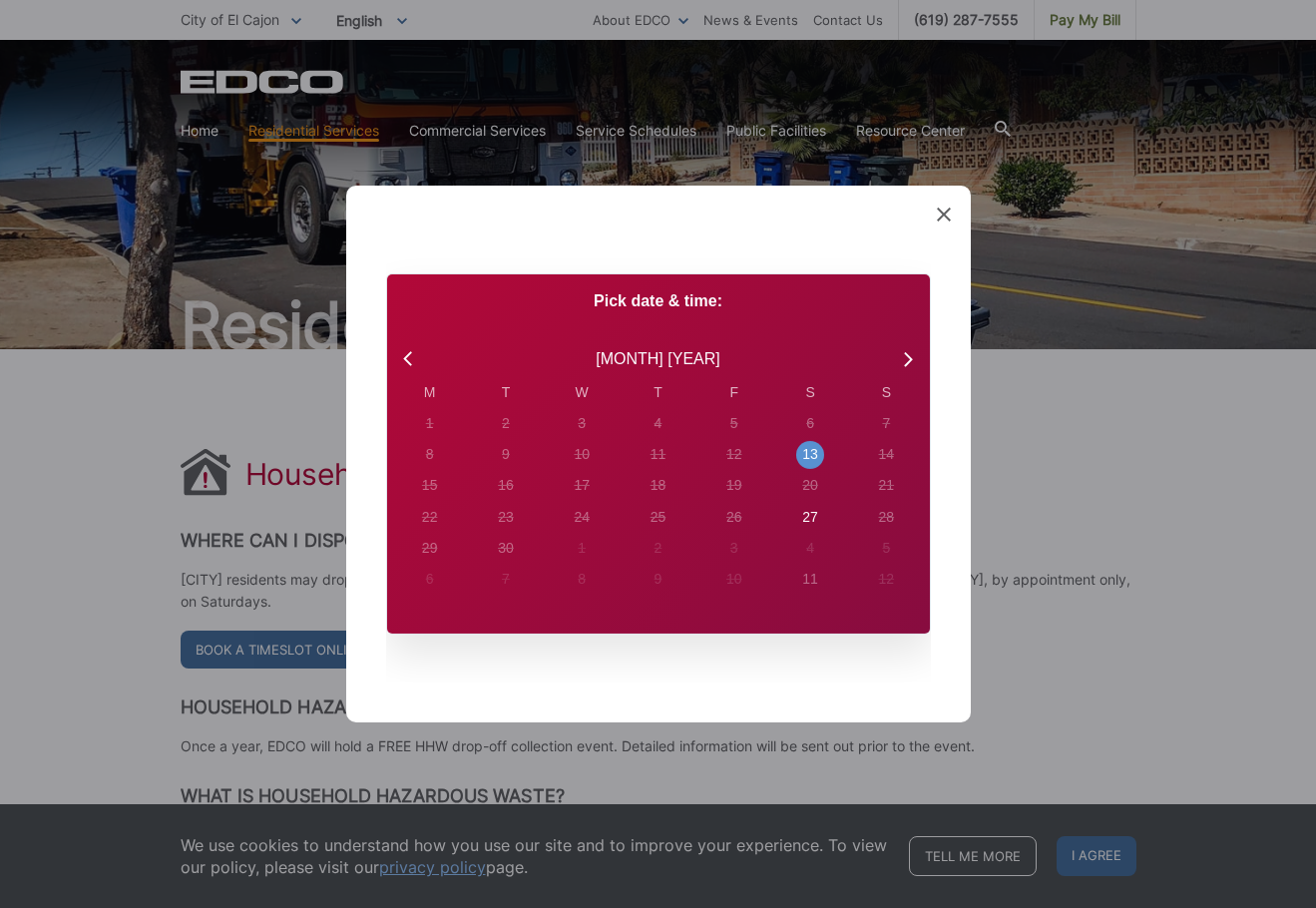 radio on "true" 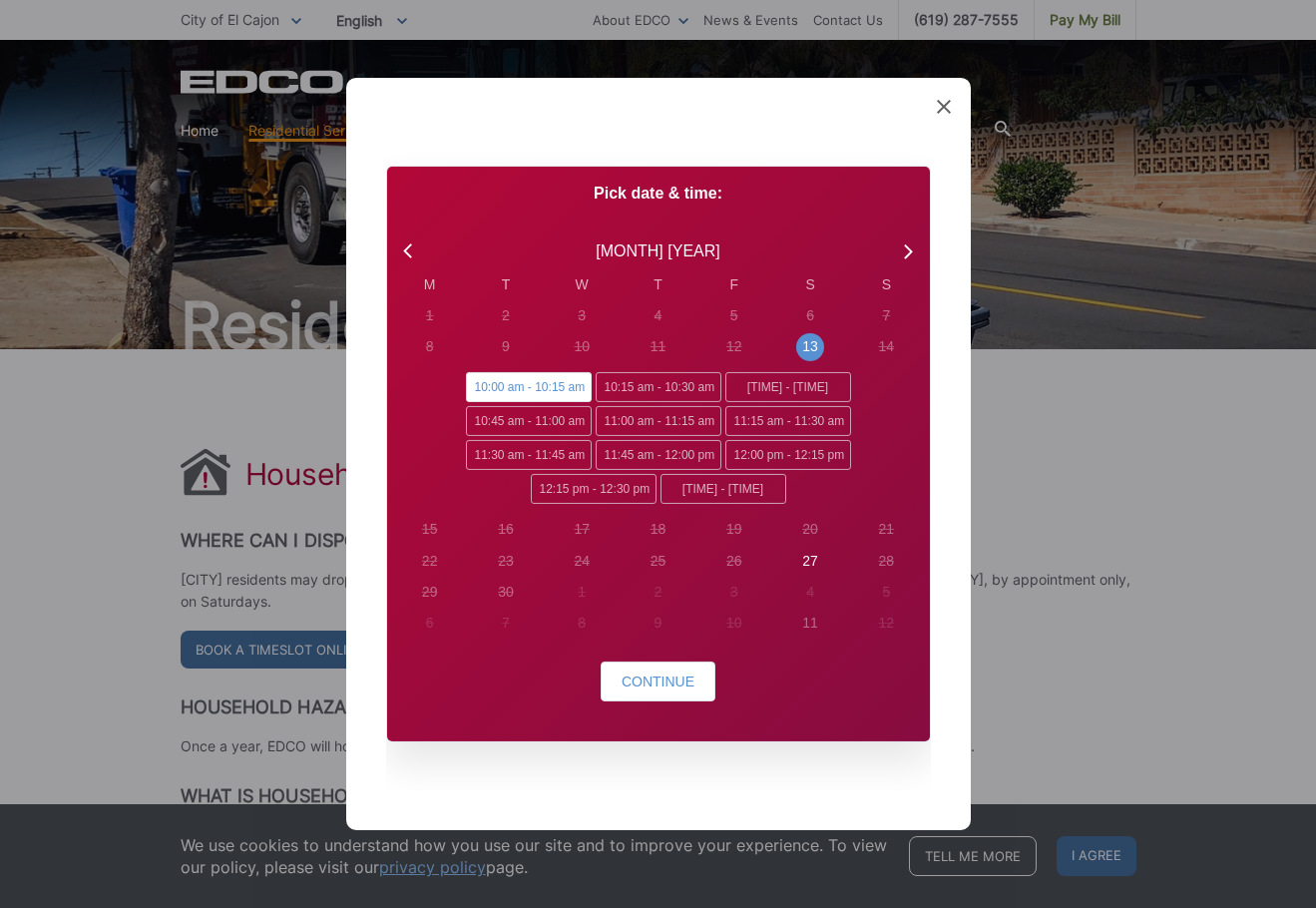 click on "10:00 am - 10:15 am" at bounding box center (529, 387) 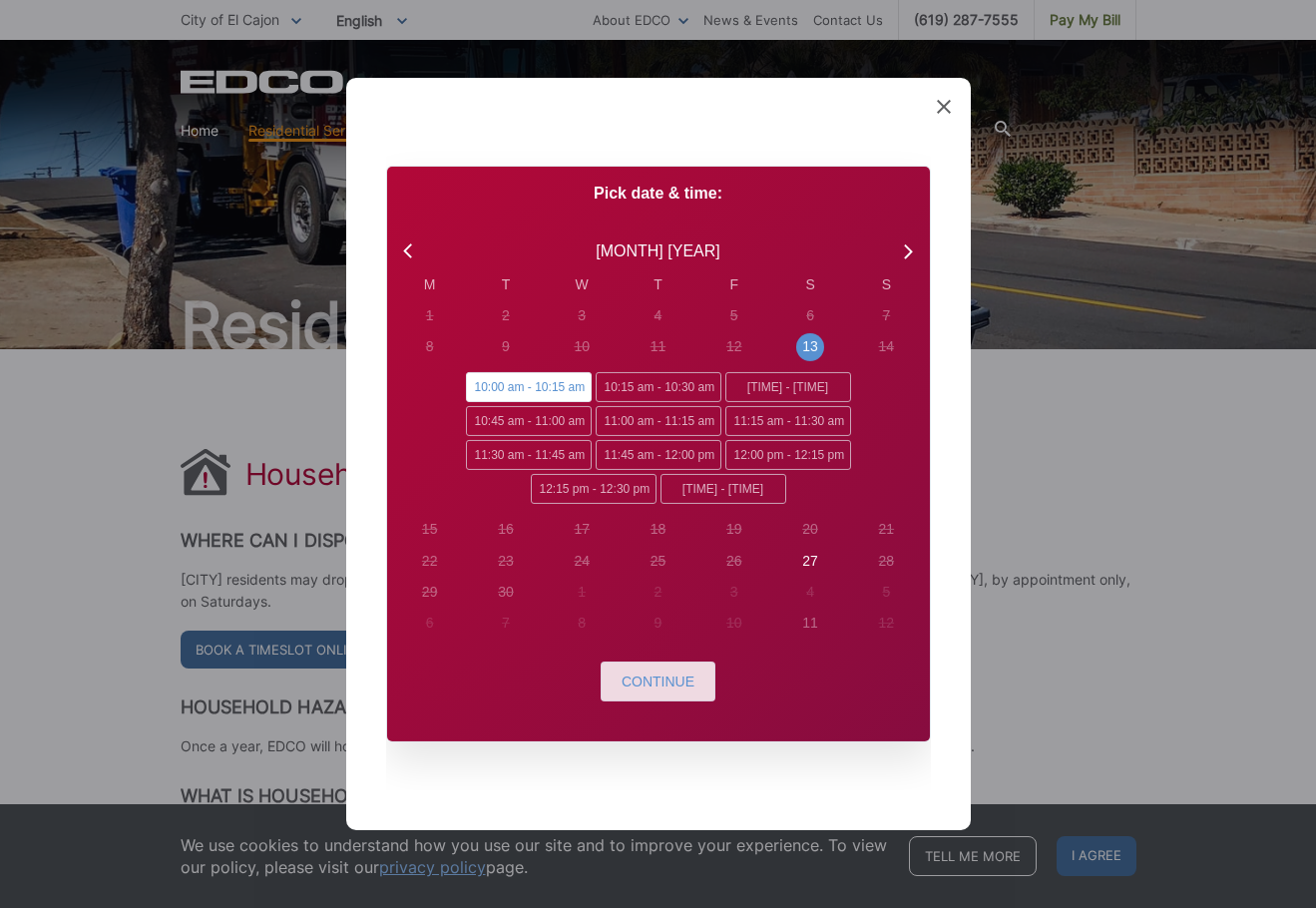 click on "Continue" at bounding box center (658, 681) 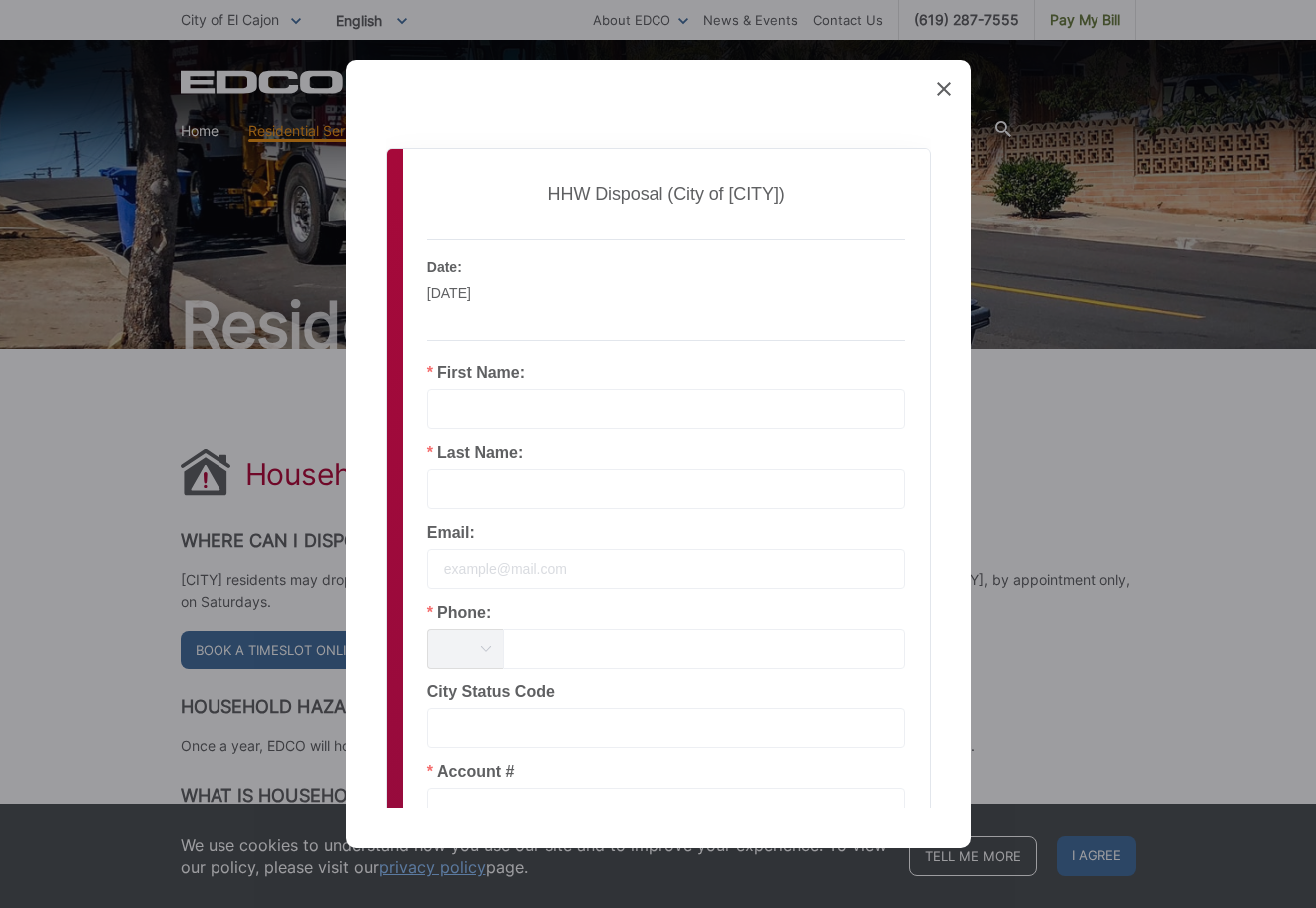 click at bounding box center [666, 409] 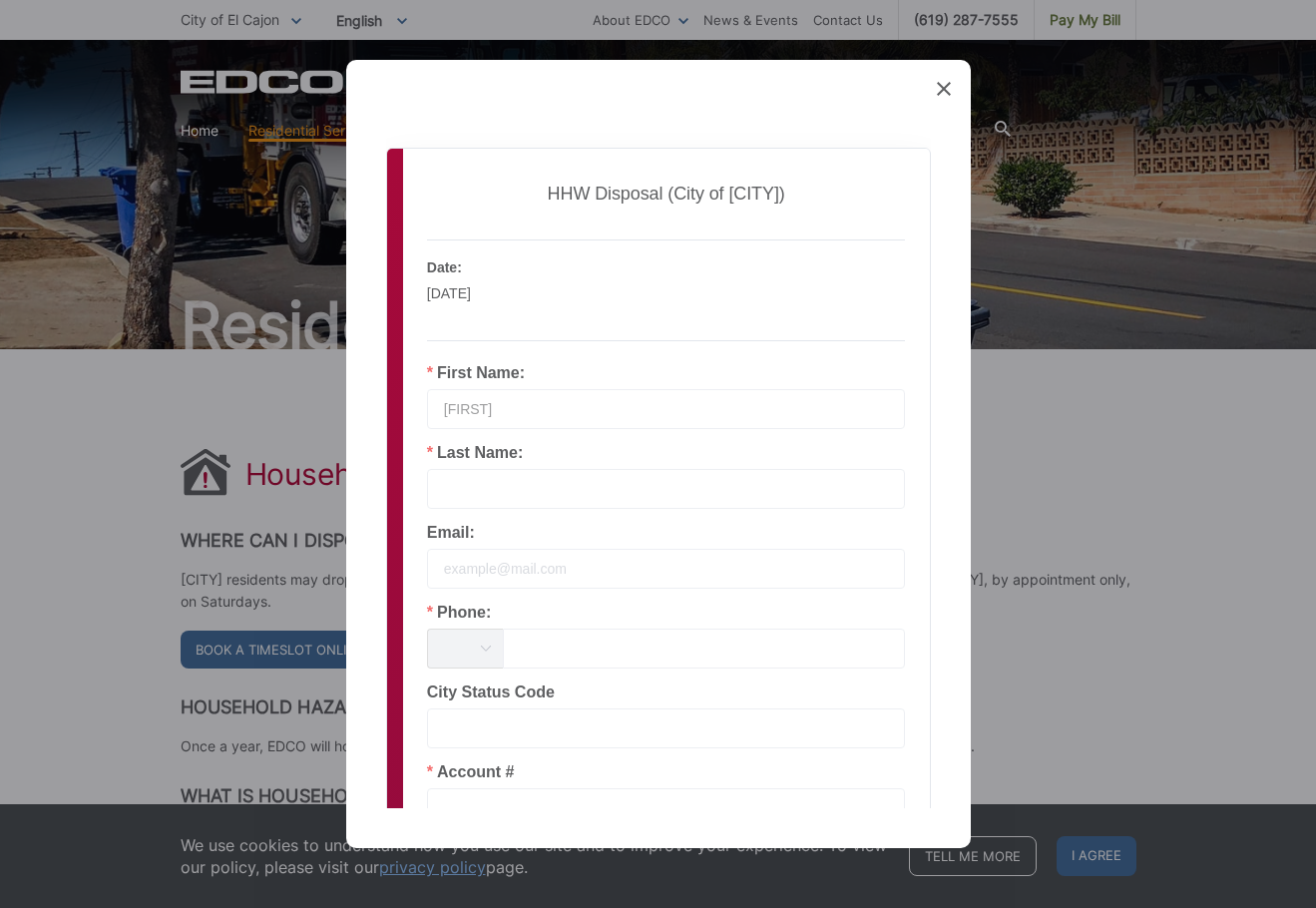 type on "[FIRST]" 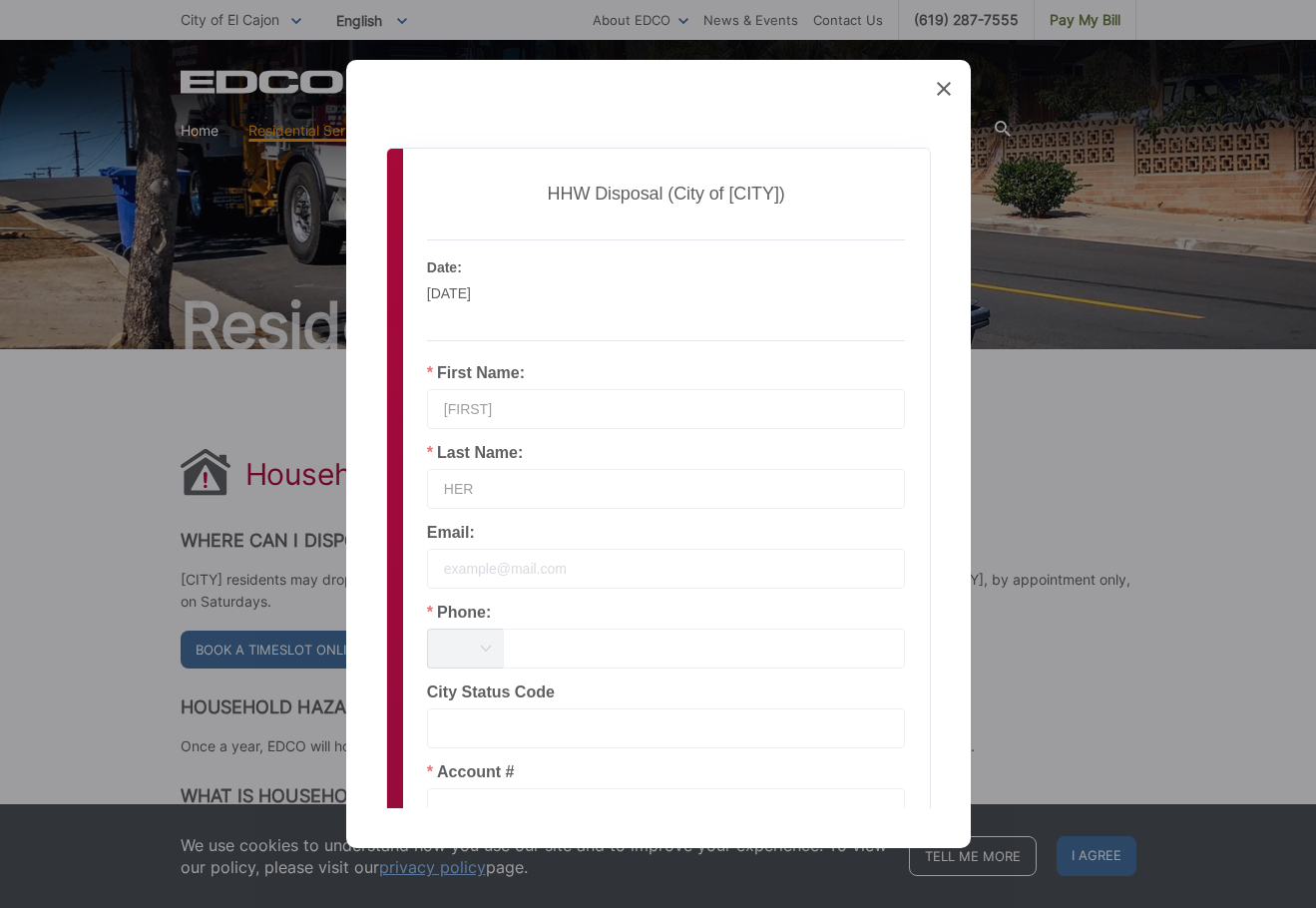 type on "[LAST]" 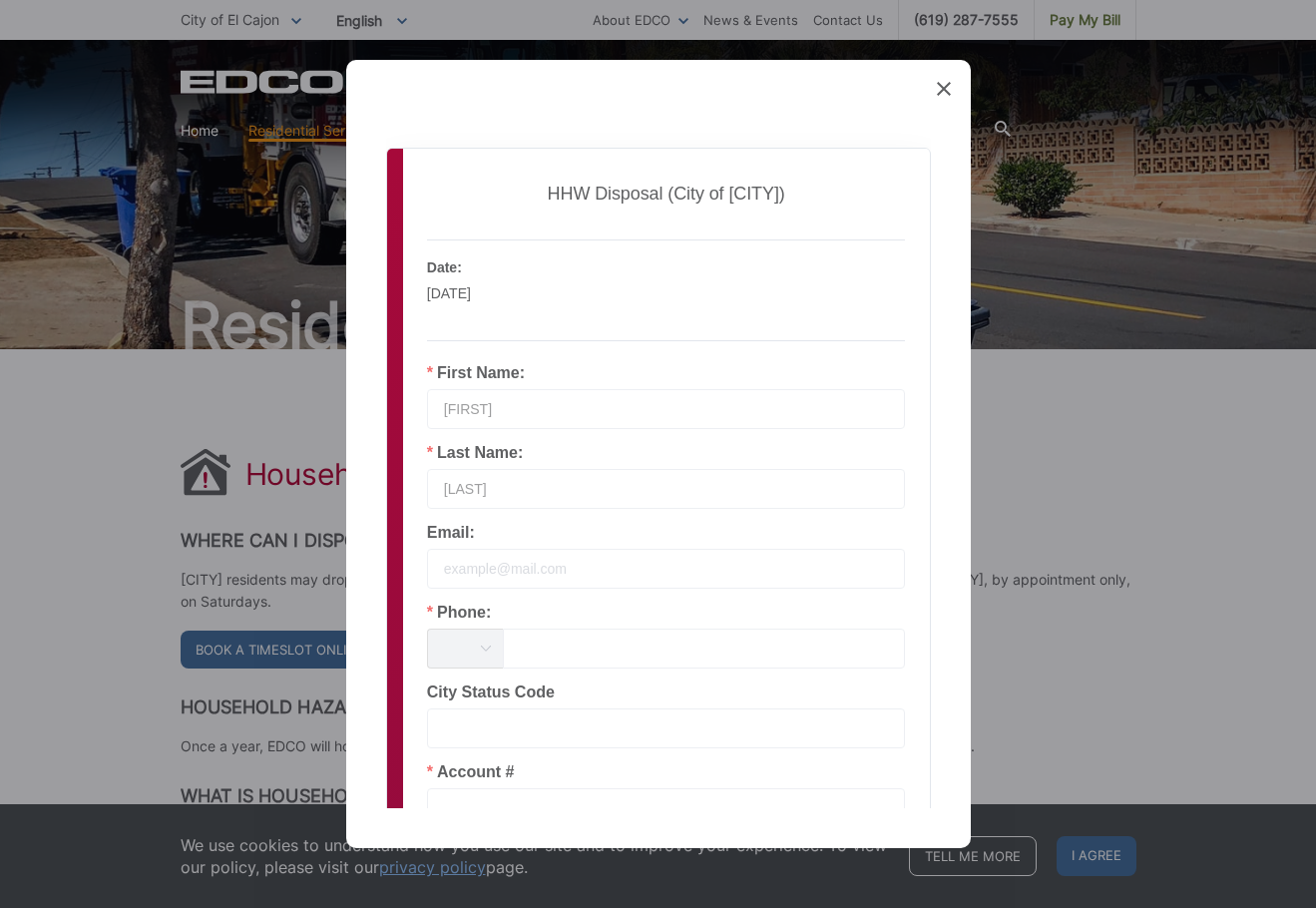 click at bounding box center [666, 569] 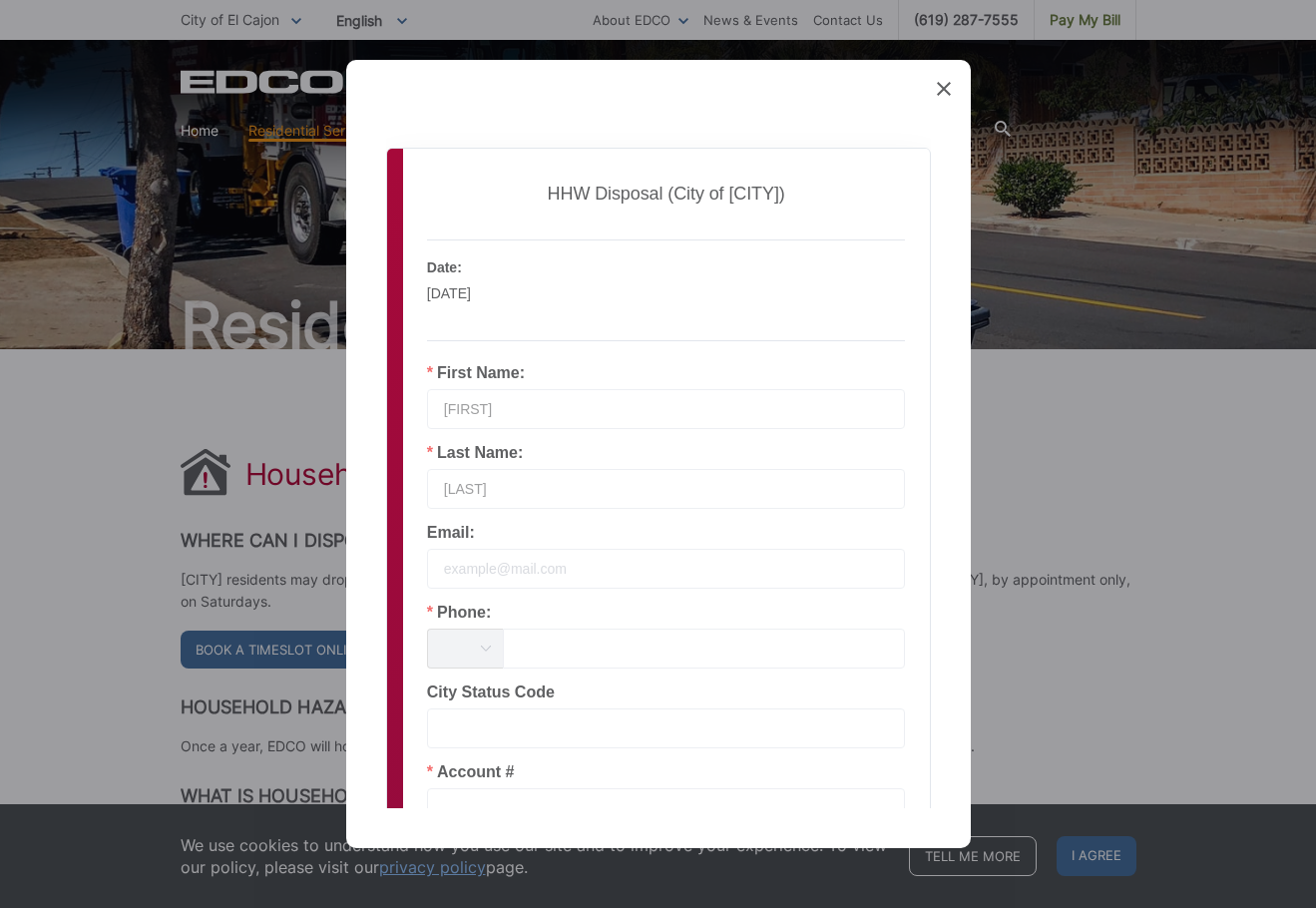 paste on "[EMAIL]" 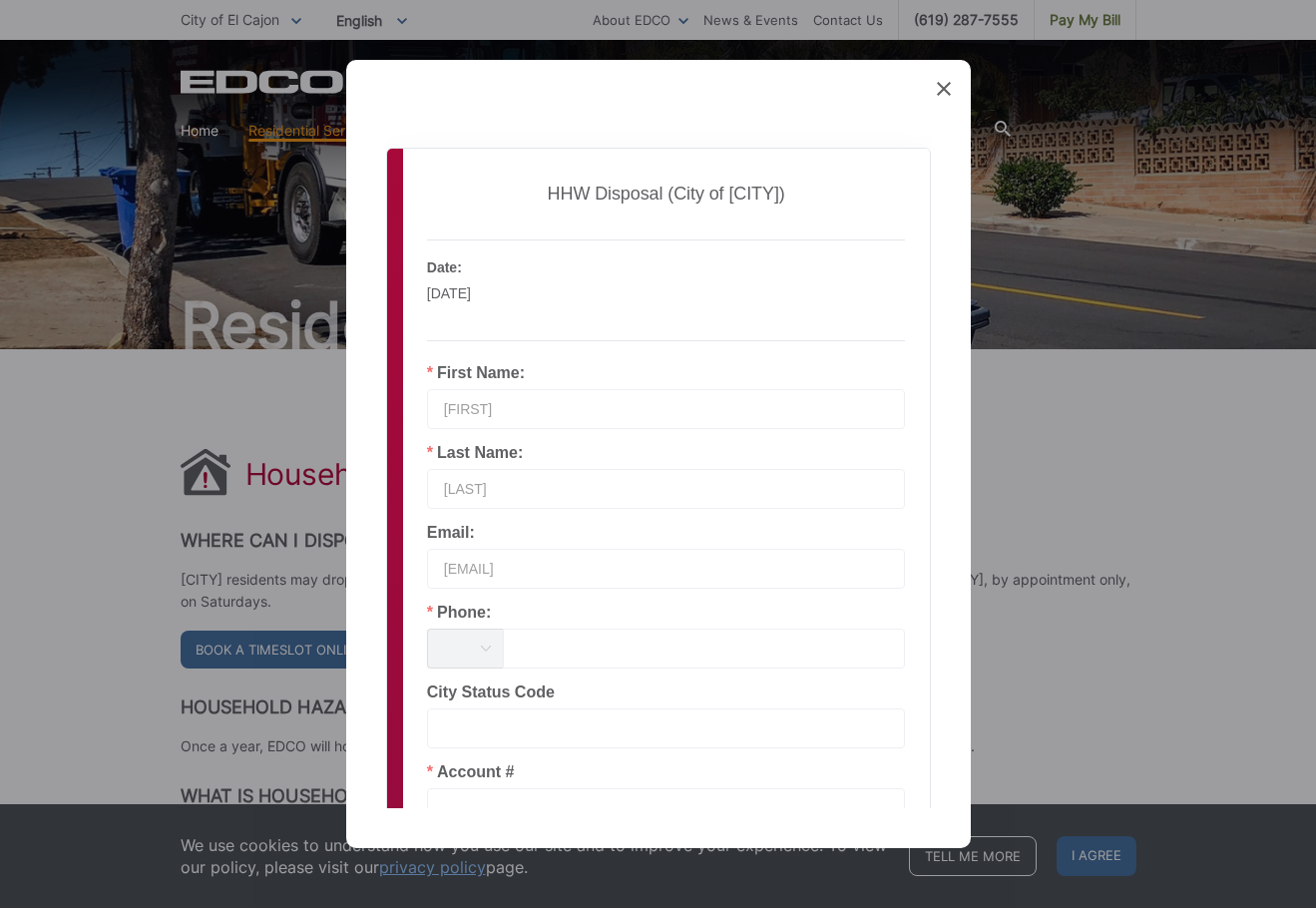 type on "[EMAIL]" 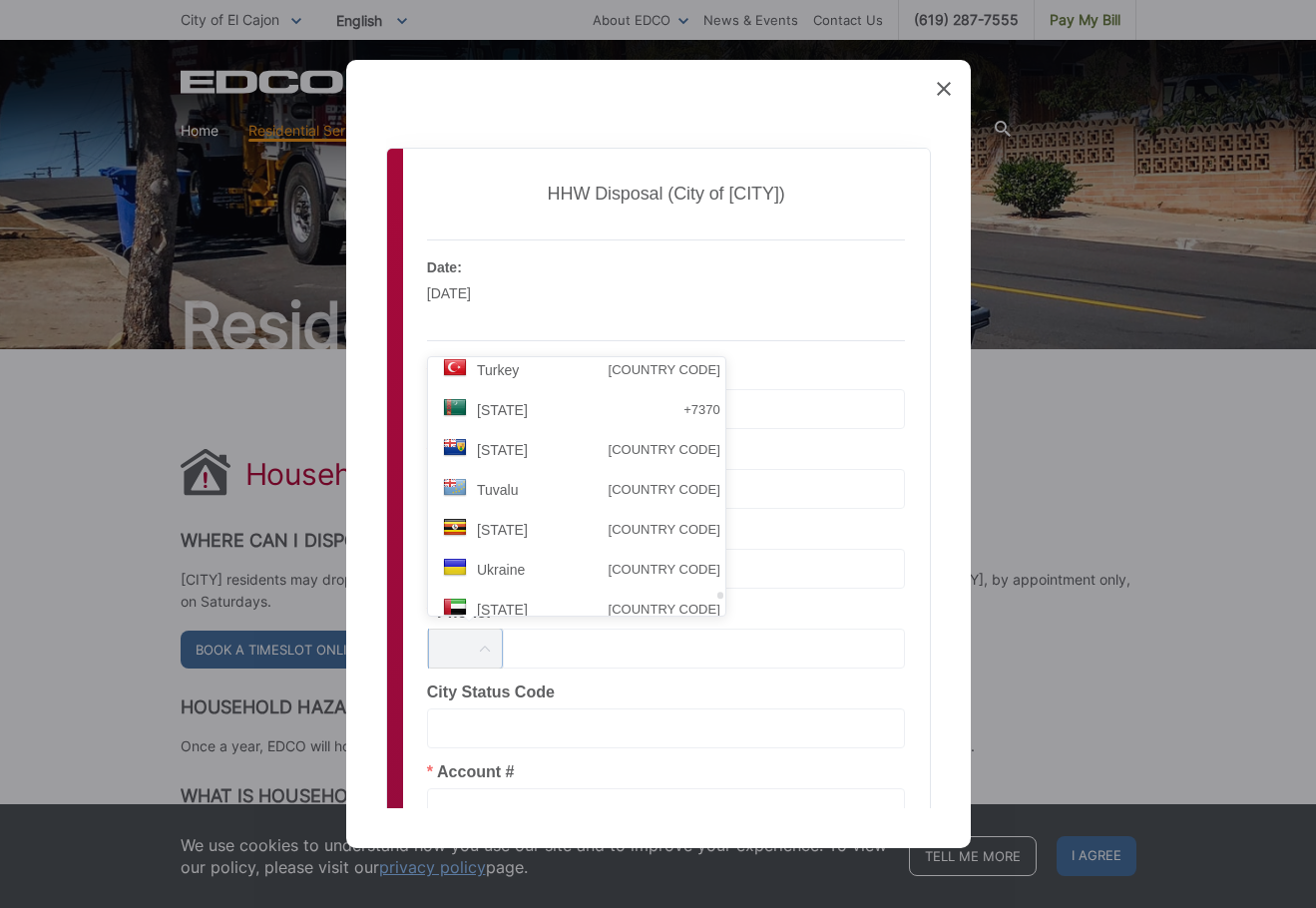scroll, scrollTop: 8295, scrollLeft: 0, axis: vertical 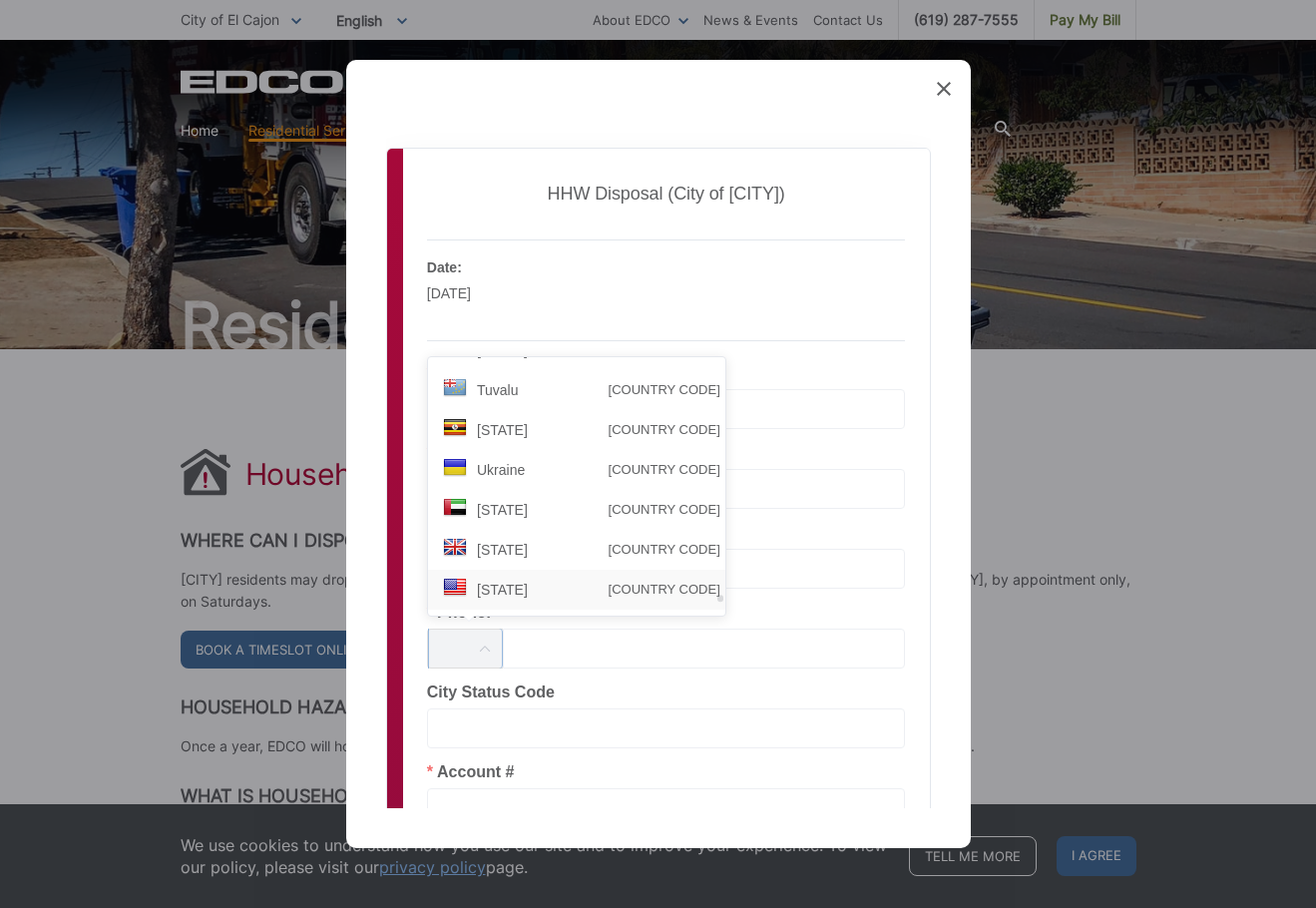 click on "United States   +1" at bounding box center [584, 590] 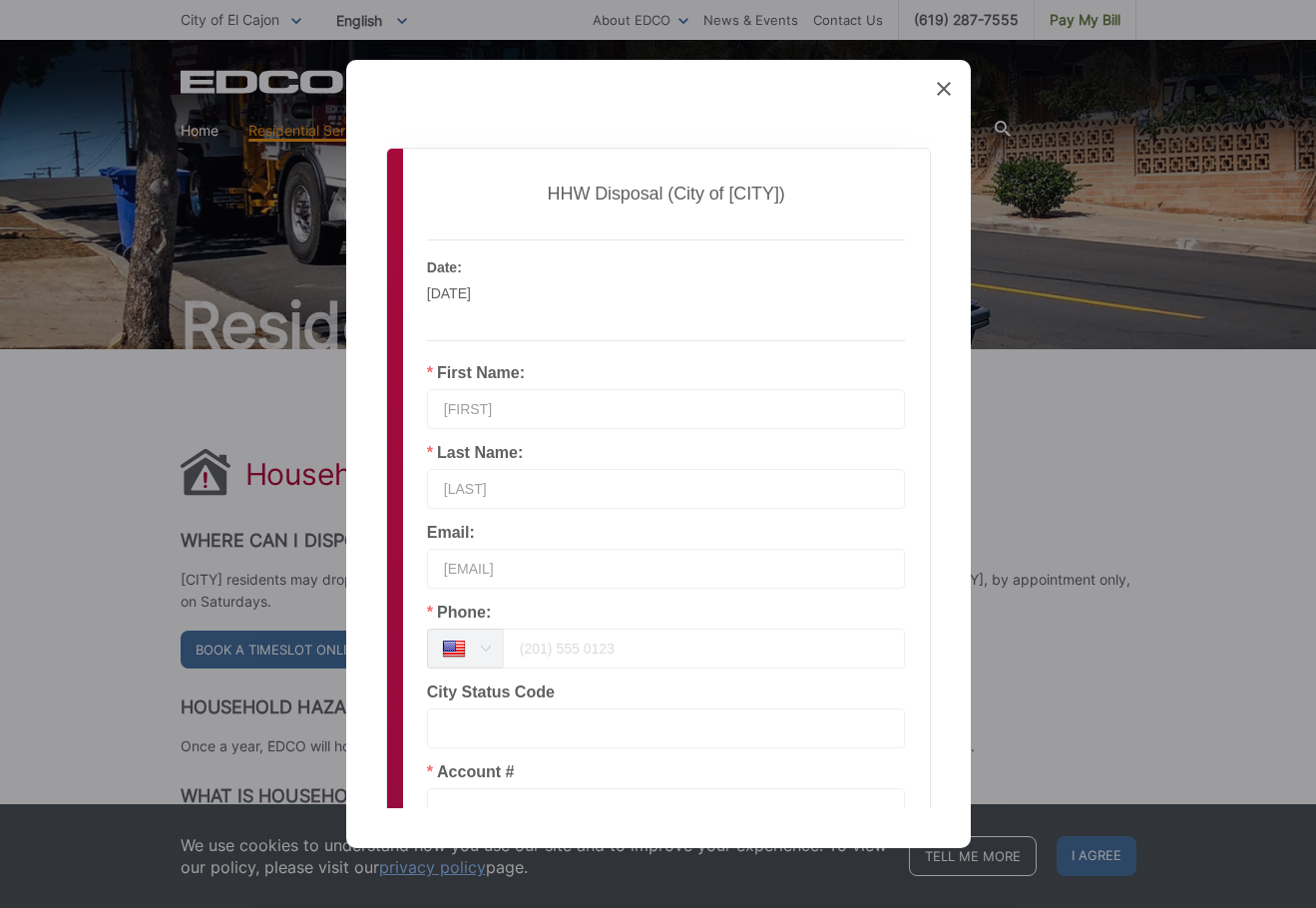 click at bounding box center (704, 649) 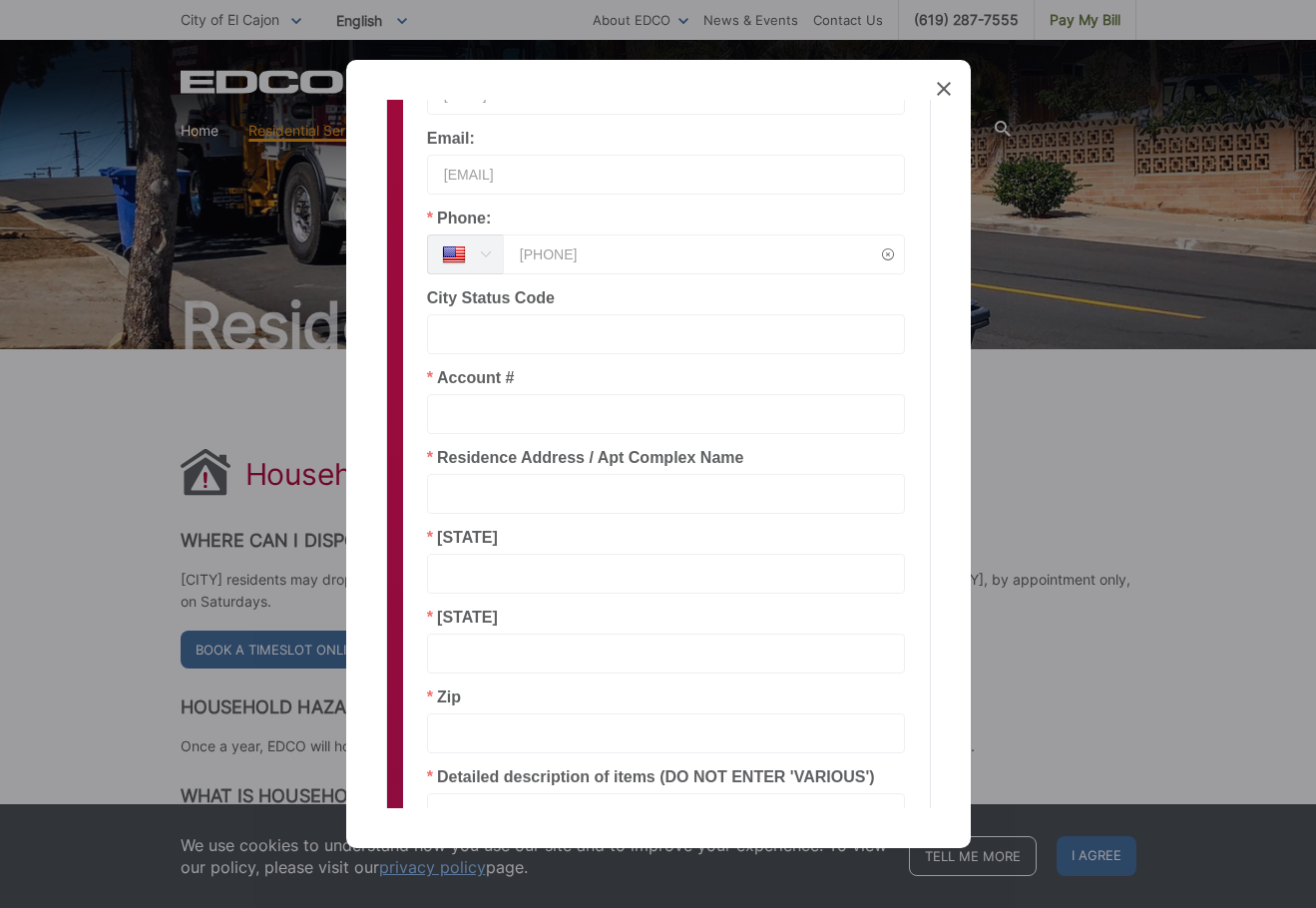 scroll, scrollTop: 399, scrollLeft: 0, axis: vertical 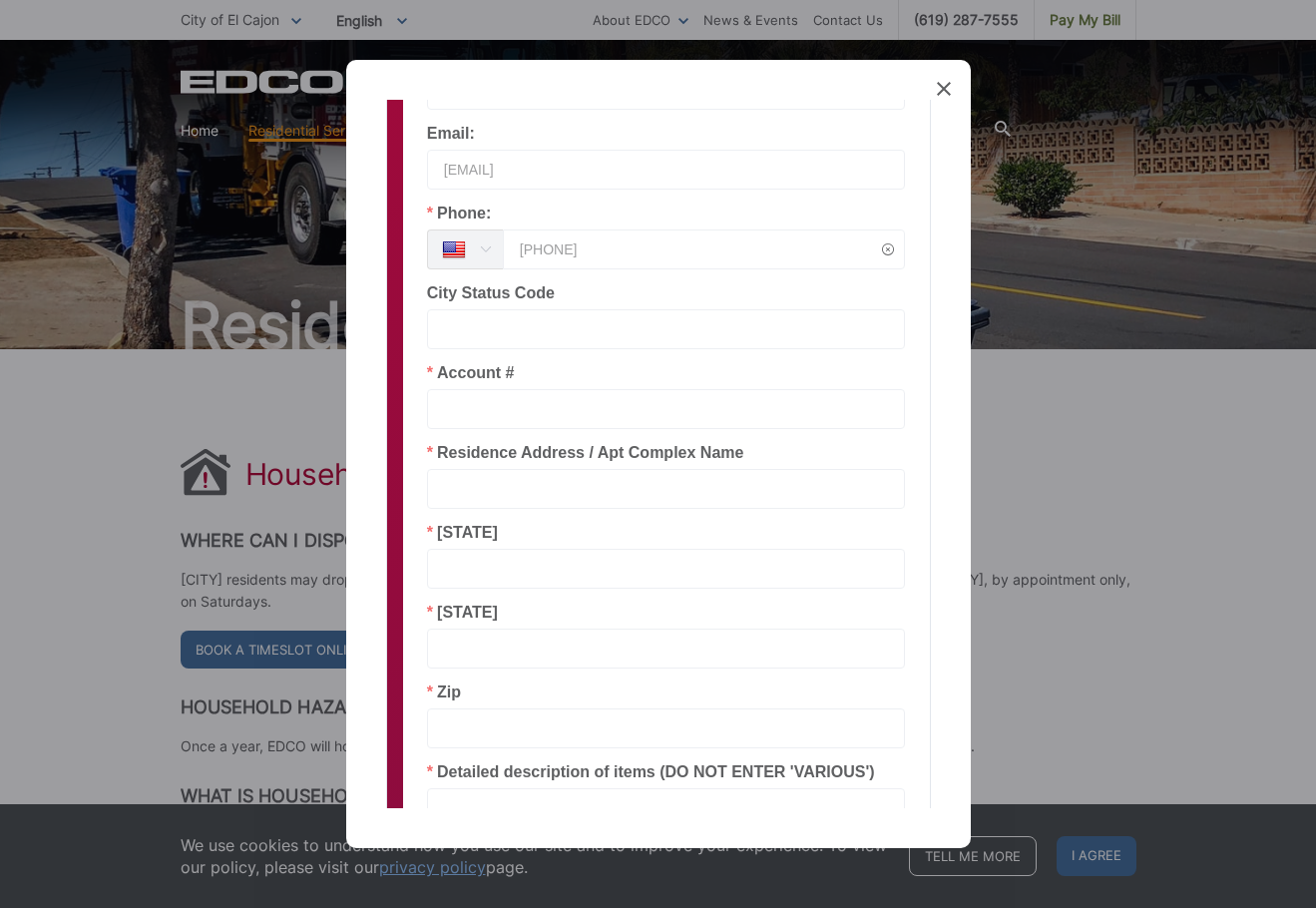 type on "[PHONE]" 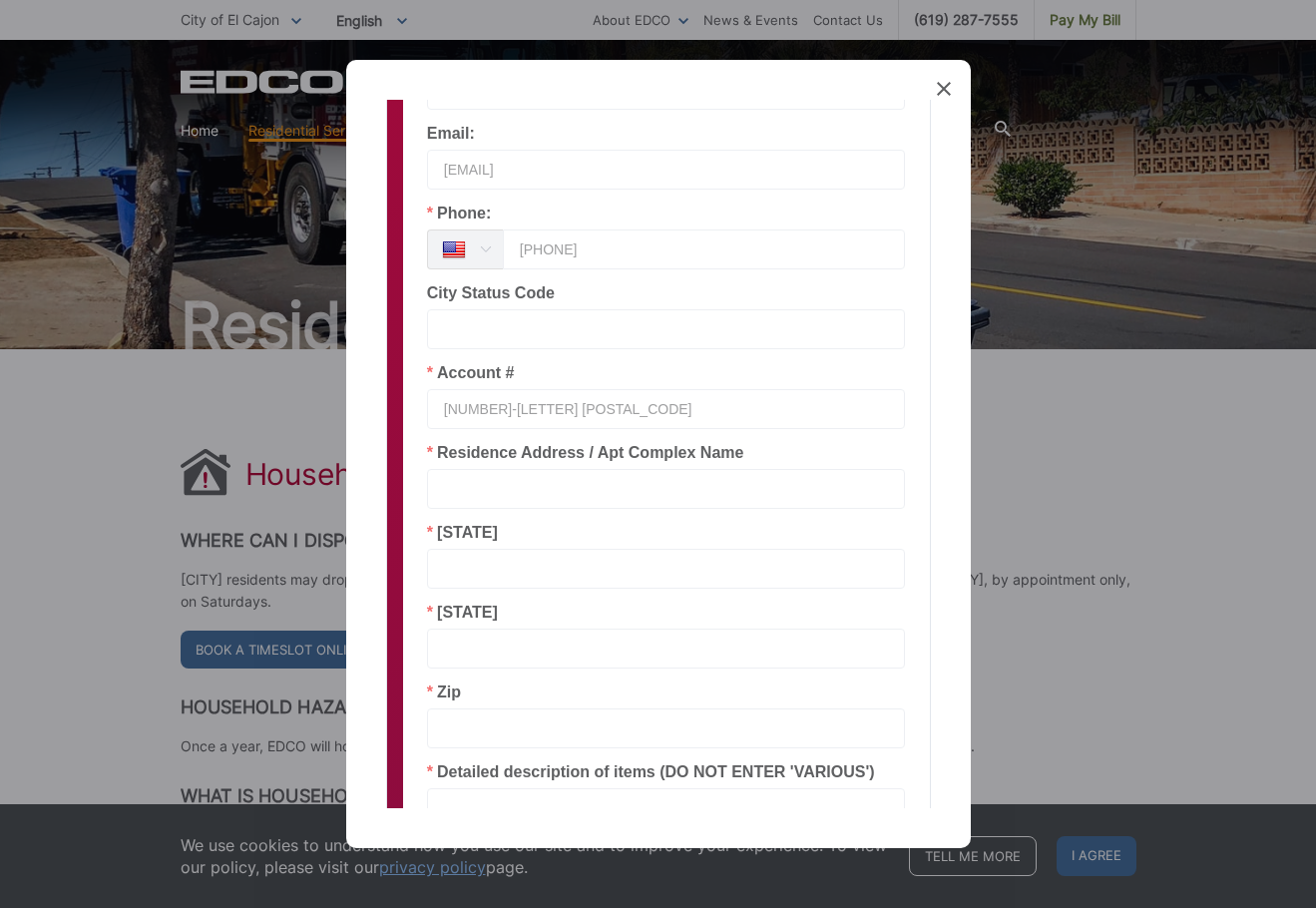 type on "[NUMBER]-[LETTER] [POSTAL_CODE]" 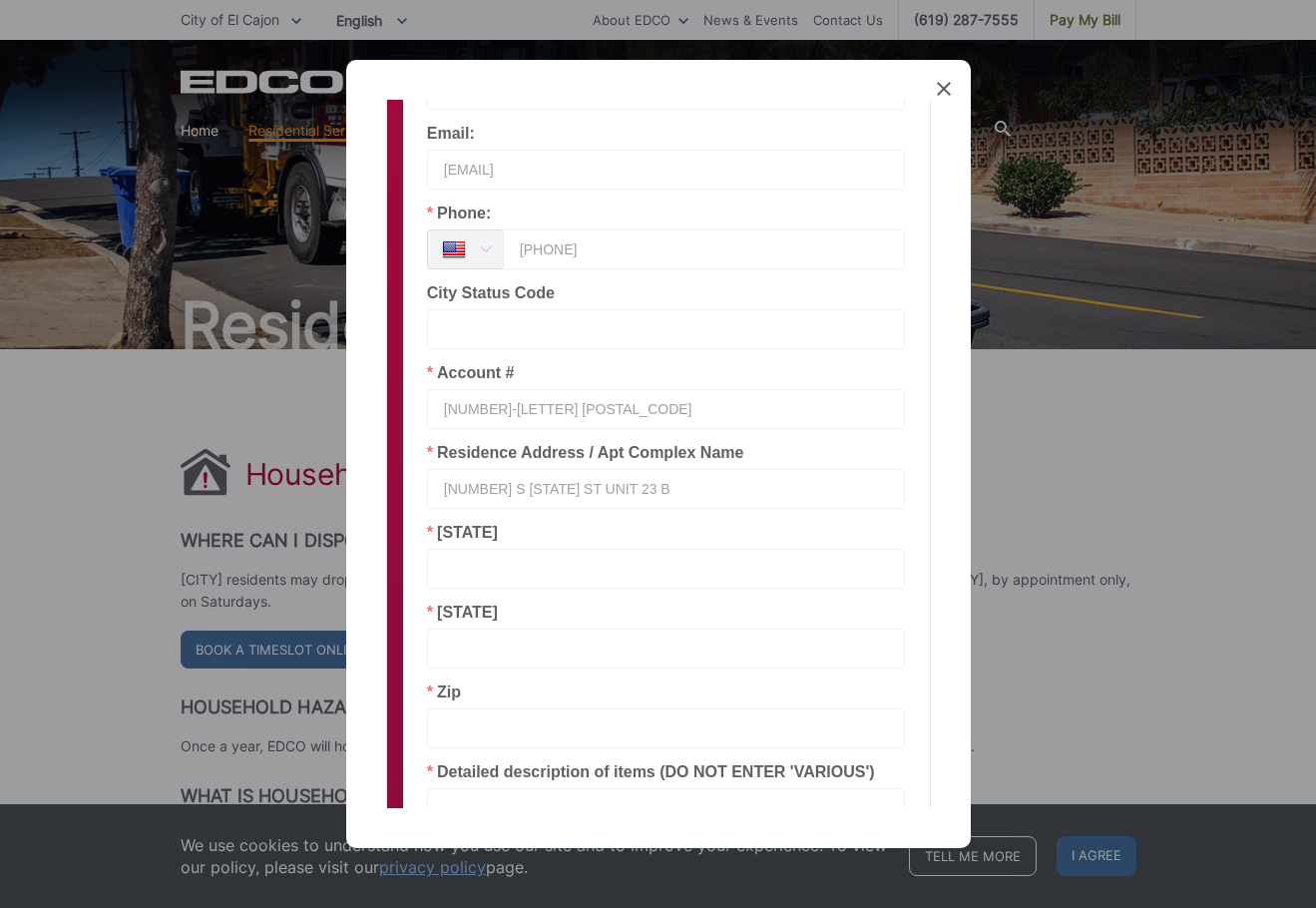 type on "[NUMBER] S [STATE] ST UNIT 23 B" 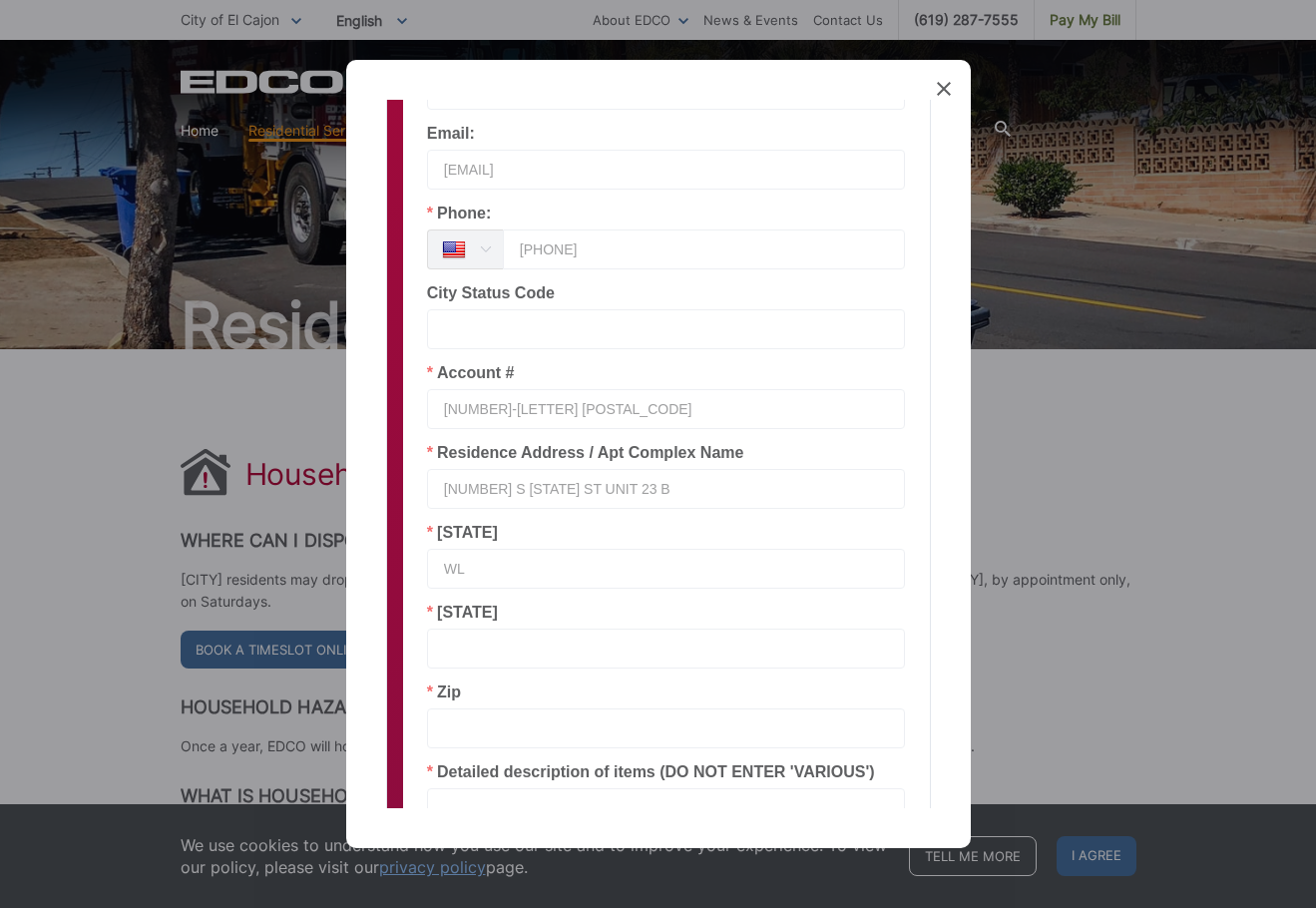 type on "W" 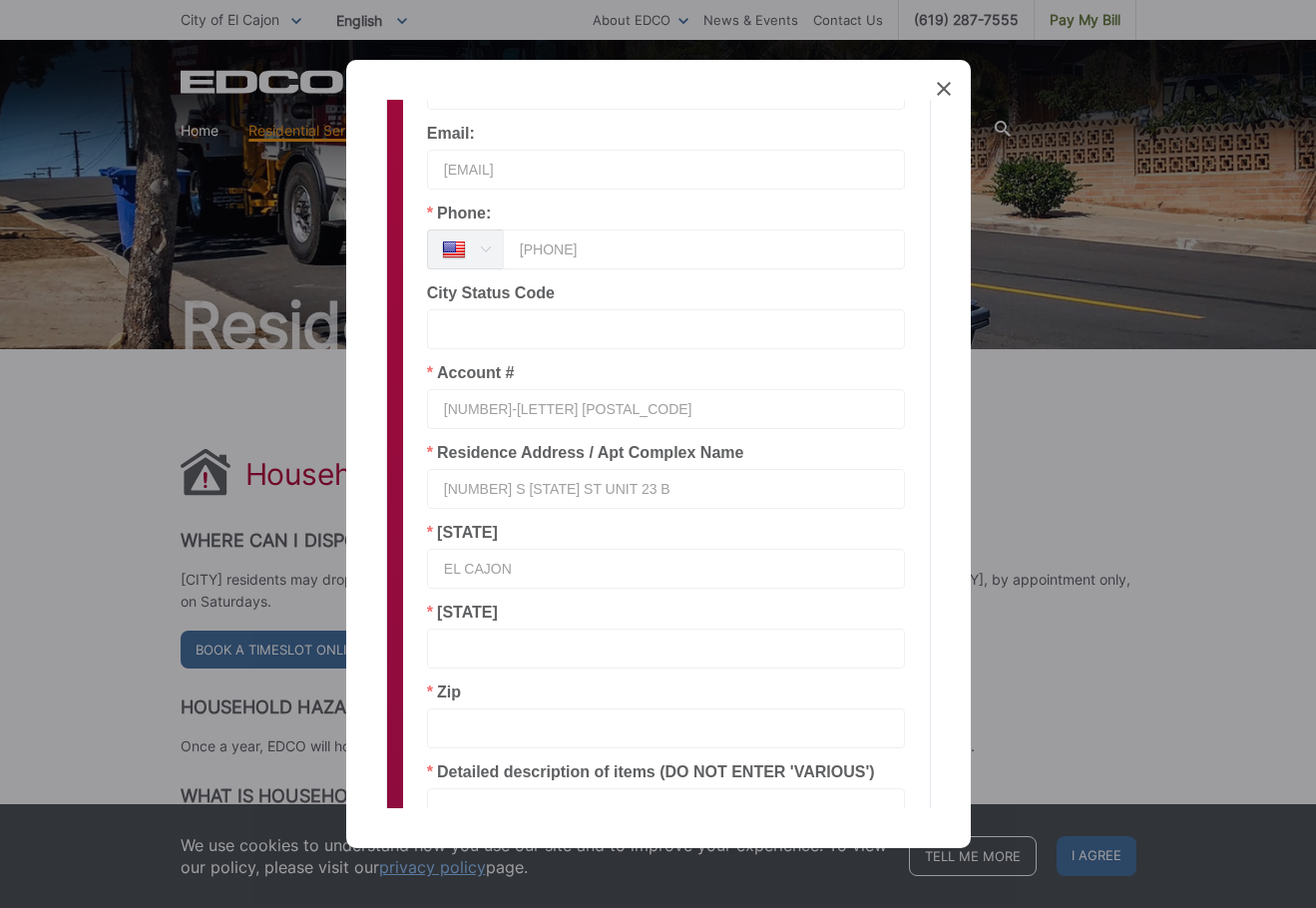 type on "EL CAJON" 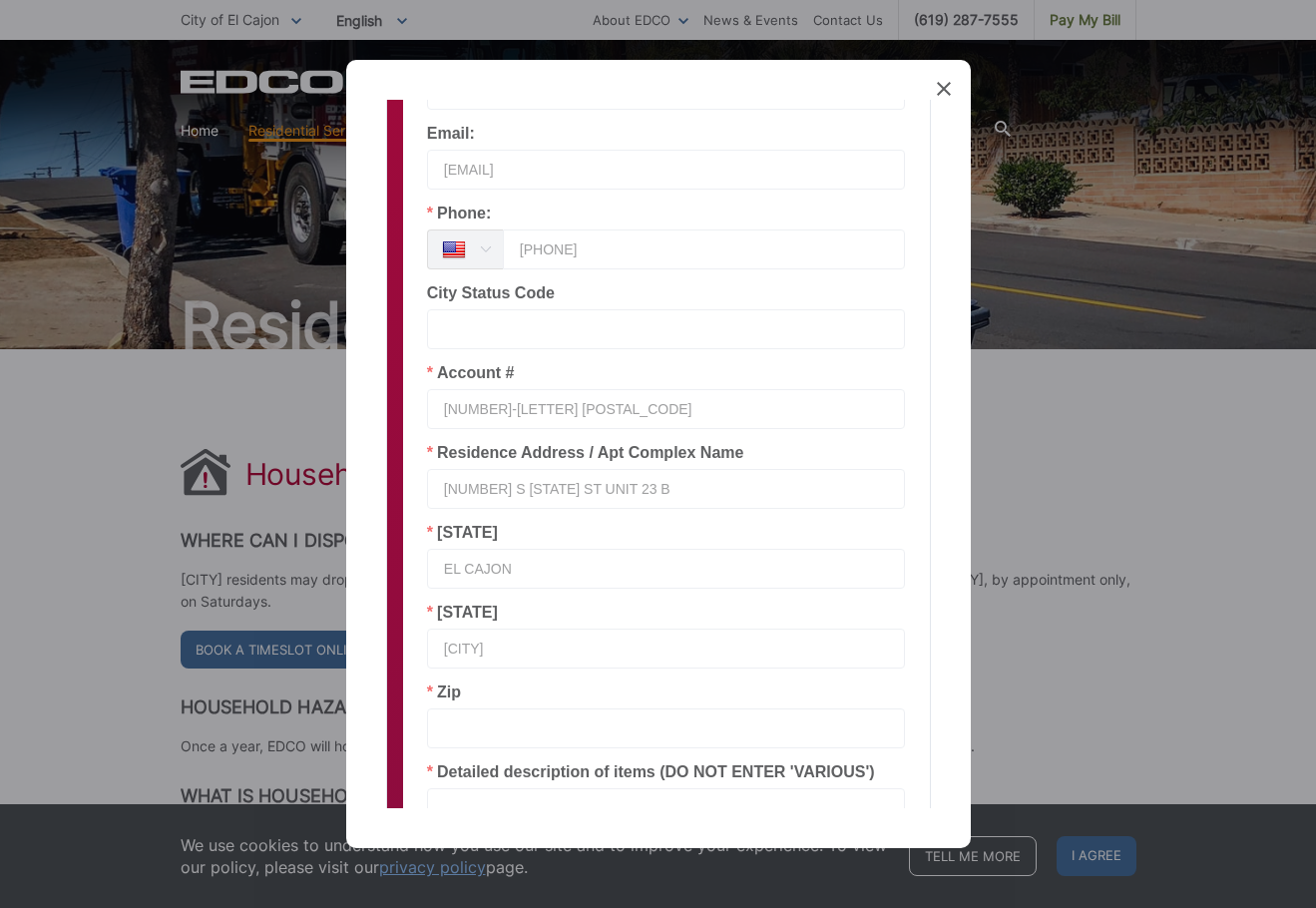 type on "[CITY]" 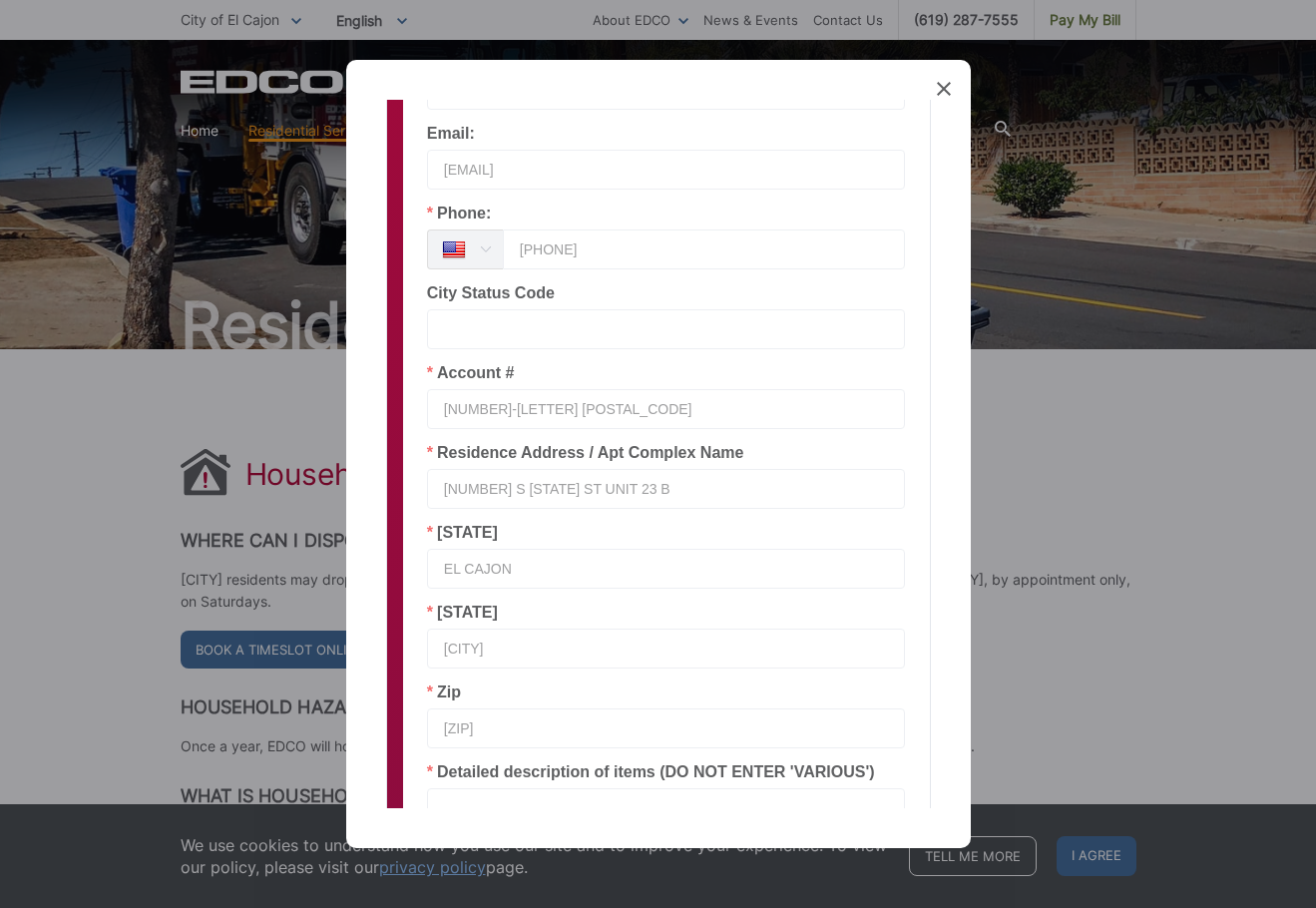 scroll, scrollTop: 761, scrollLeft: 0, axis: vertical 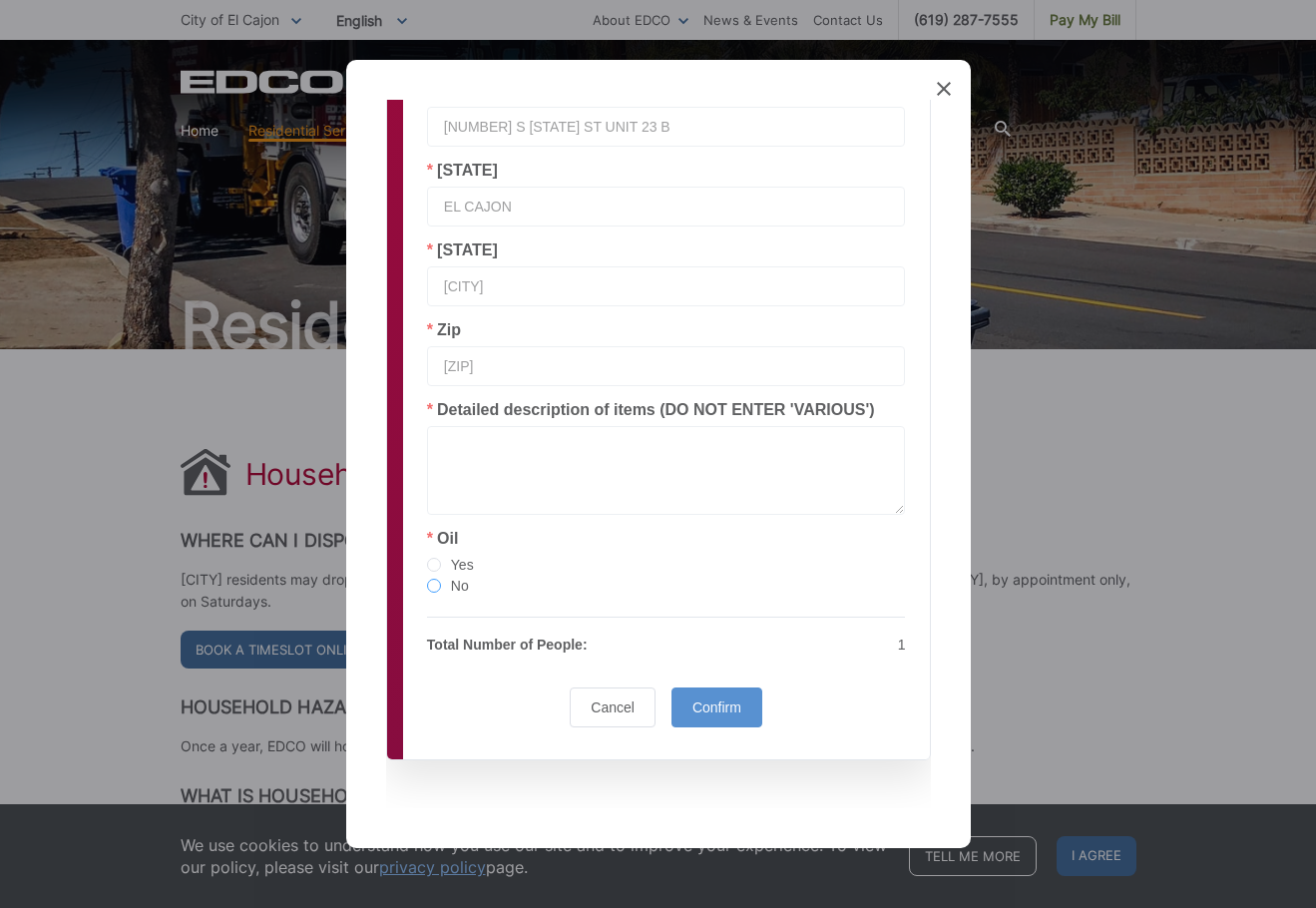 type on "[ZIP]" 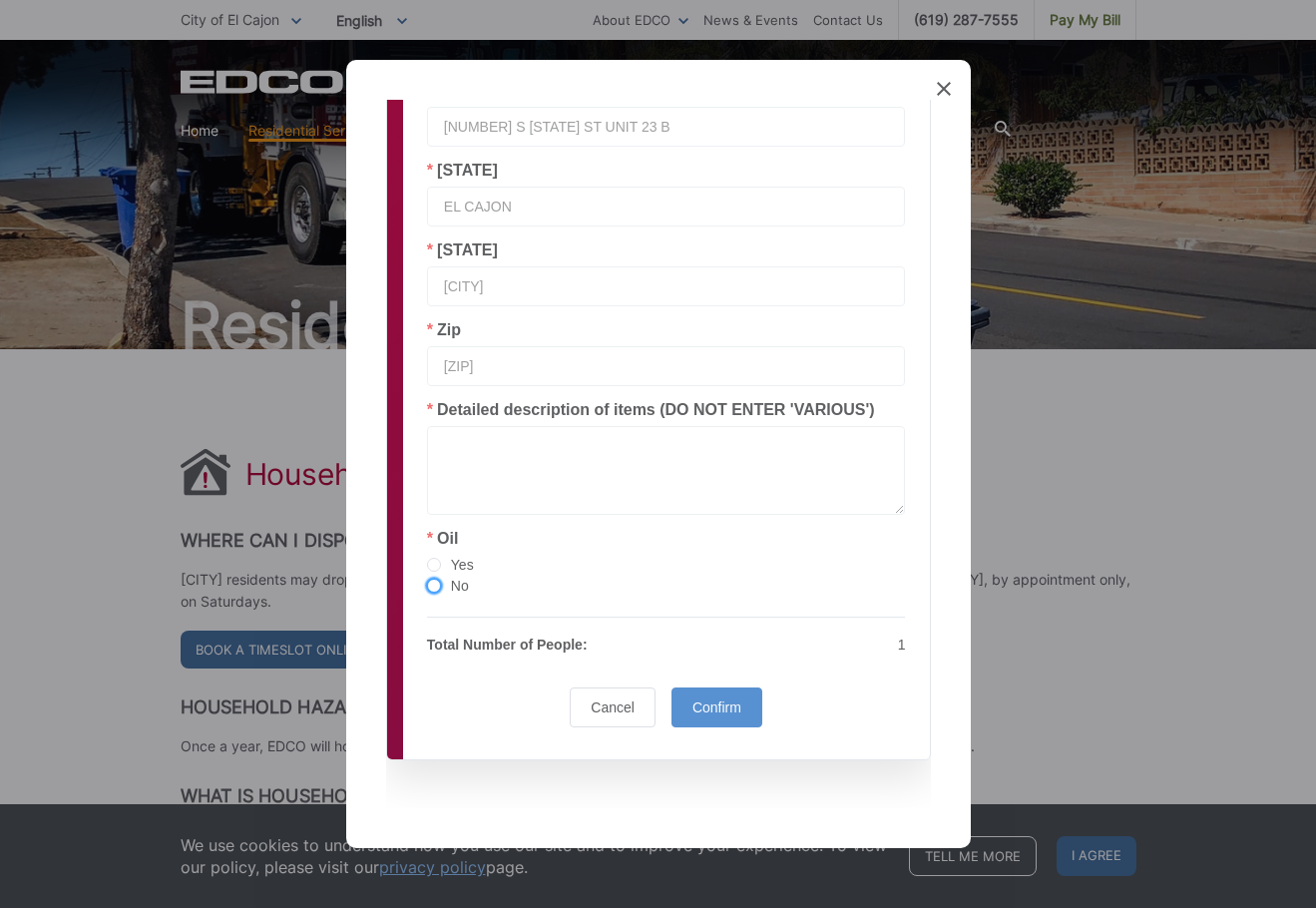 click at bounding box center (434, 586) 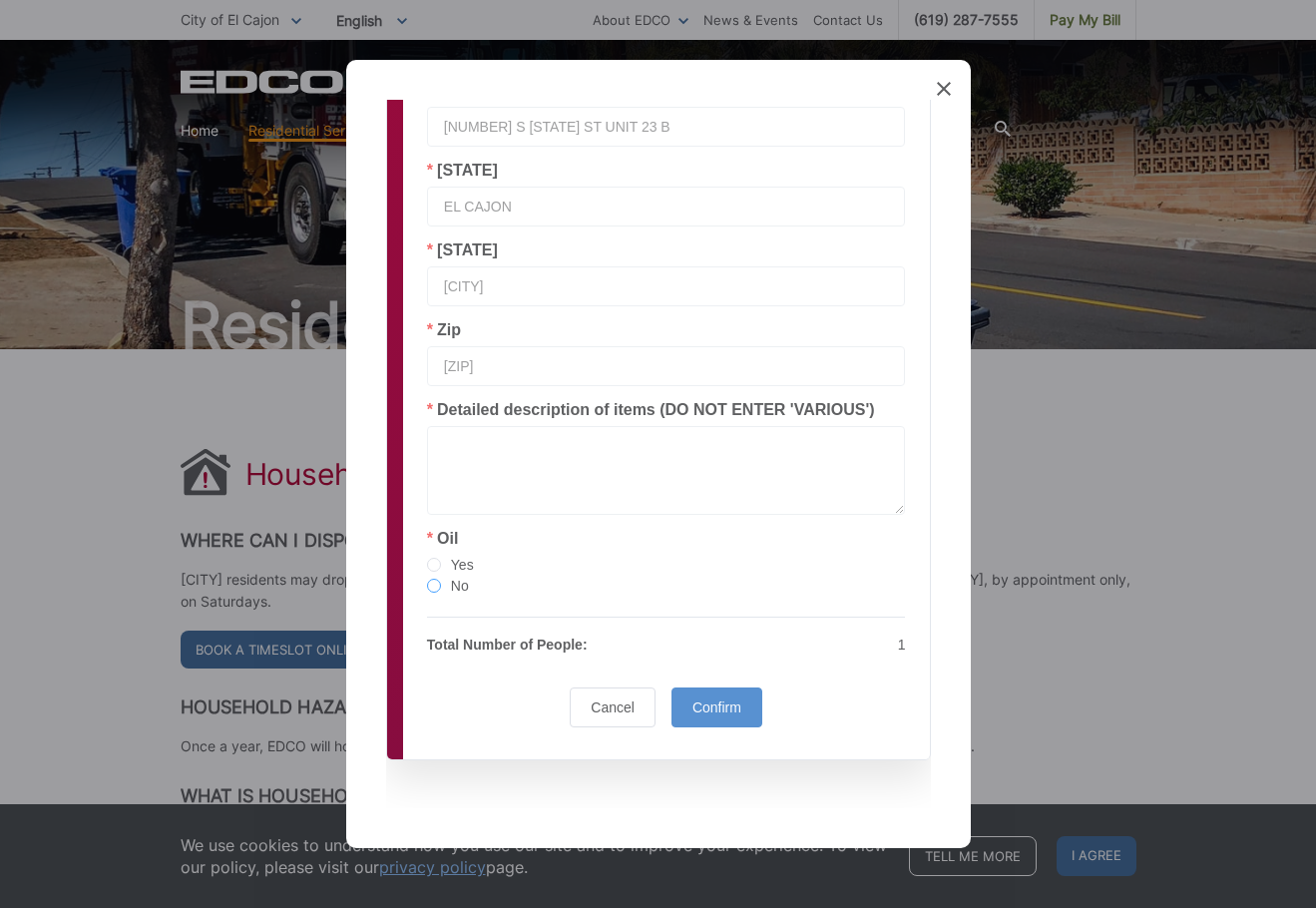 click on "No" at bounding box center (434, 587) 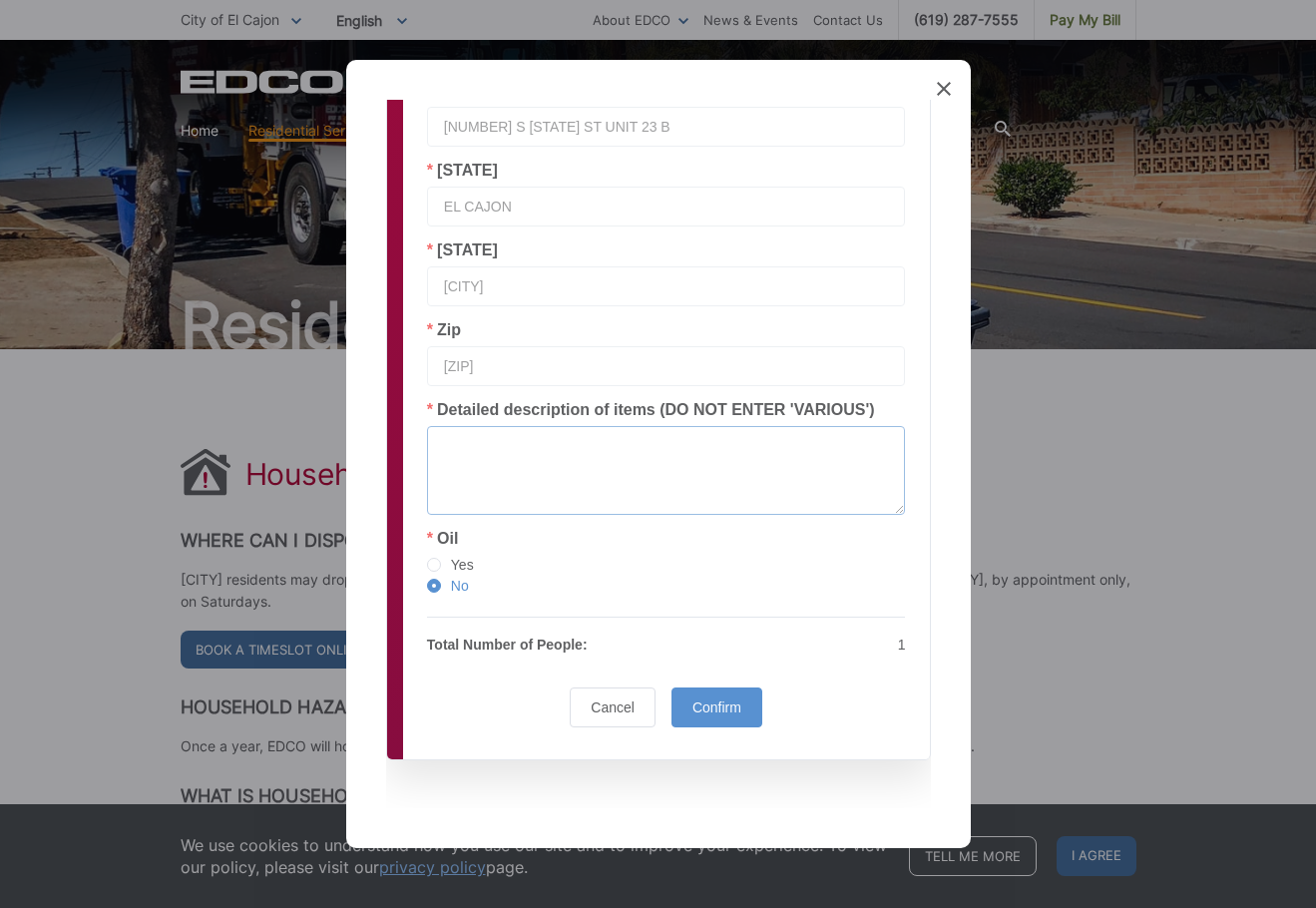 click at bounding box center [666, 470] 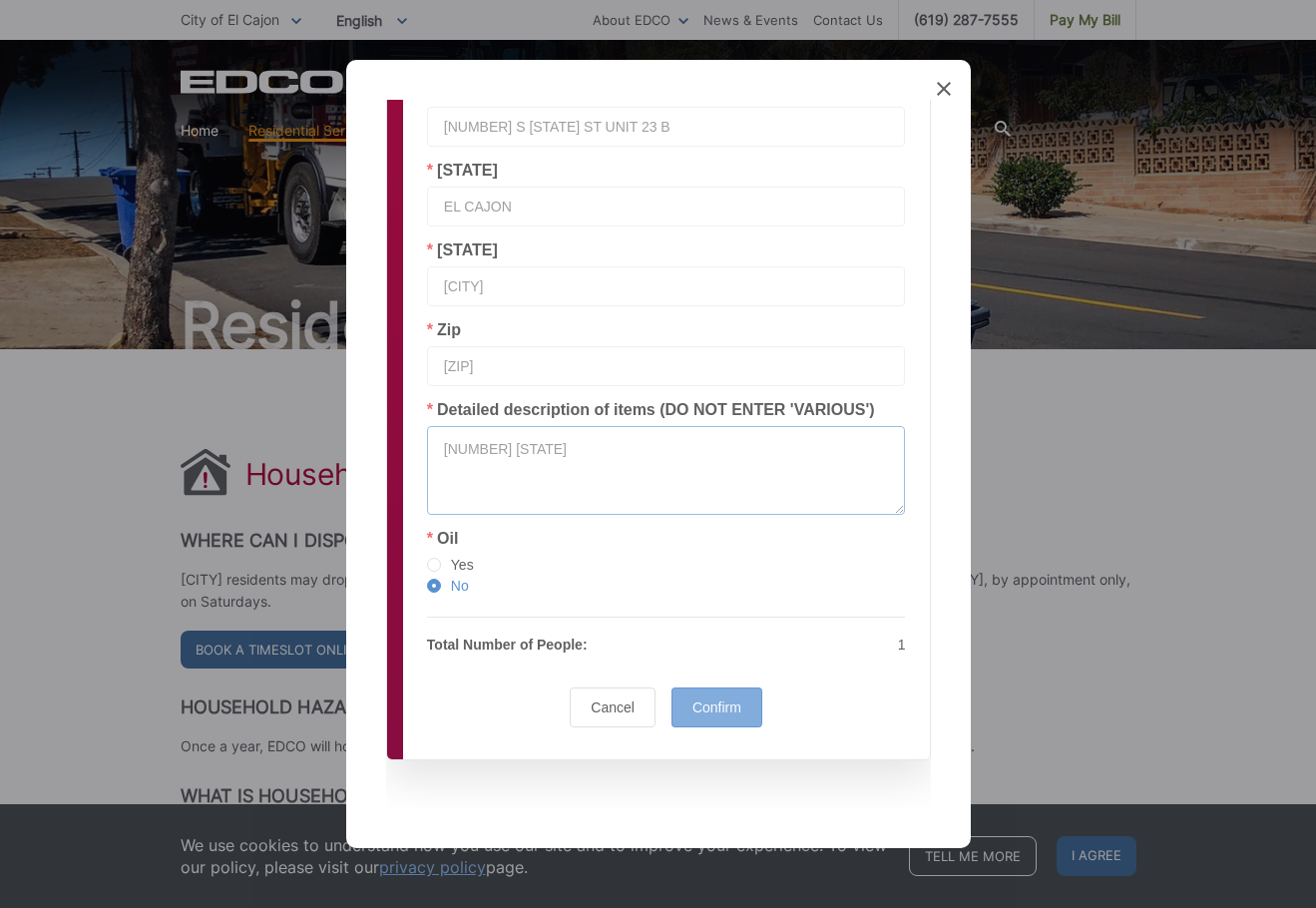 type on "[NUMBER] [STATE]" 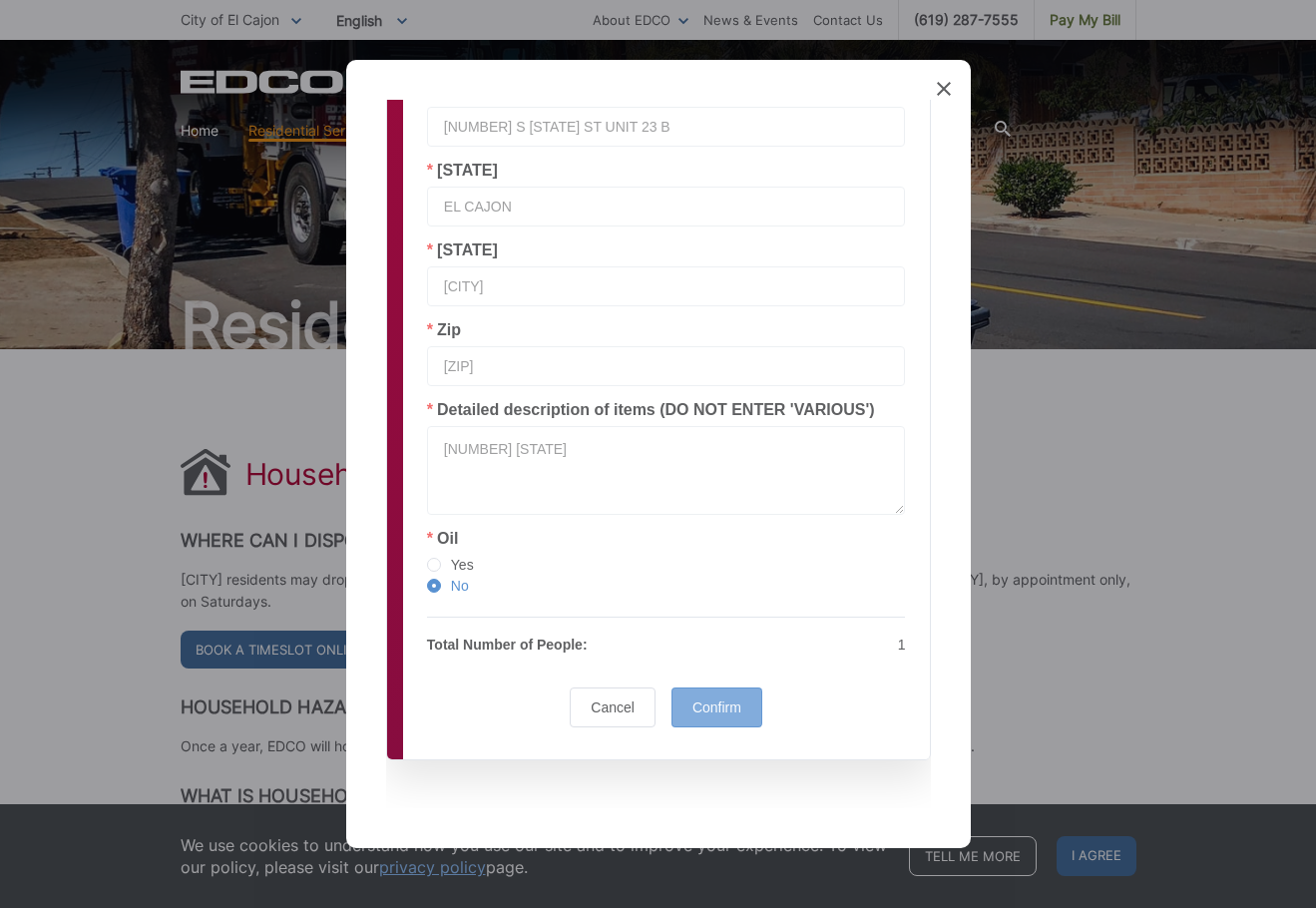 click on "Confirm" at bounding box center [716, 707] 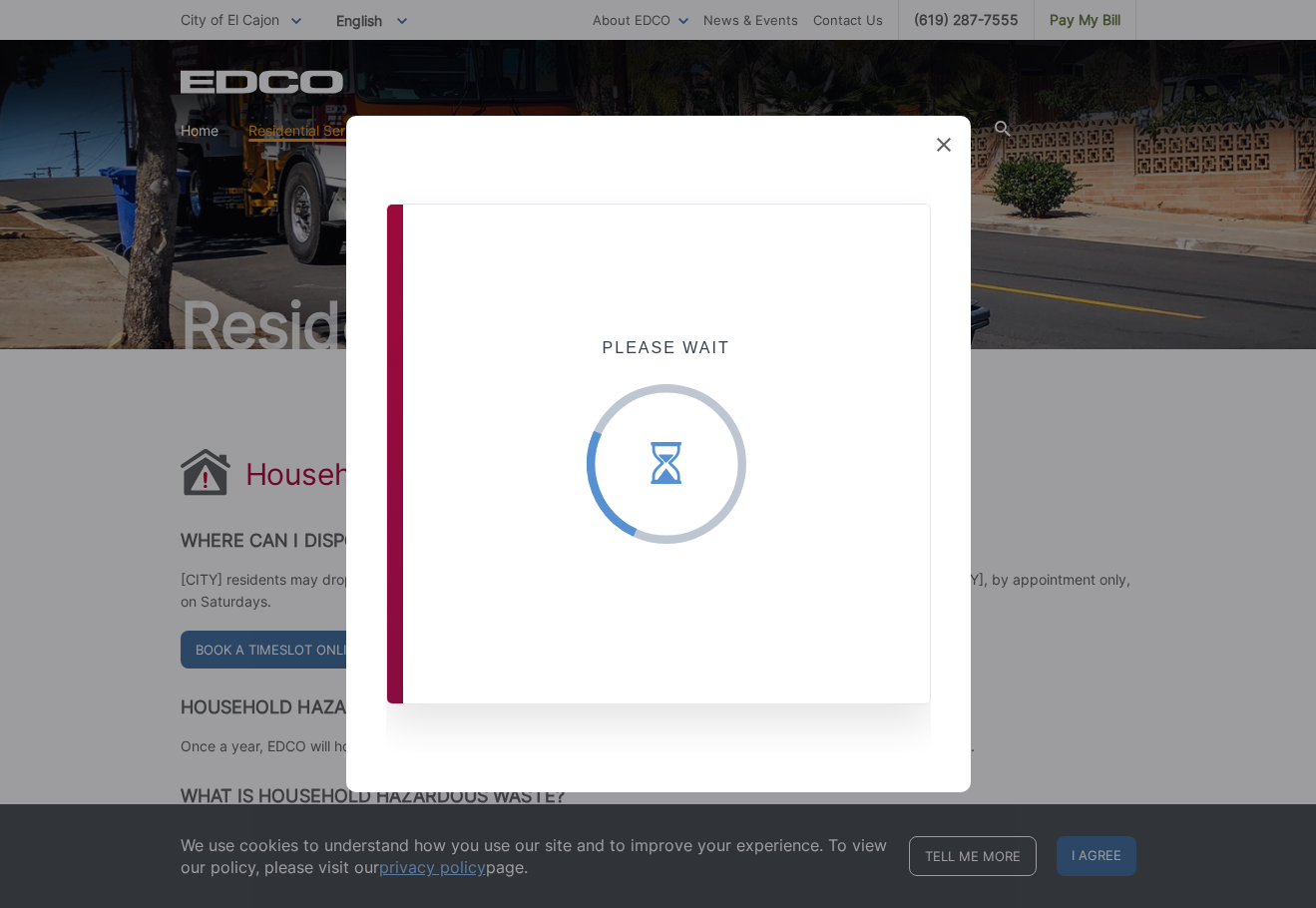 scroll, scrollTop: 0, scrollLeft: 0, axis: both 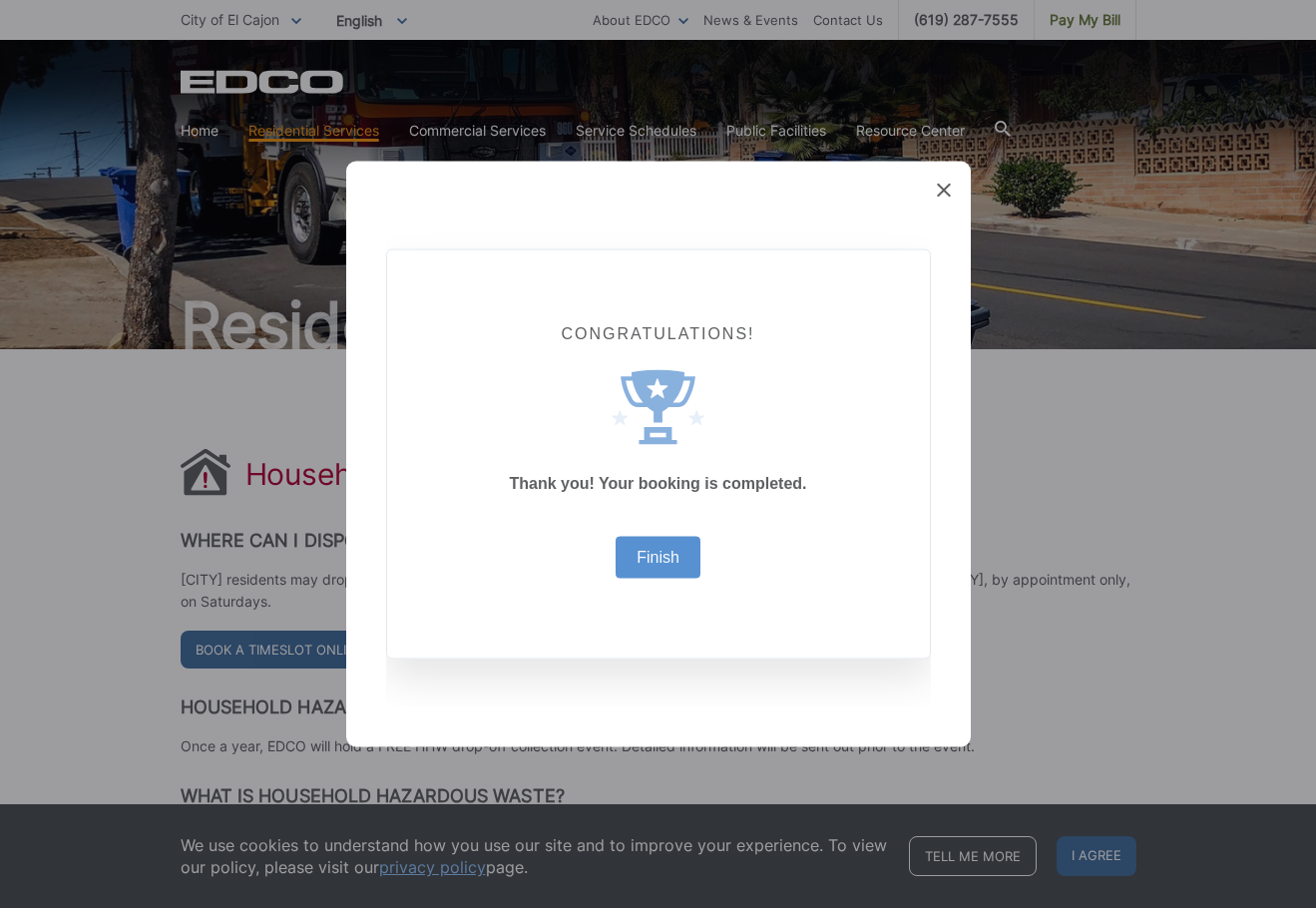click on "Finish" at bounding box center [658, 558] 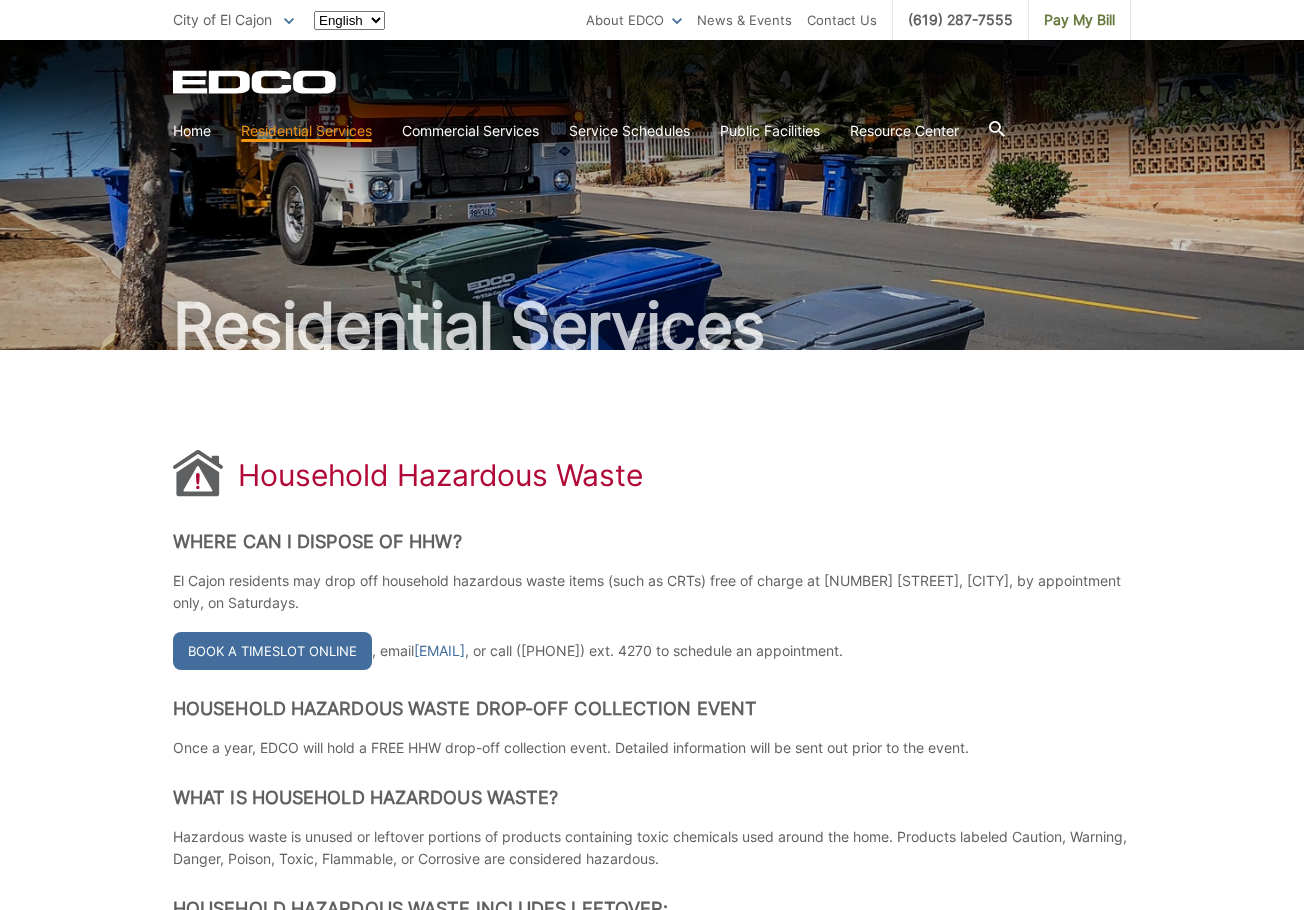 scroll, scrollTop: 0, scrollLeft: 0, axis: both 